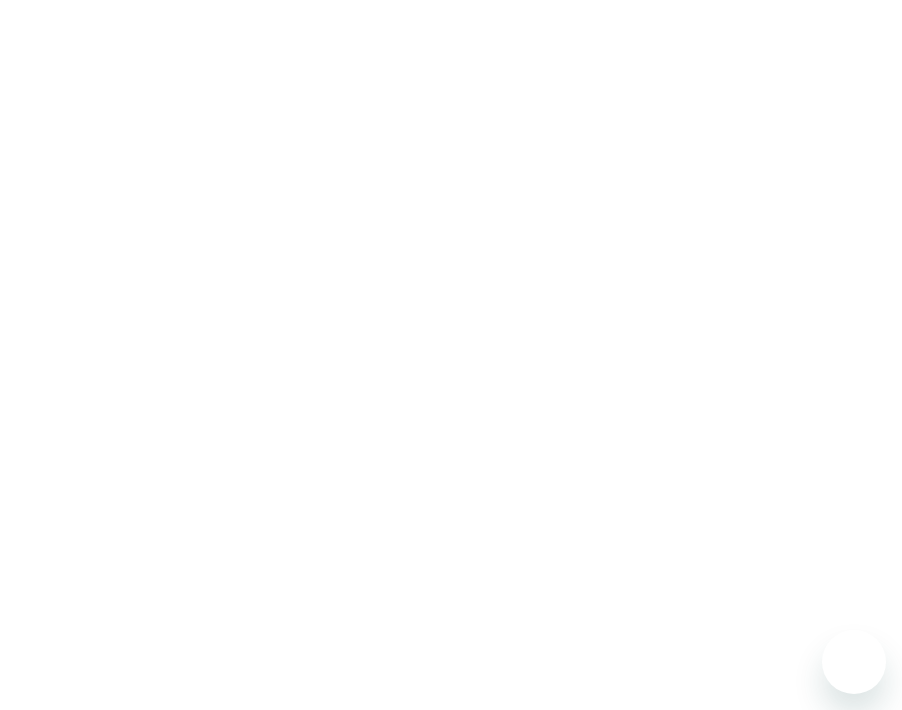 scroll, scrollTop: 0, scrollLeft: 0, axis: both 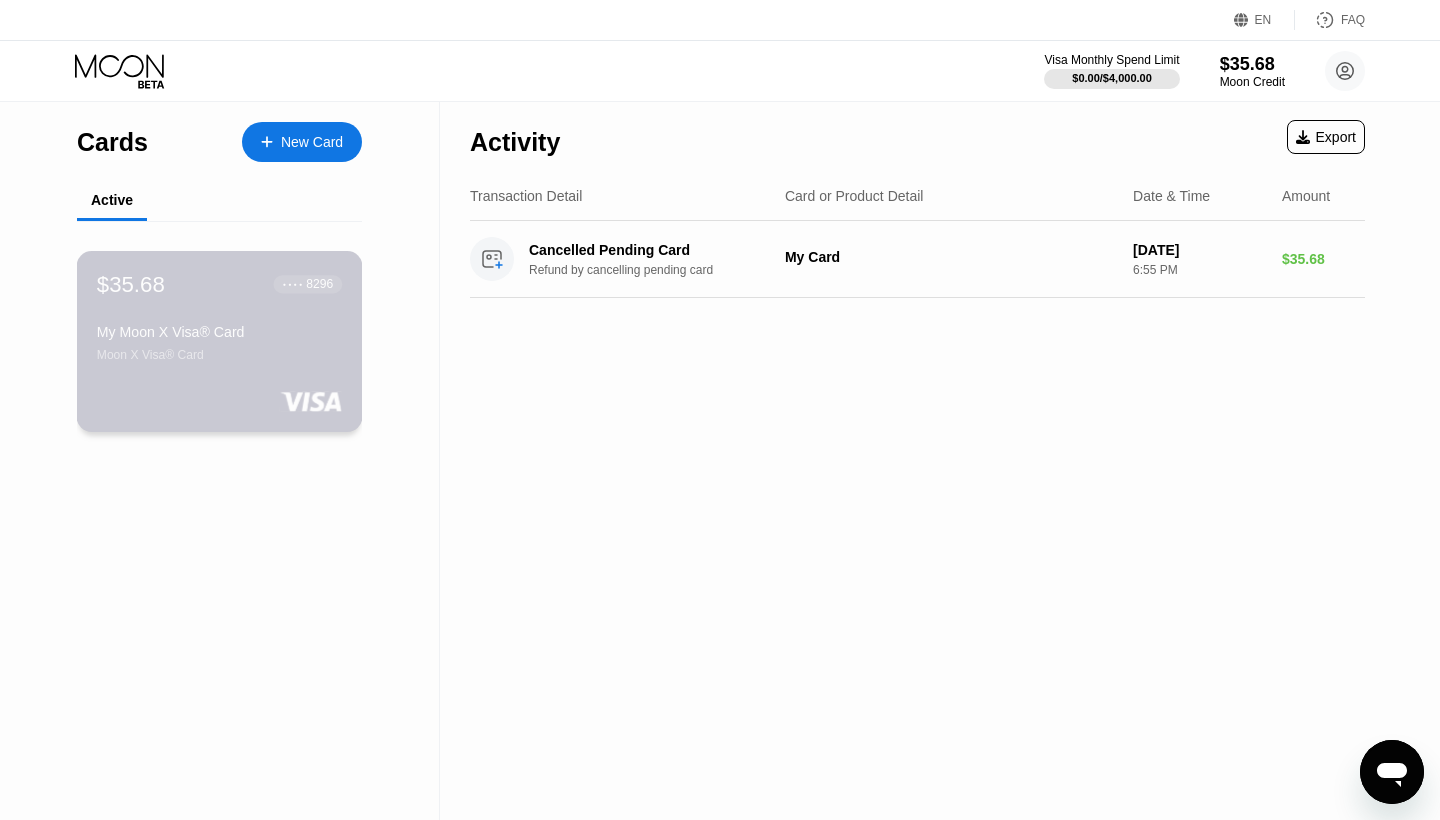 click on "My Moon X Visa® Card Moon X Visa® Card" at bounding box center (219, 343) 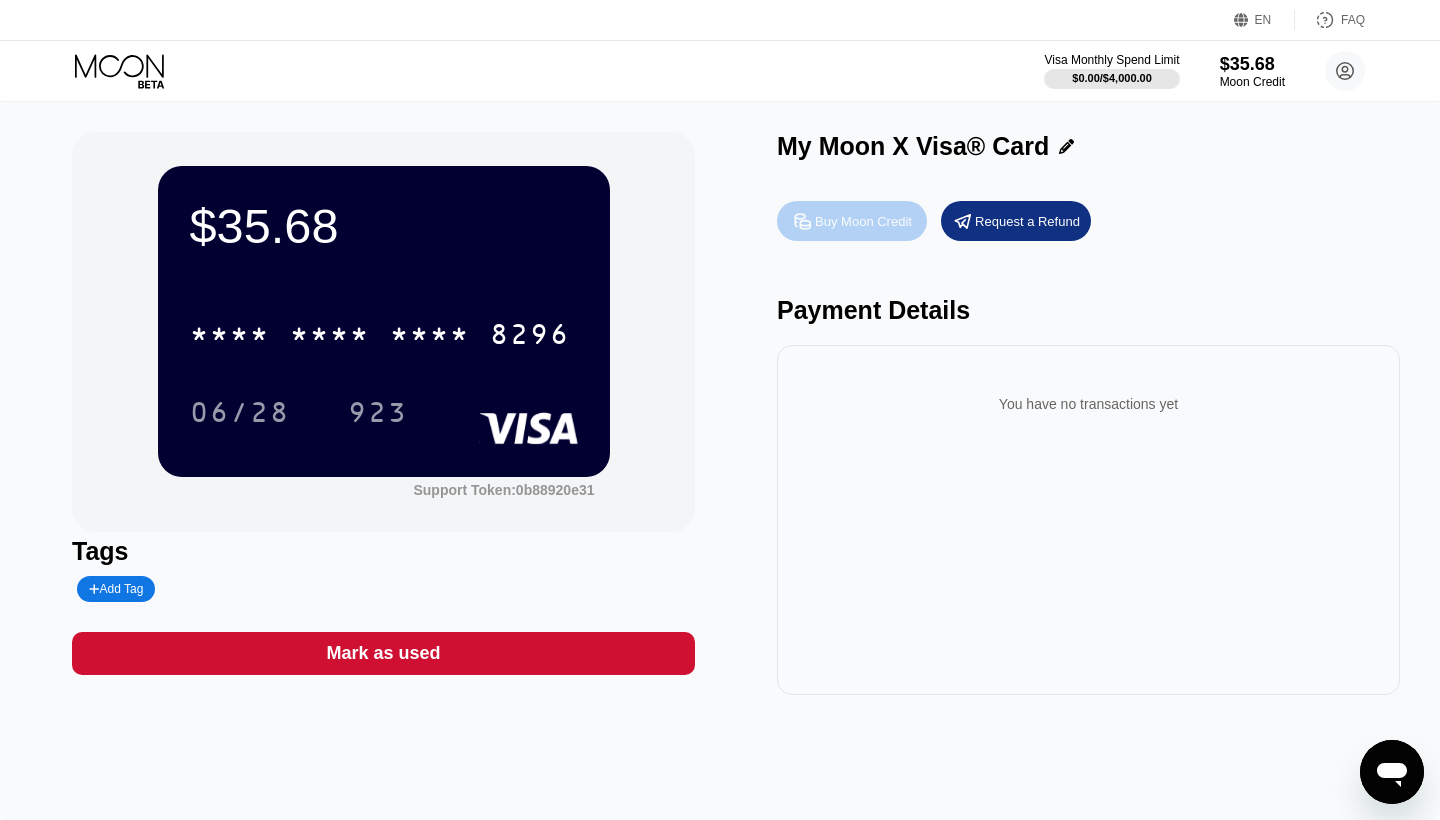click on "Buy Moon Credit" at bounding box center [863, 221] 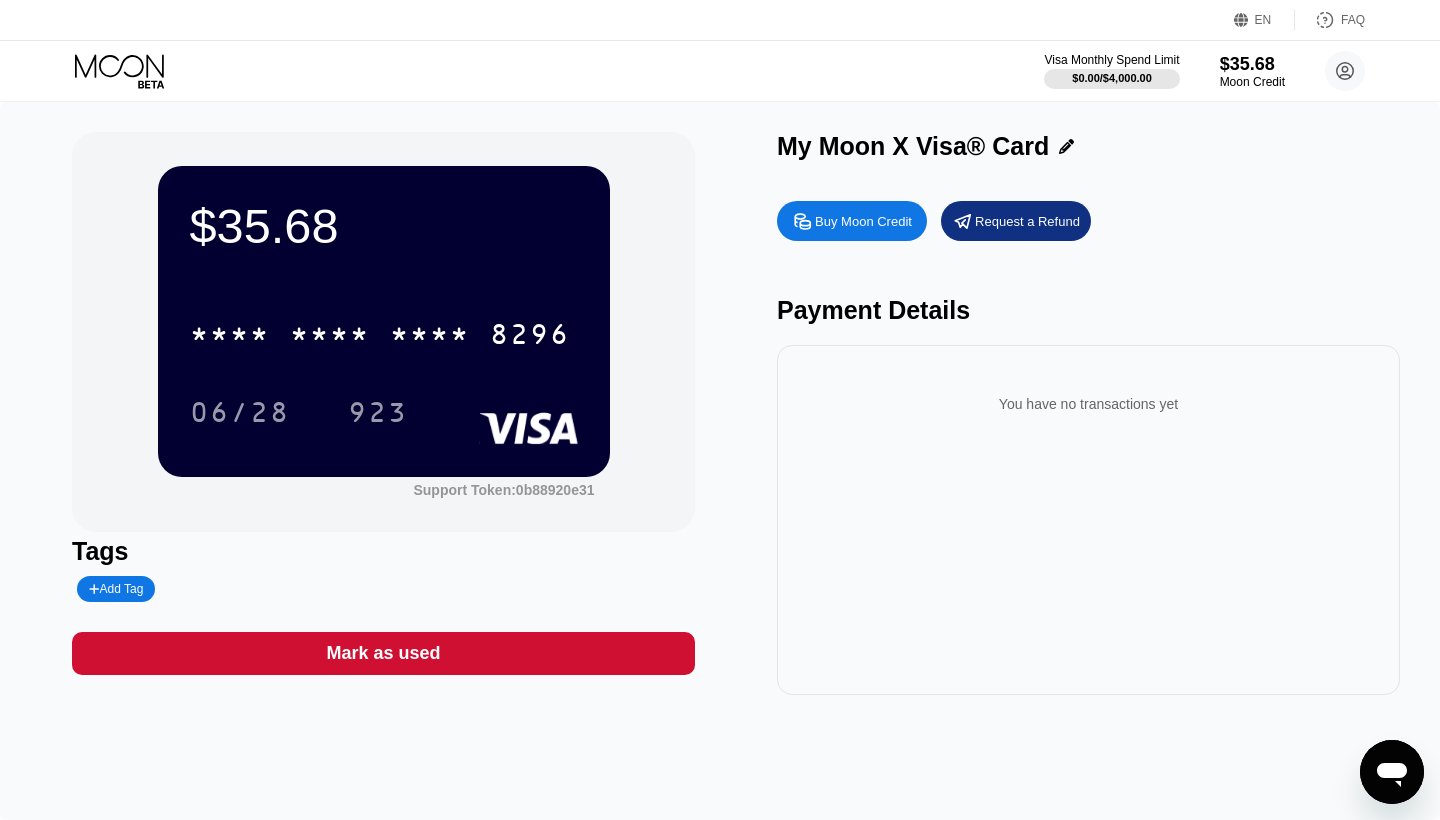 type on "0" 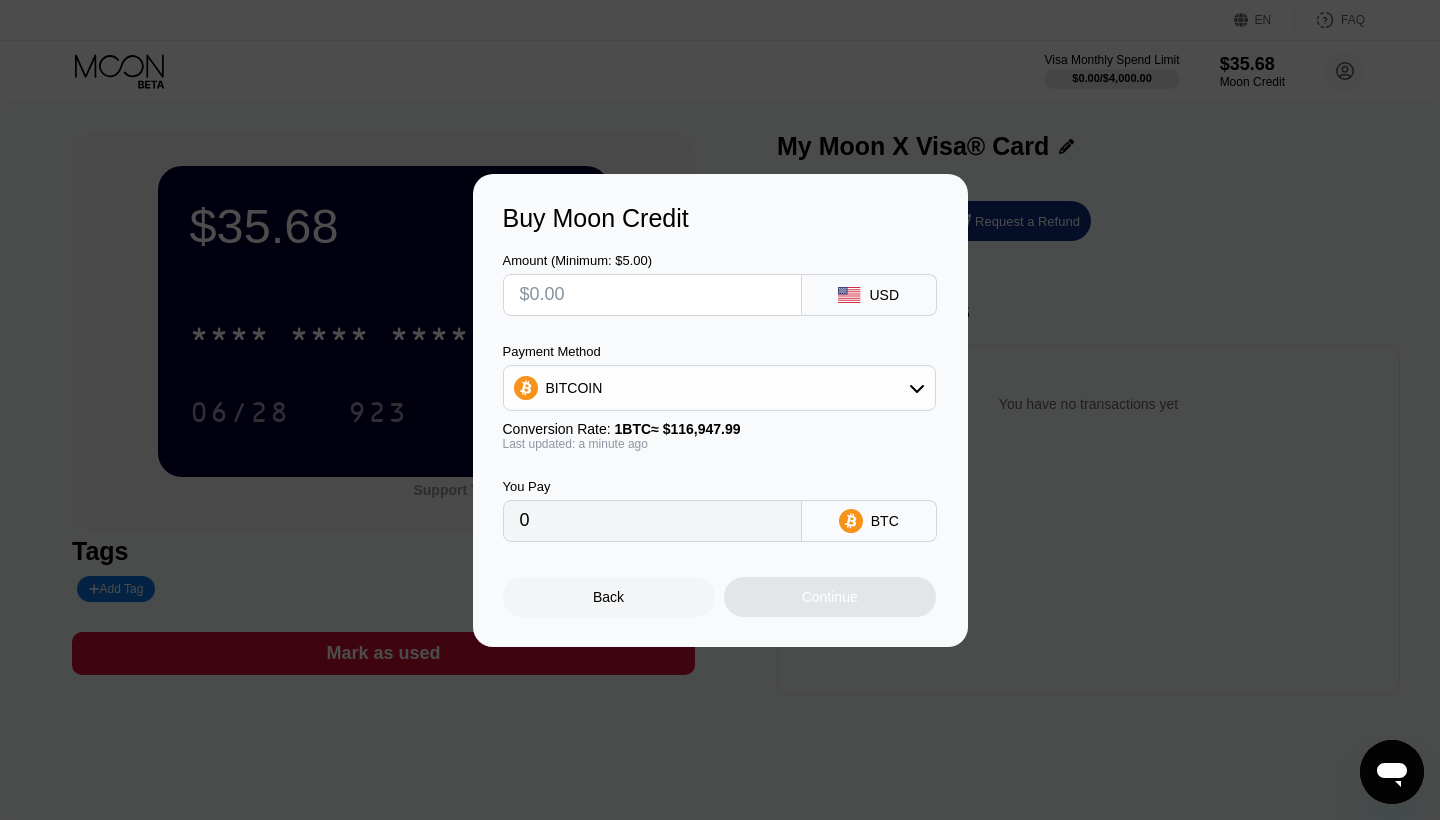 click at bounding box center (652, 295) 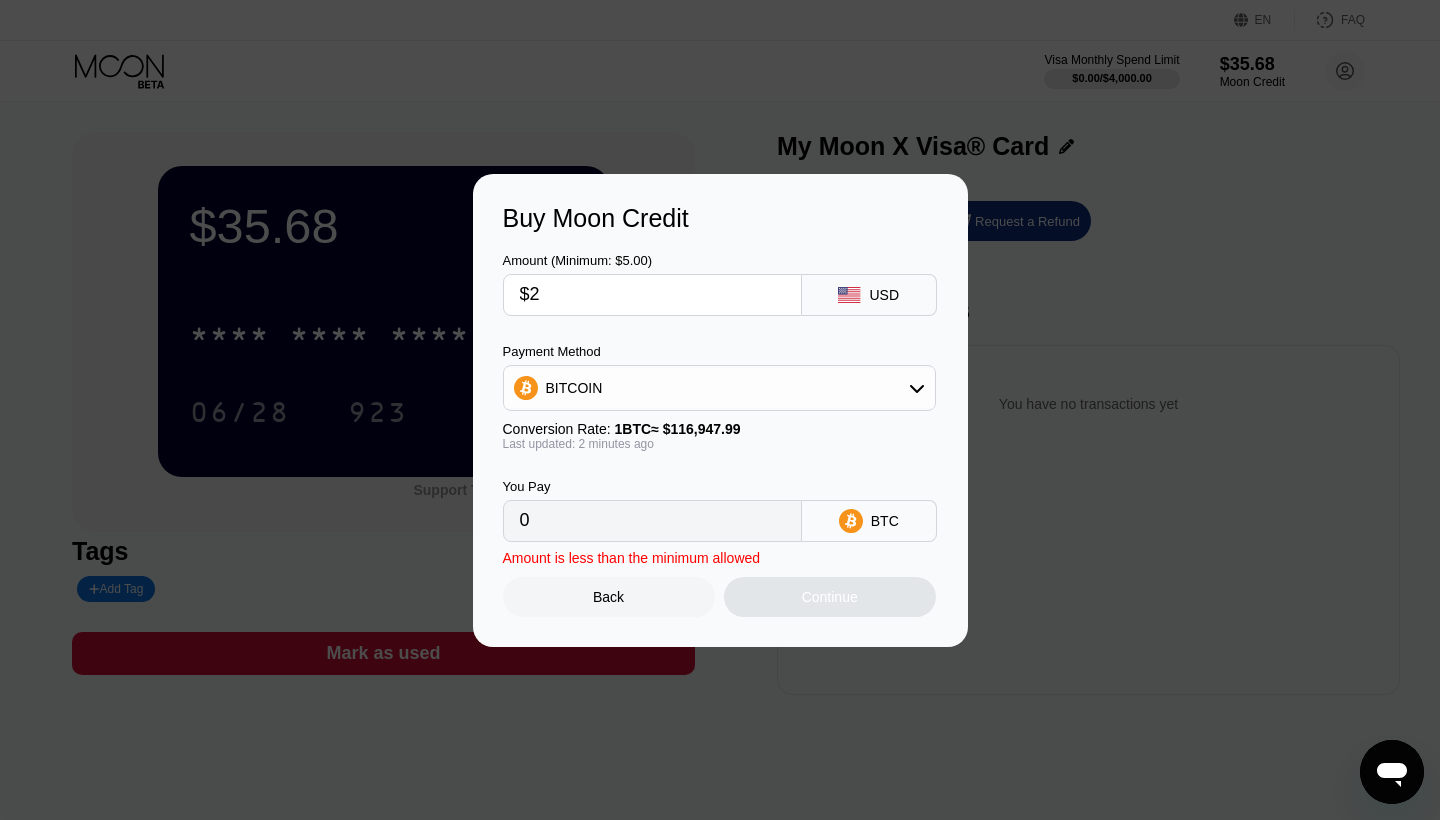 type on "0.00001711" 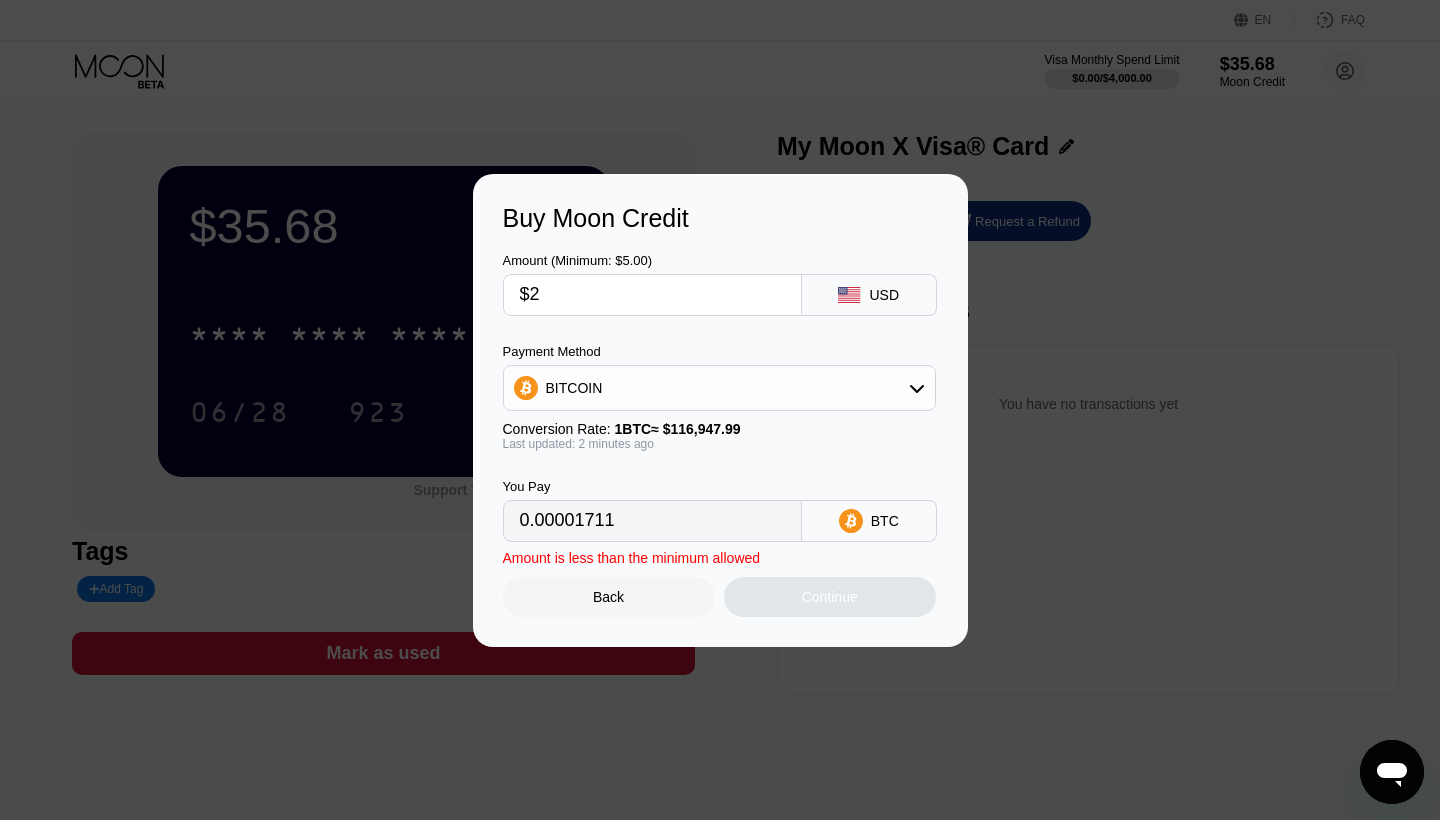 type on "$20" 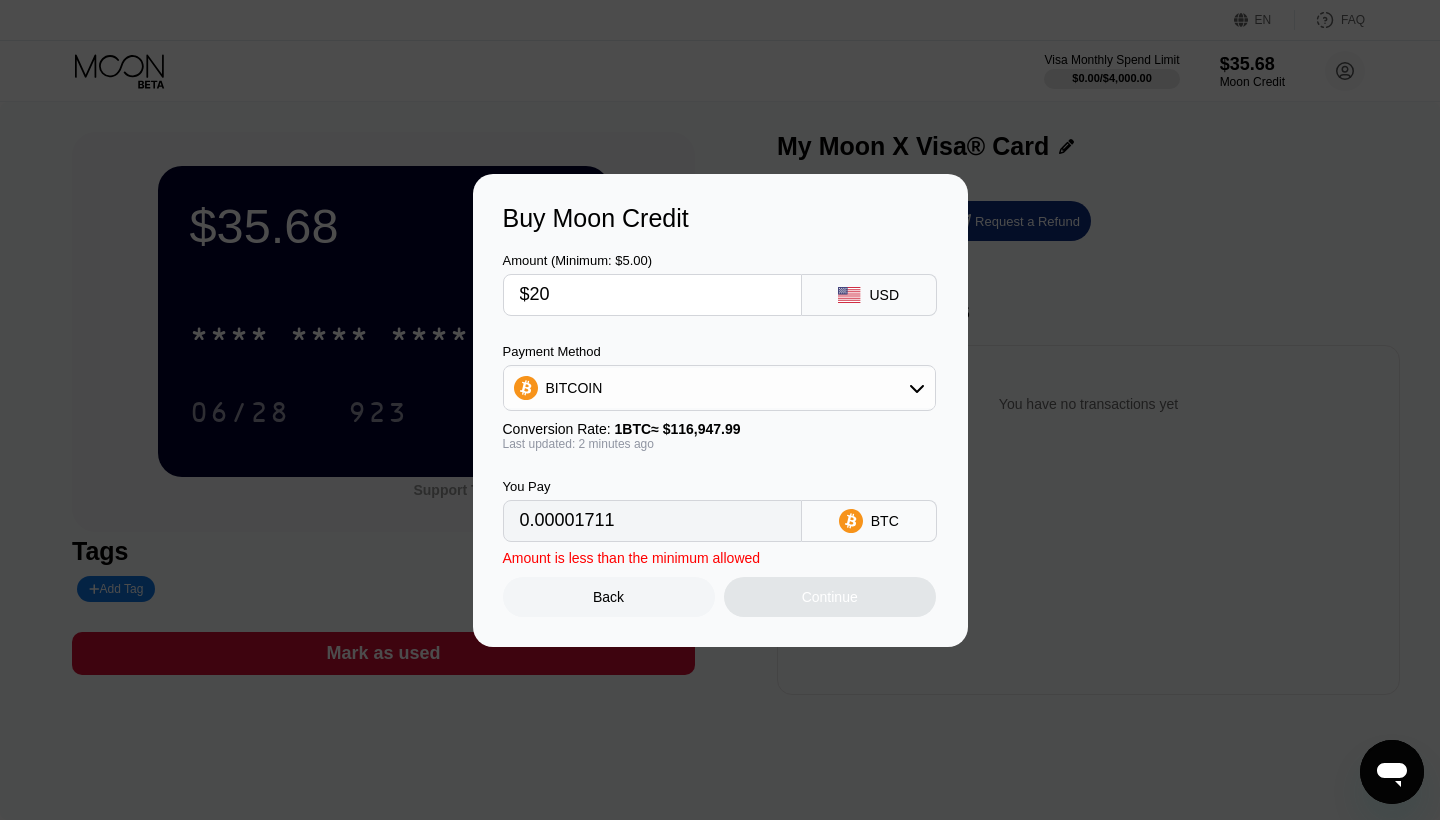 type on "0.00017102" 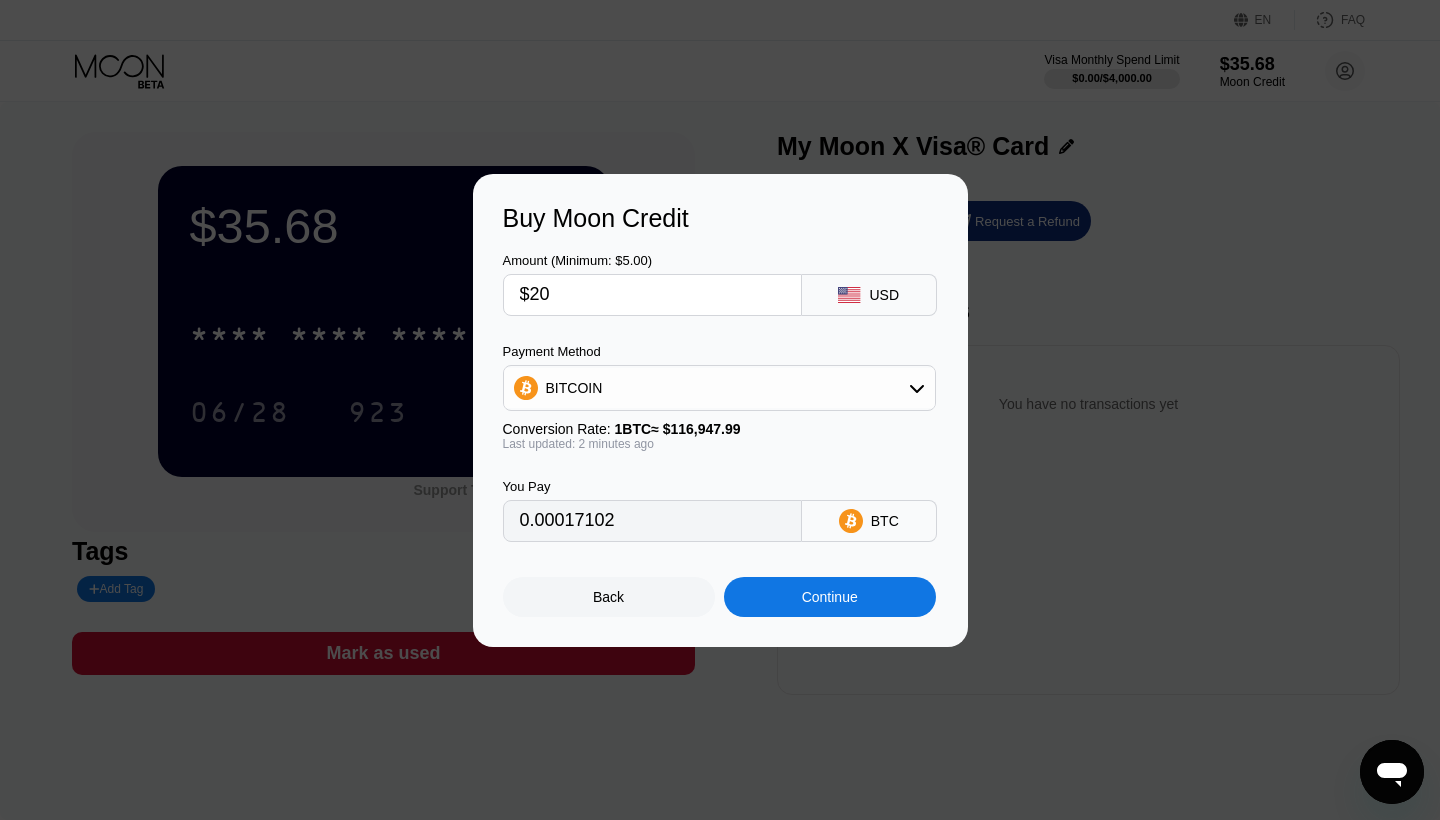 type on "$20" 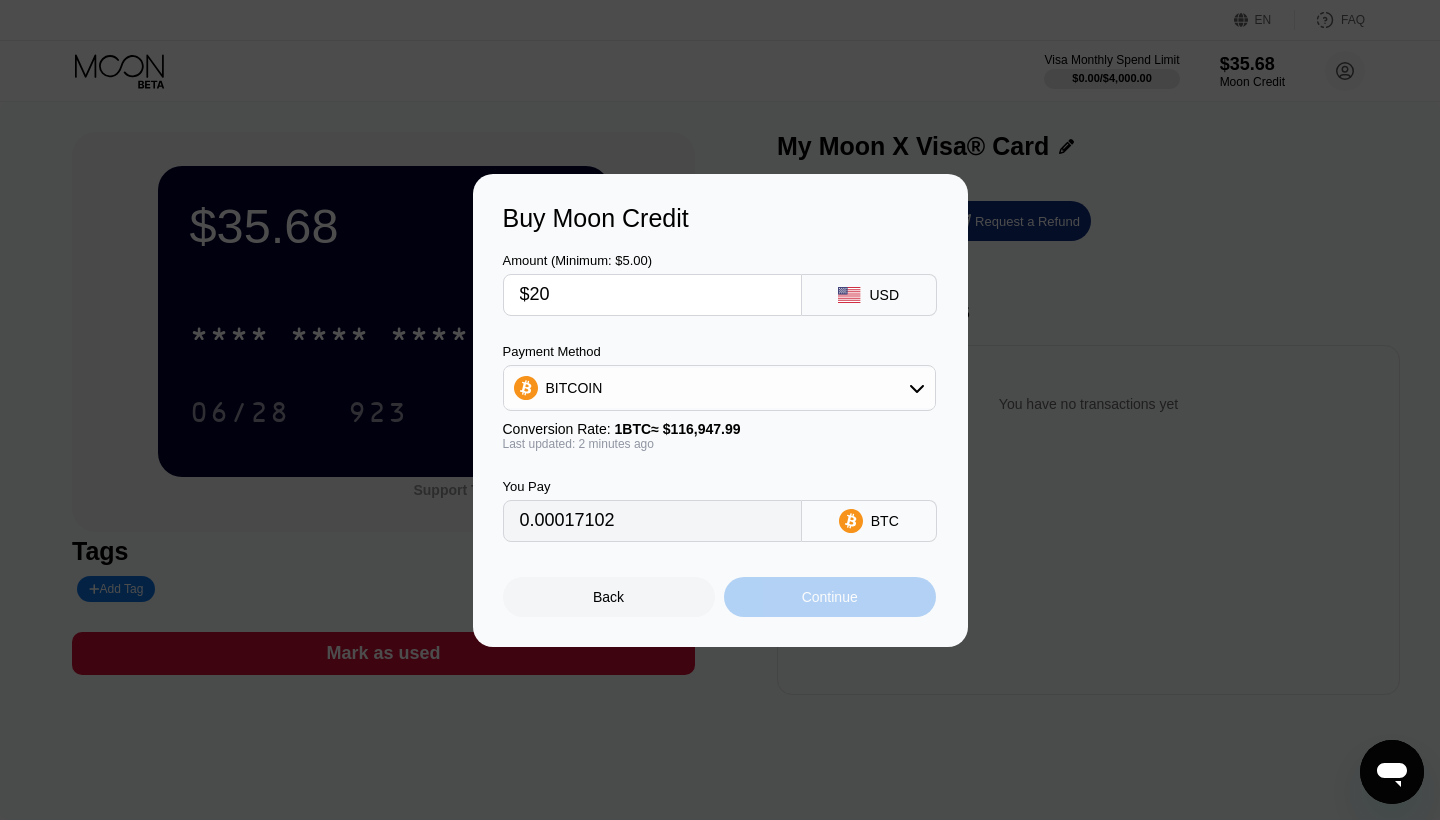 click on "Continue" at bounding box center (830, 597) 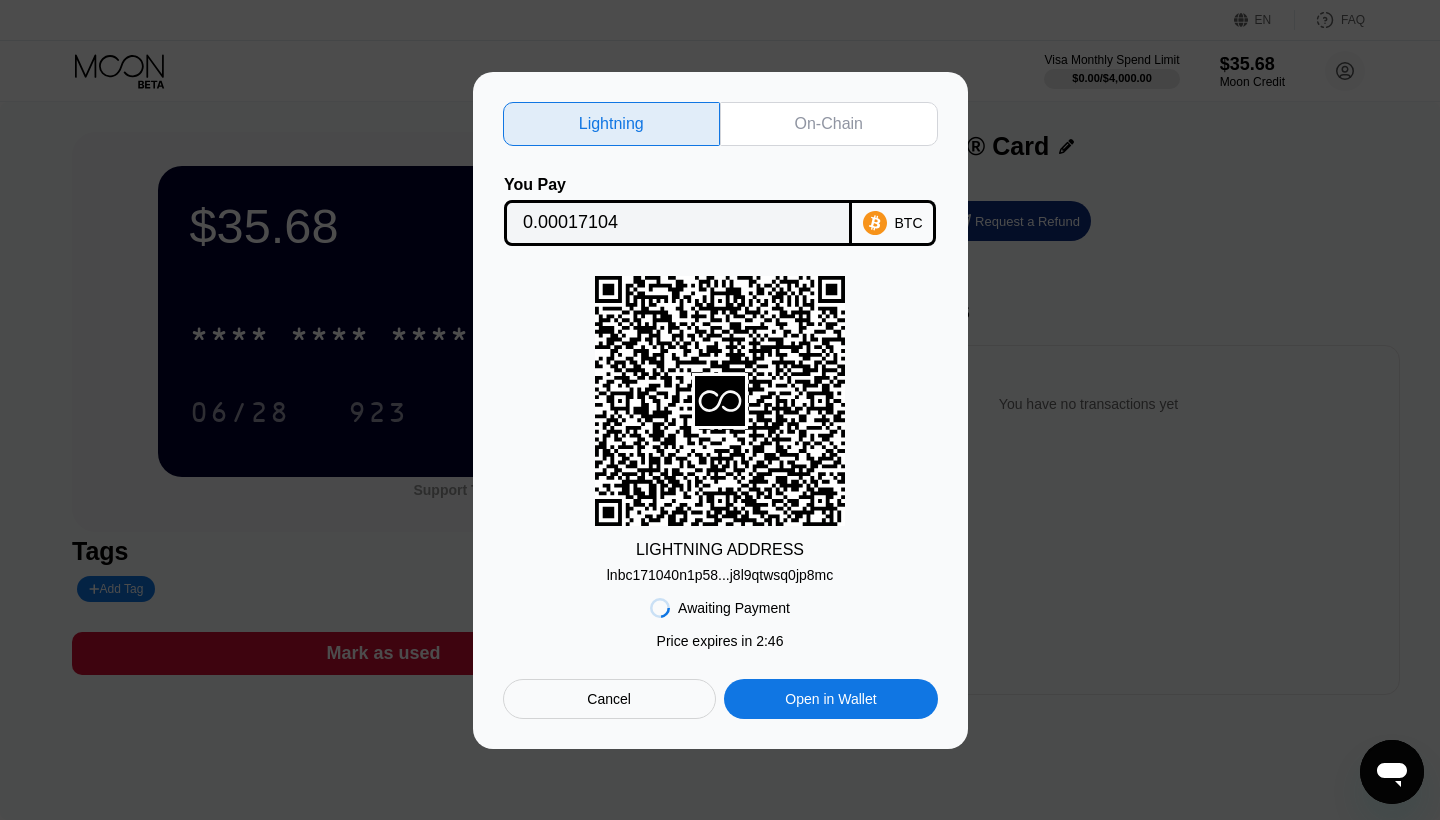 click on "On-Chain" at bounding box center (829, 124) 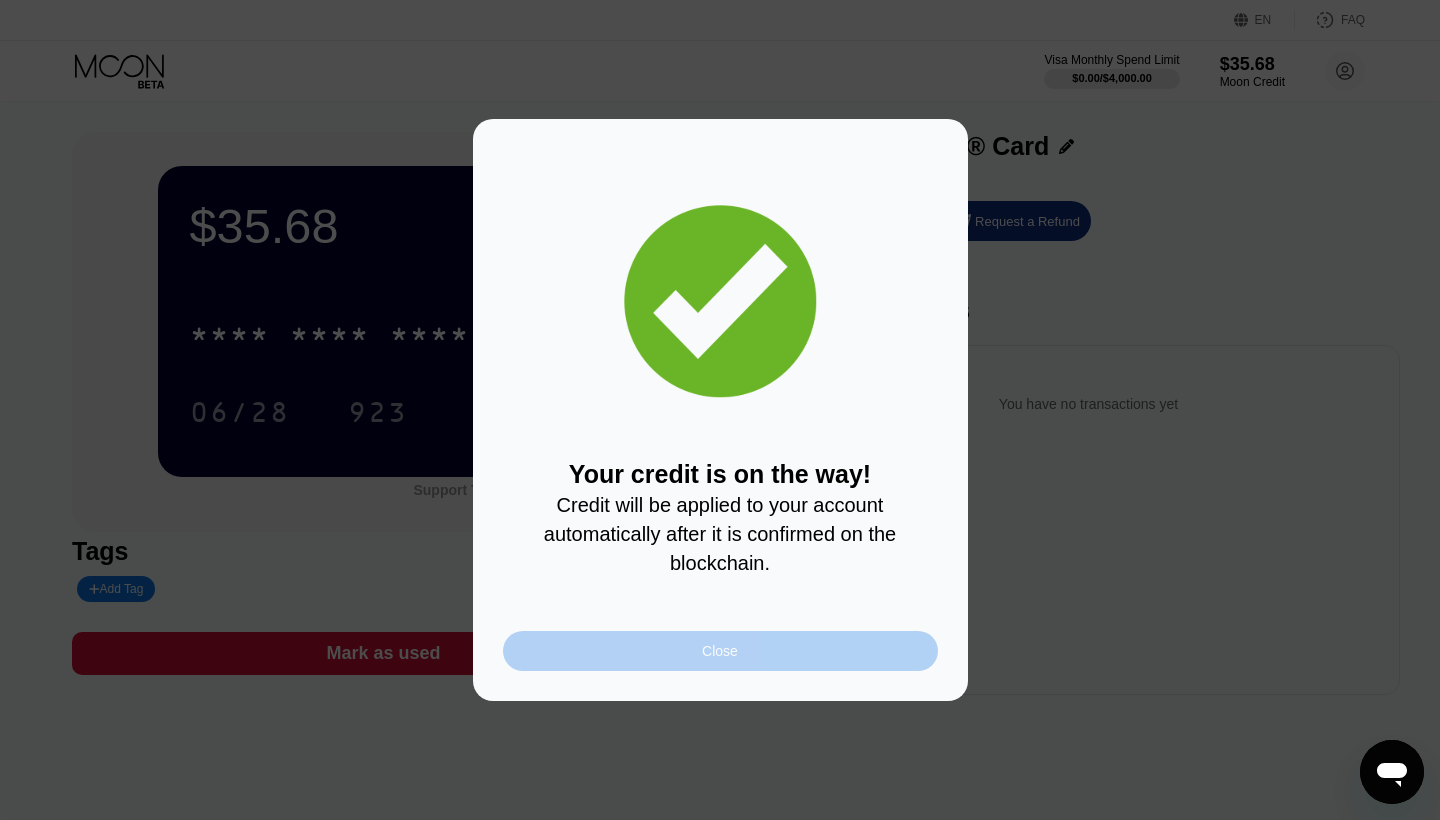 click on "Close" at bounding box center (720, 651) 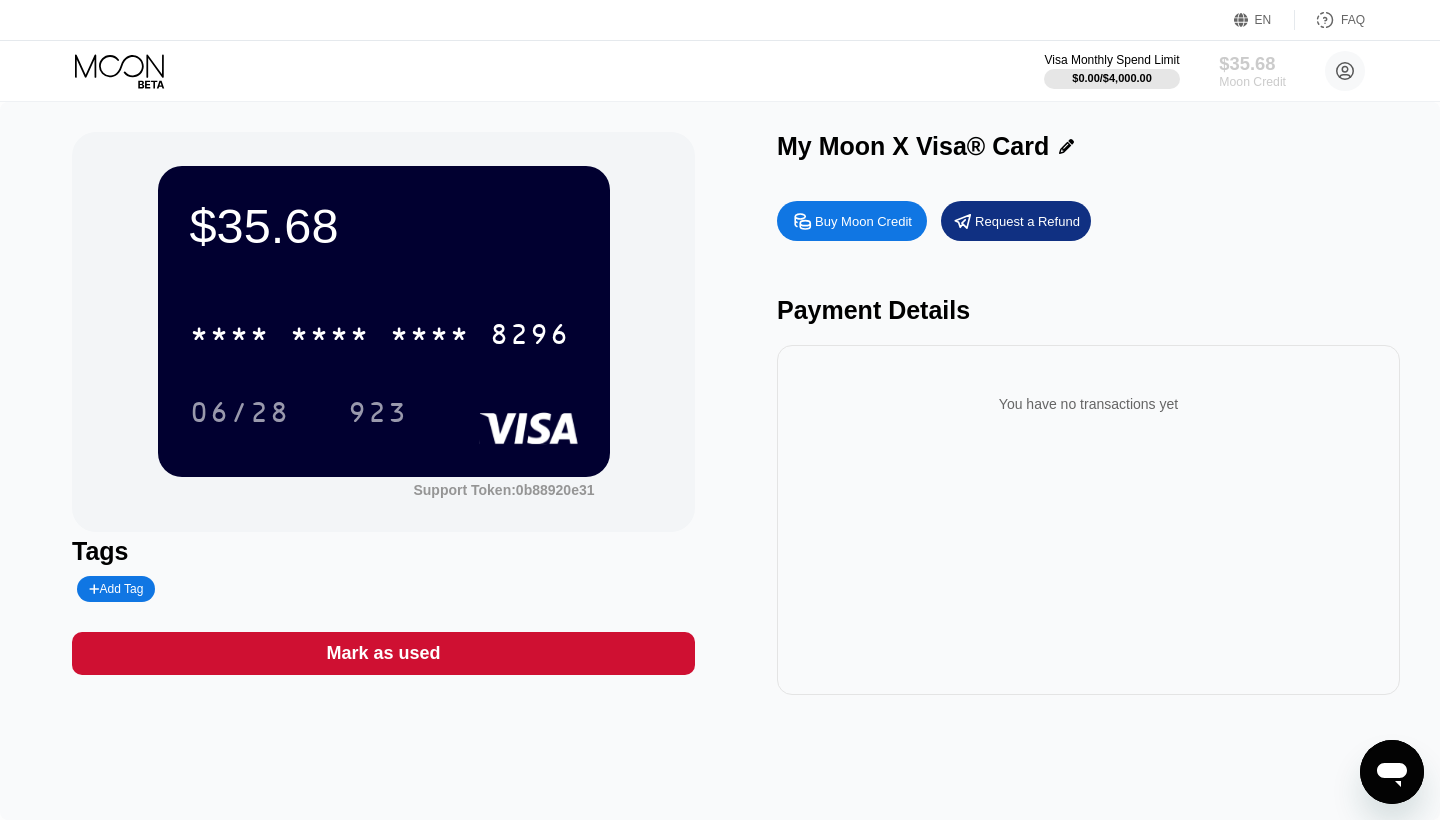 click on "$35.68" at bounding box center [1252, 63] 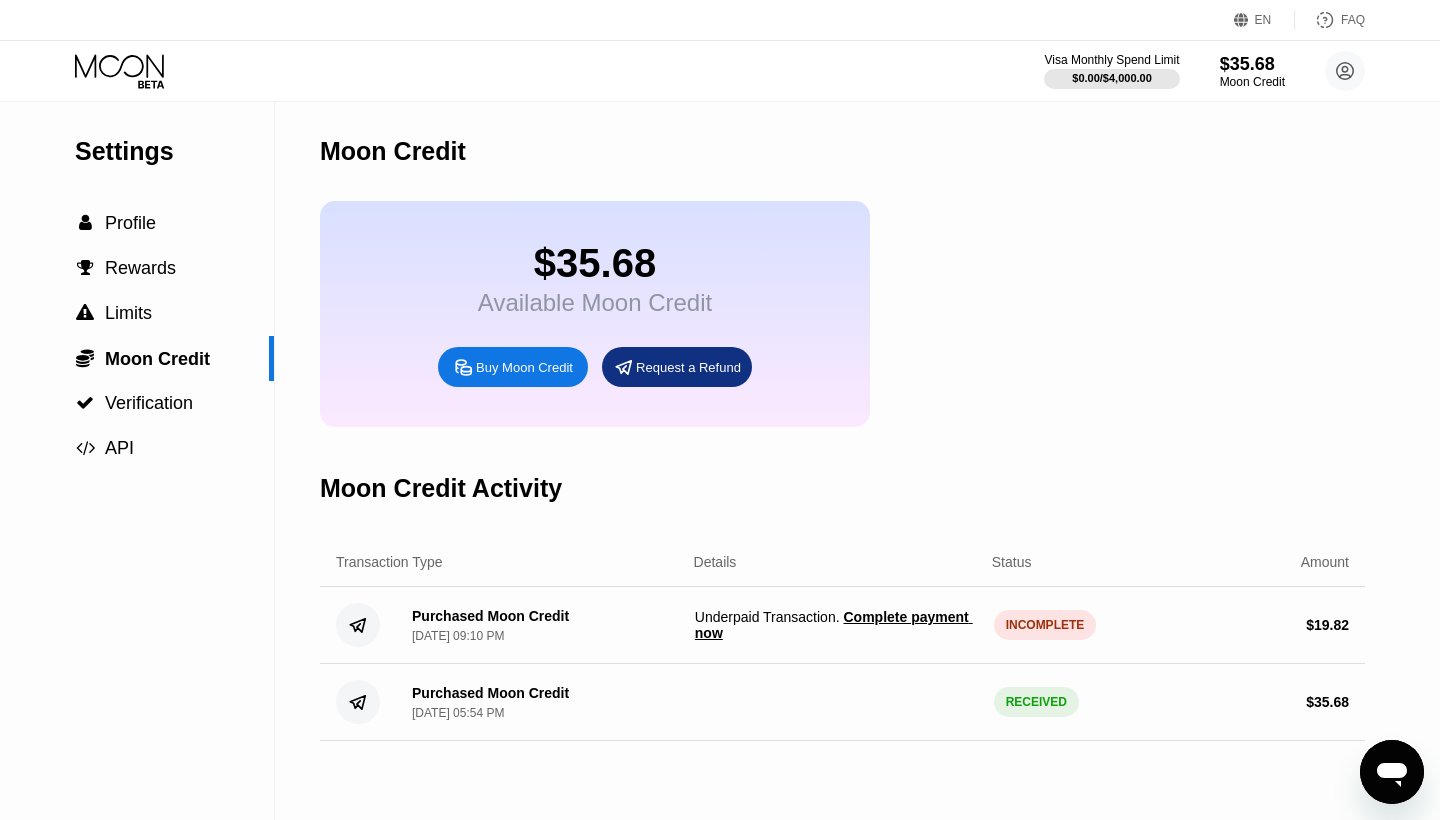 click on "Complete payment now" at bounding box center (834, 625) 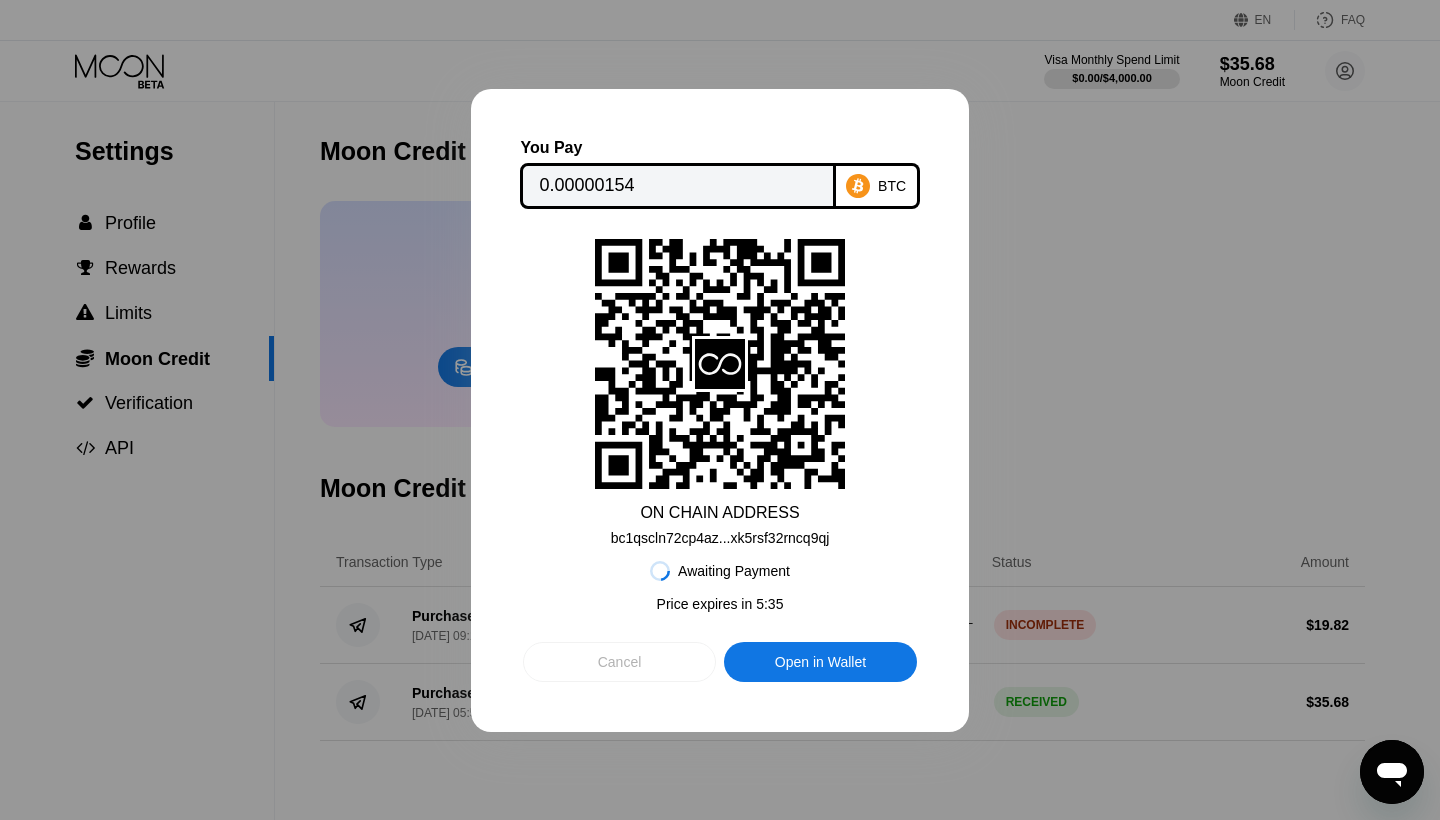 click on "Cancel" at bounding box center [620, 662] 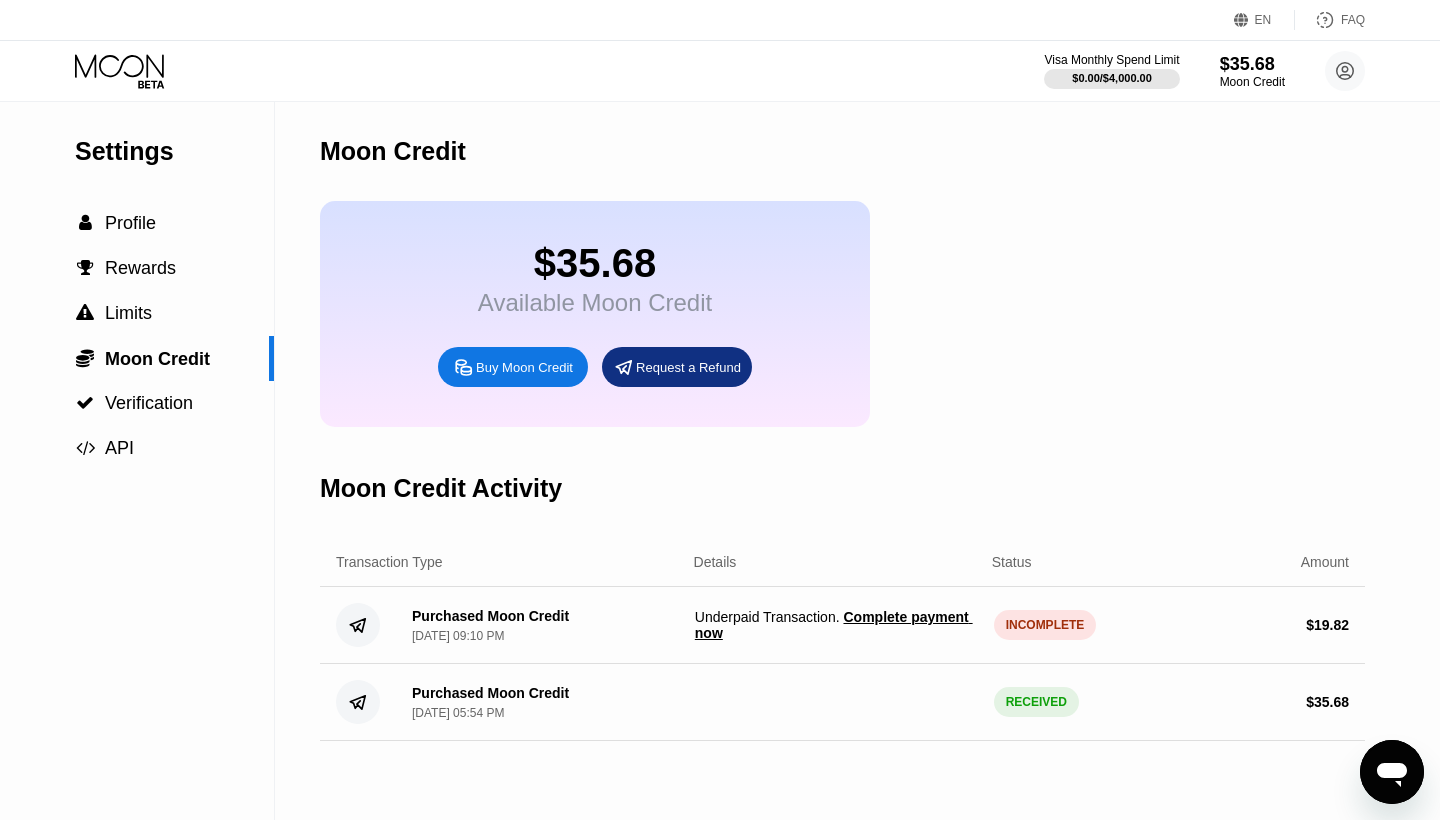 click on "Complete payment now" at bounding box center [834, 625] 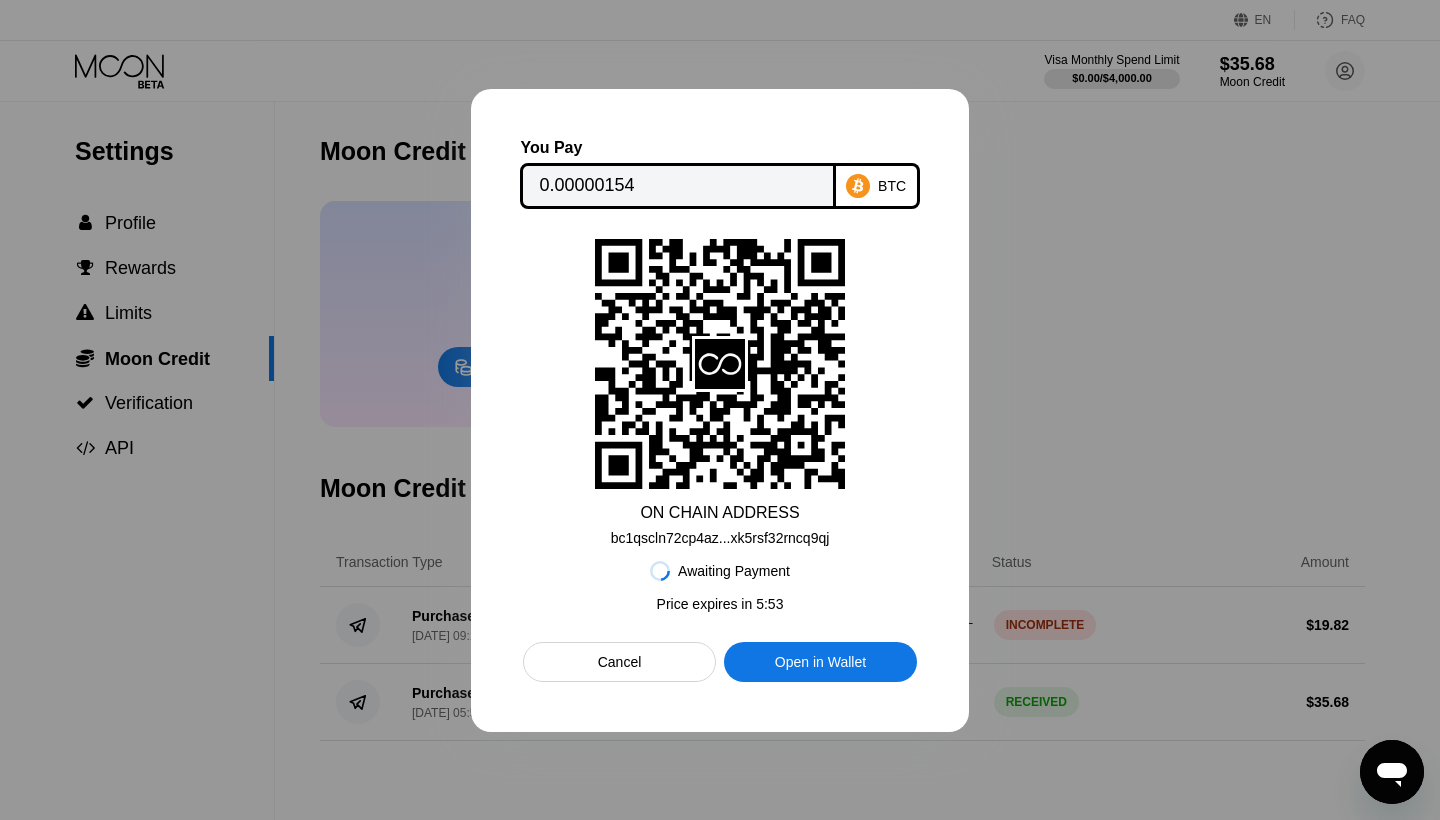 click on "BTC" at bounding box center [892, 186] 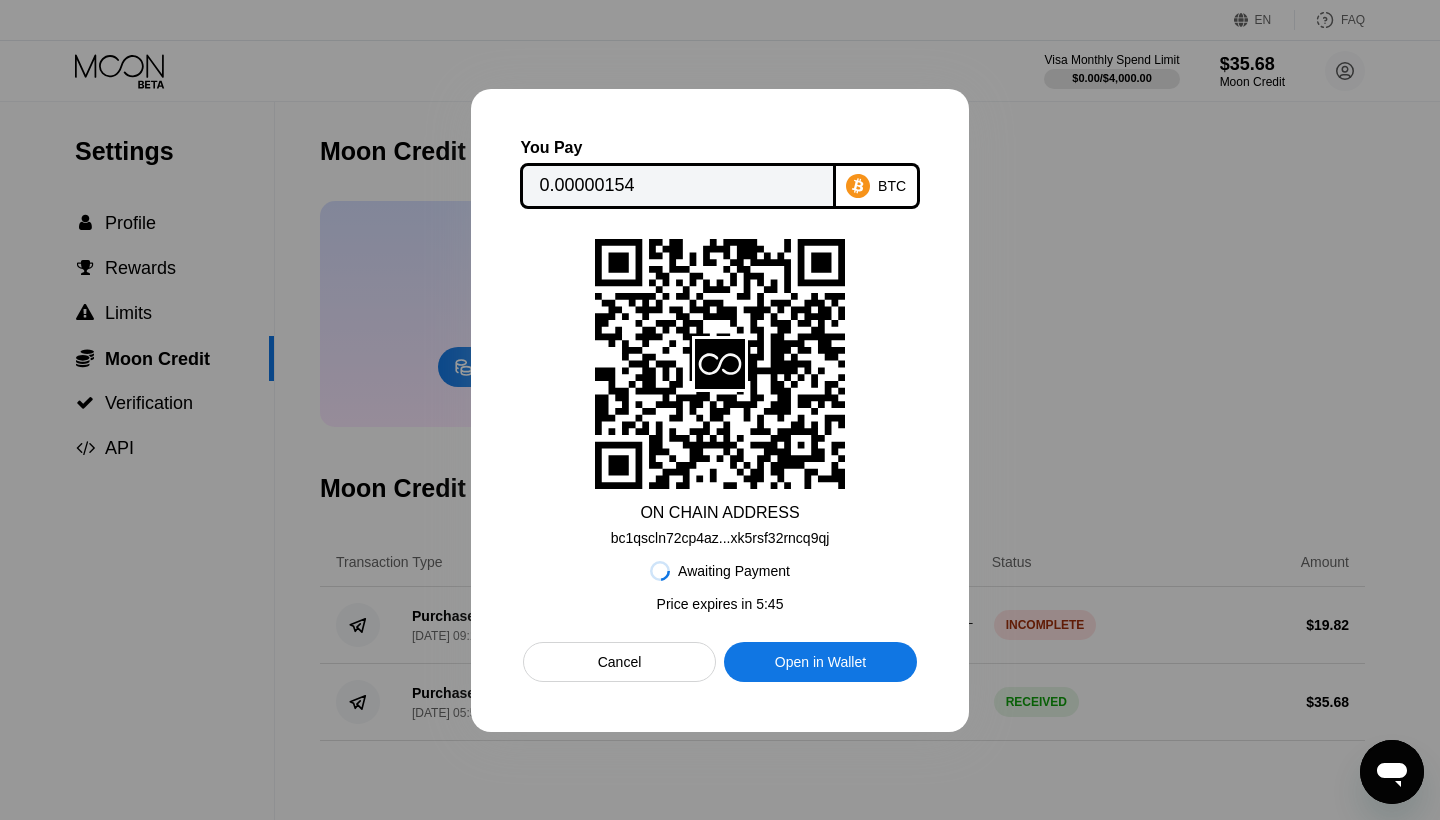 click on "Open in Wallet" at bounding box center (820, 662) 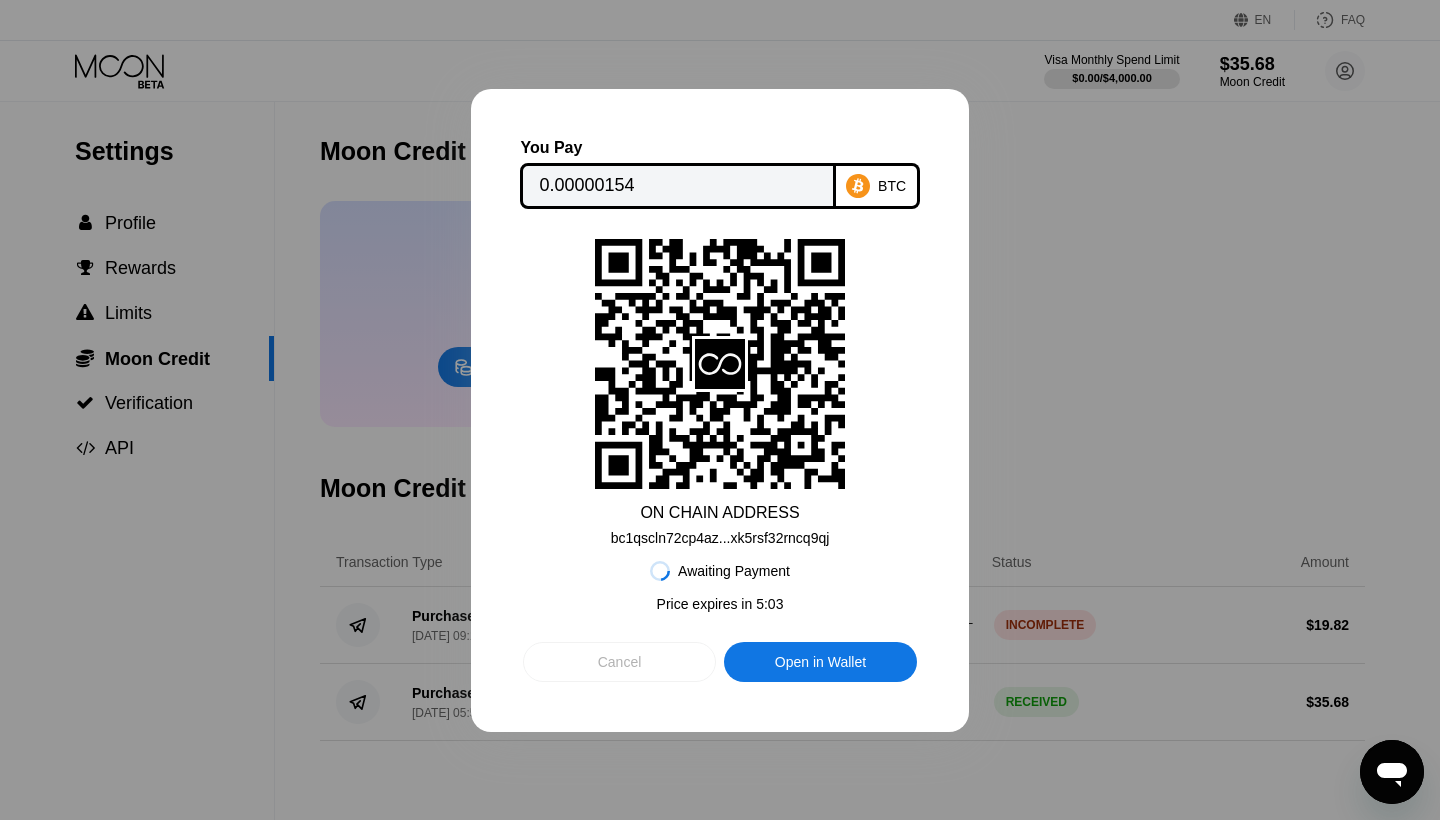 click on "Cancel" at bounding box center (620, 662) 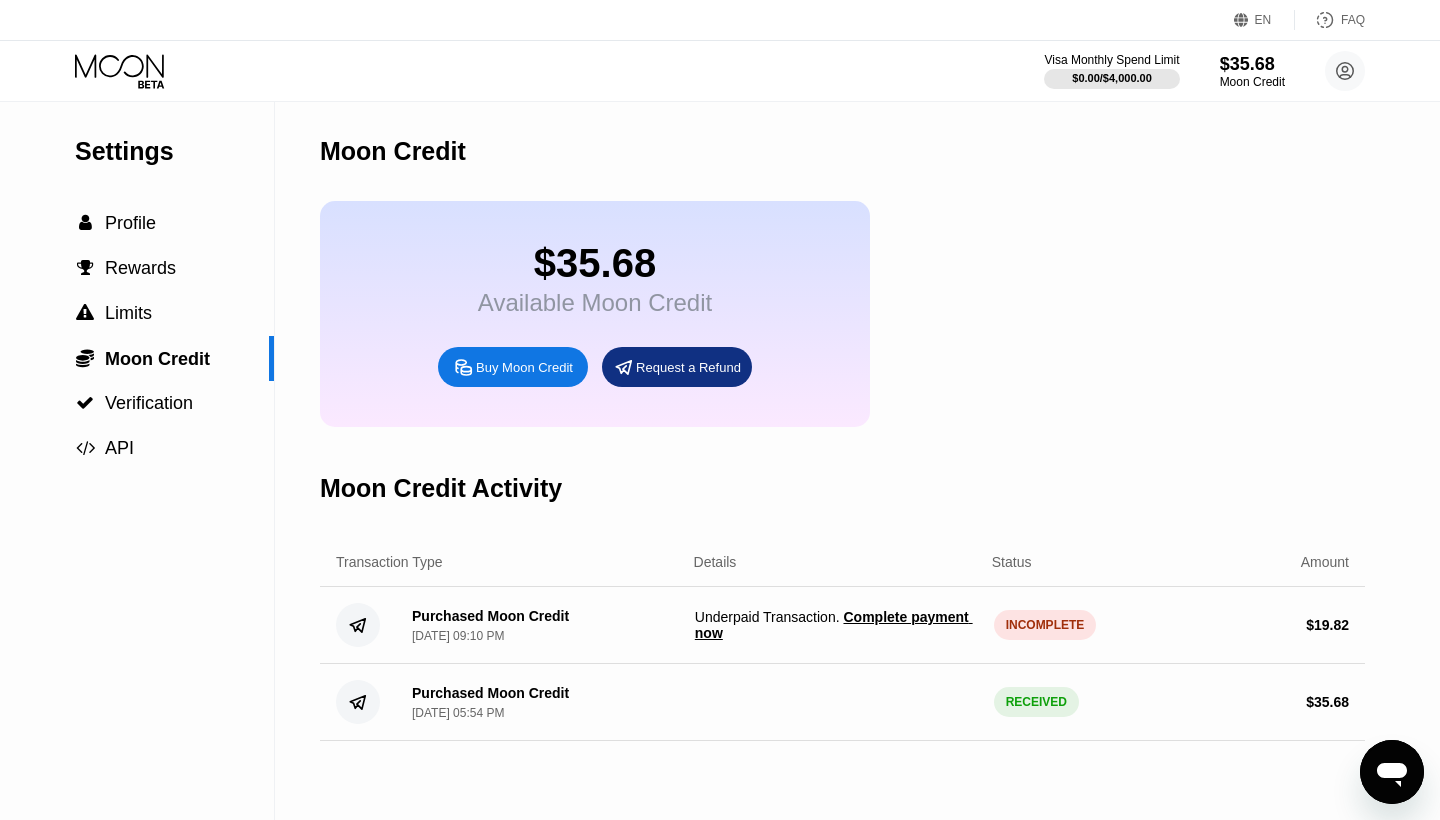 scroll, scrollTop: 0, scrollLeft: 0, axis: both 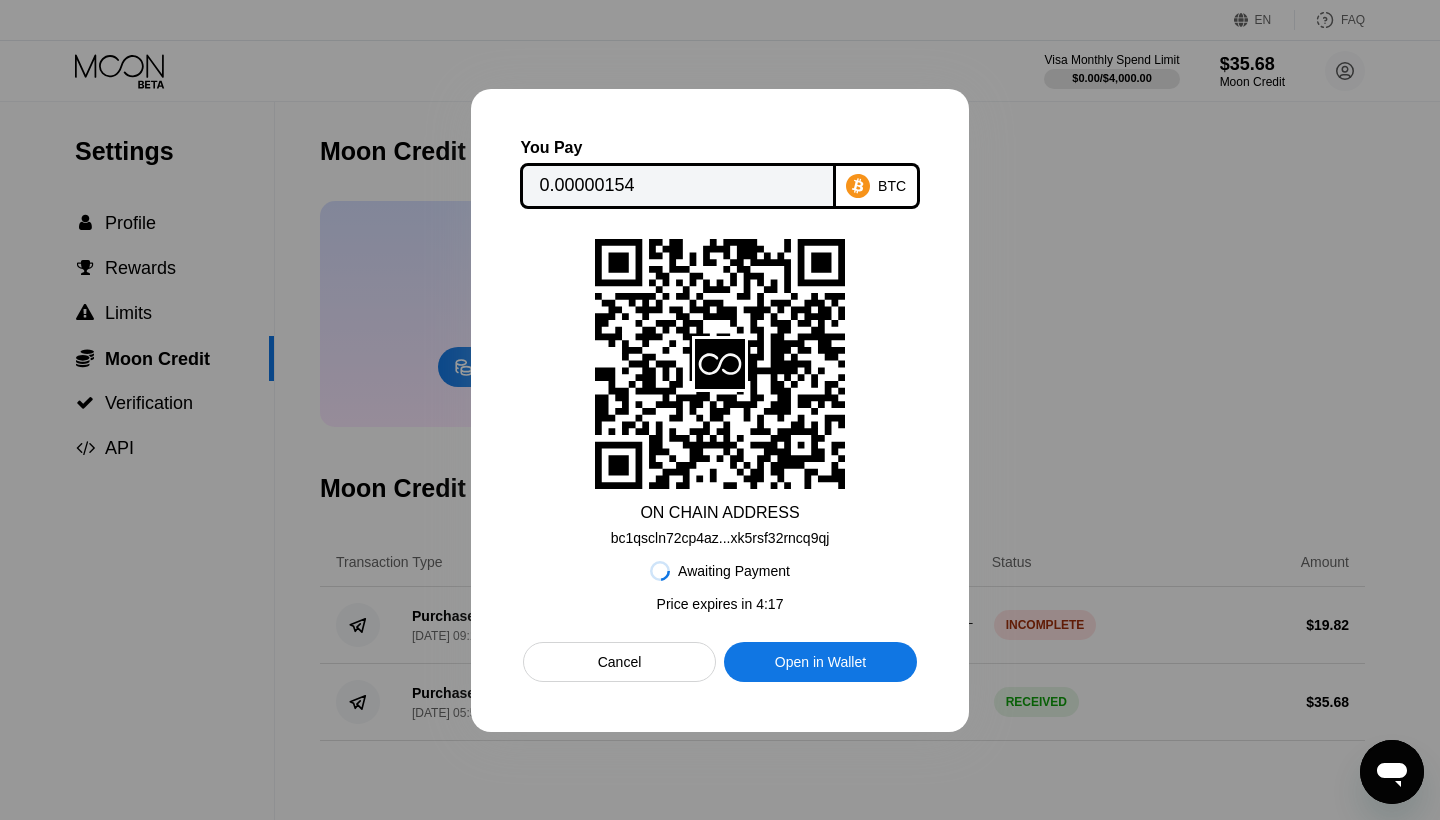 click on "Cancel" at bounding box center (620, 662) 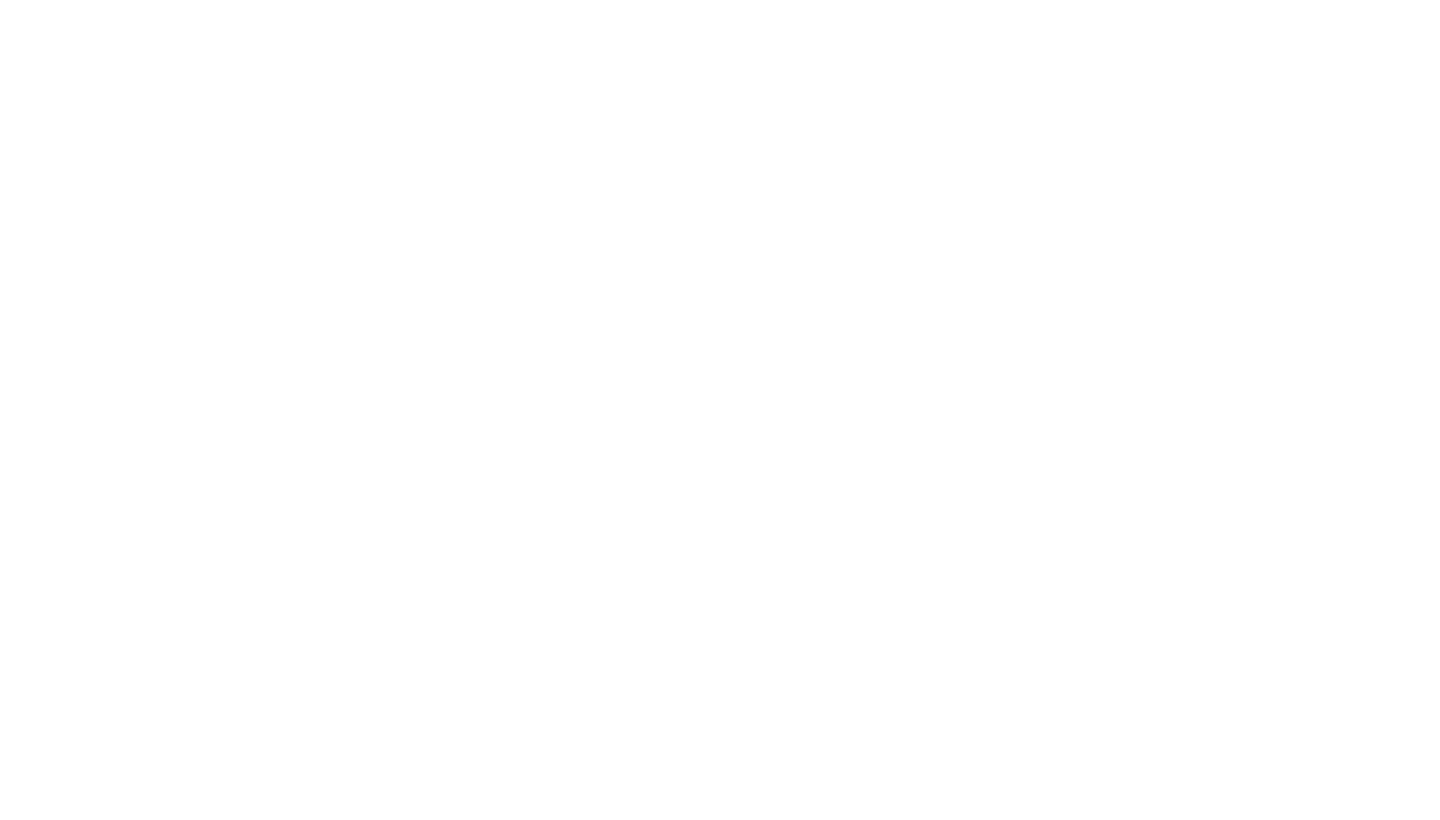 scroll, scrollTop: 0, scrollLeft: 0, axis: both 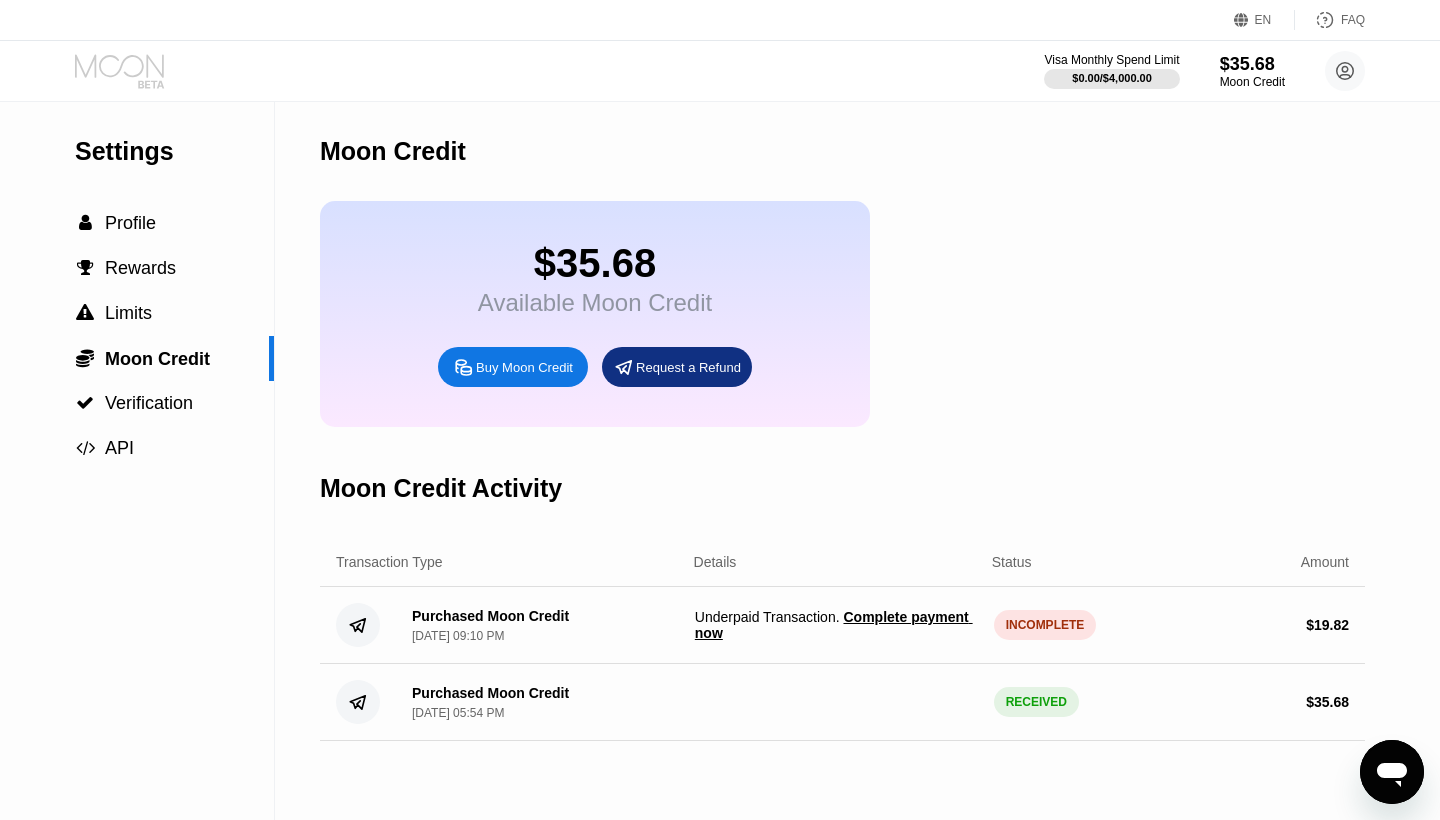 click 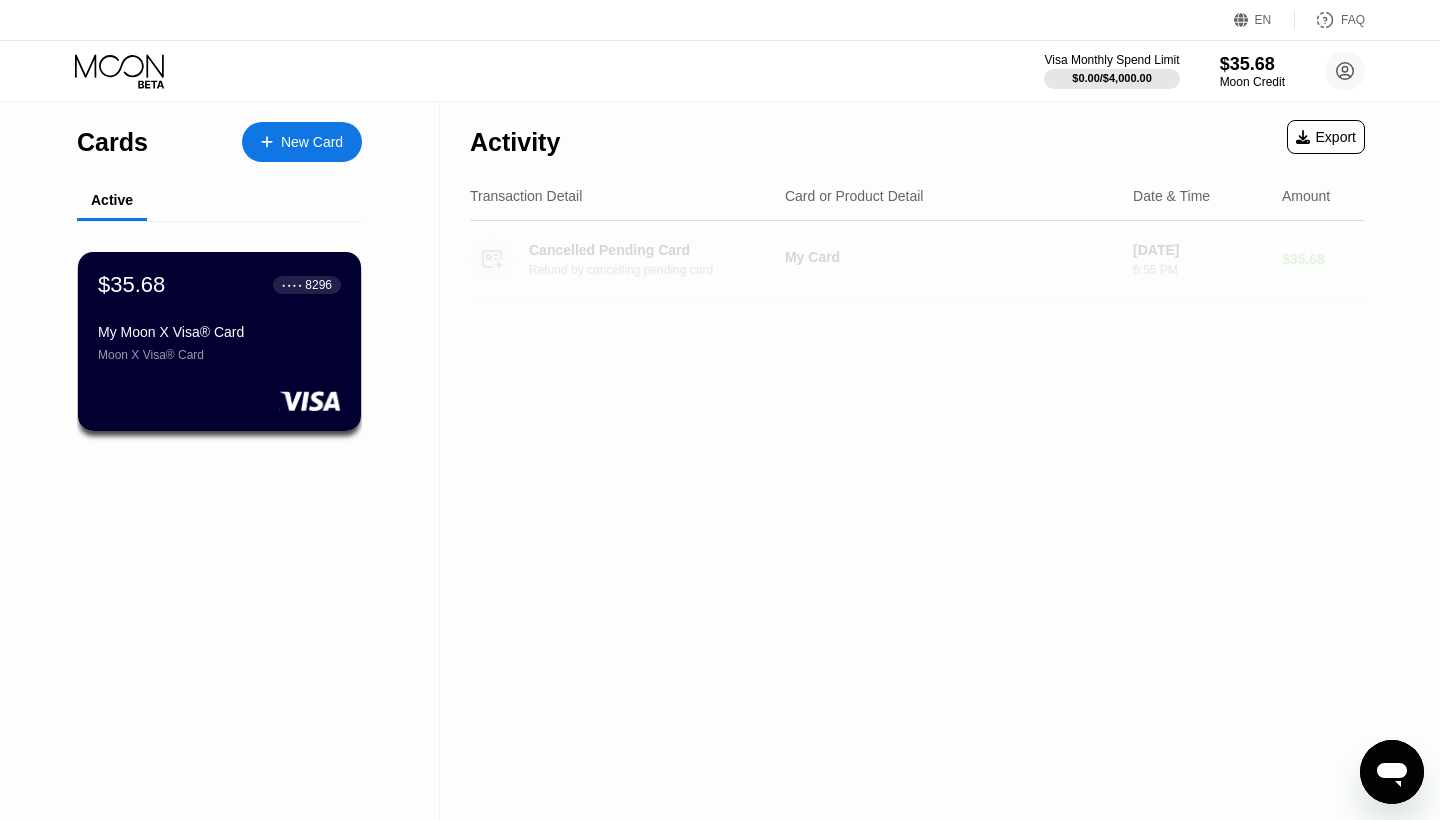 click on "Cancelled Pending Card Refund by cancelling pending card" at bounding box center (663, 259) 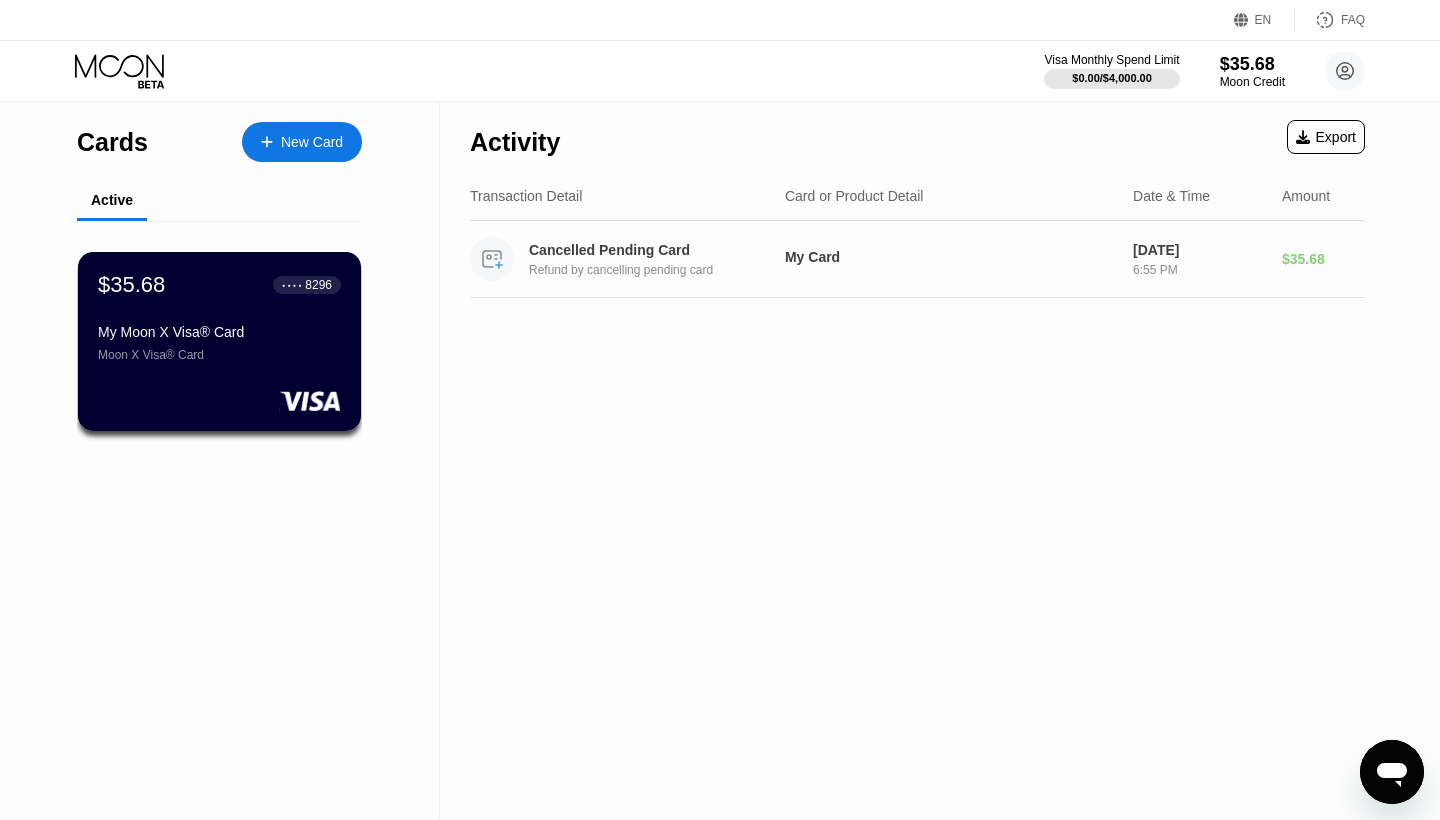 click on "[DATE] 6:55 PM" at bounding box center (1199, 259) 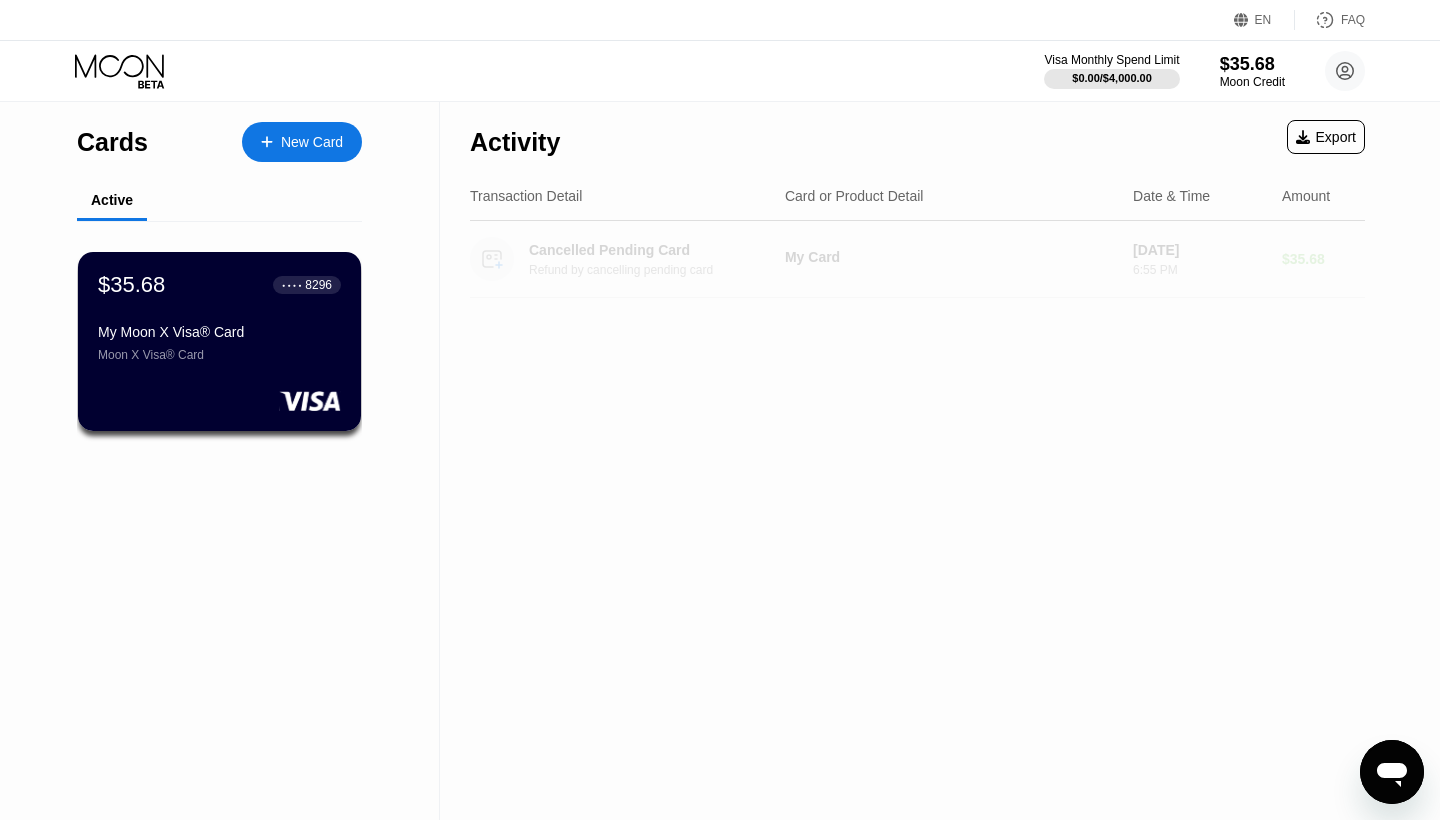 click on "My Card" at bounding box center [951, 257] 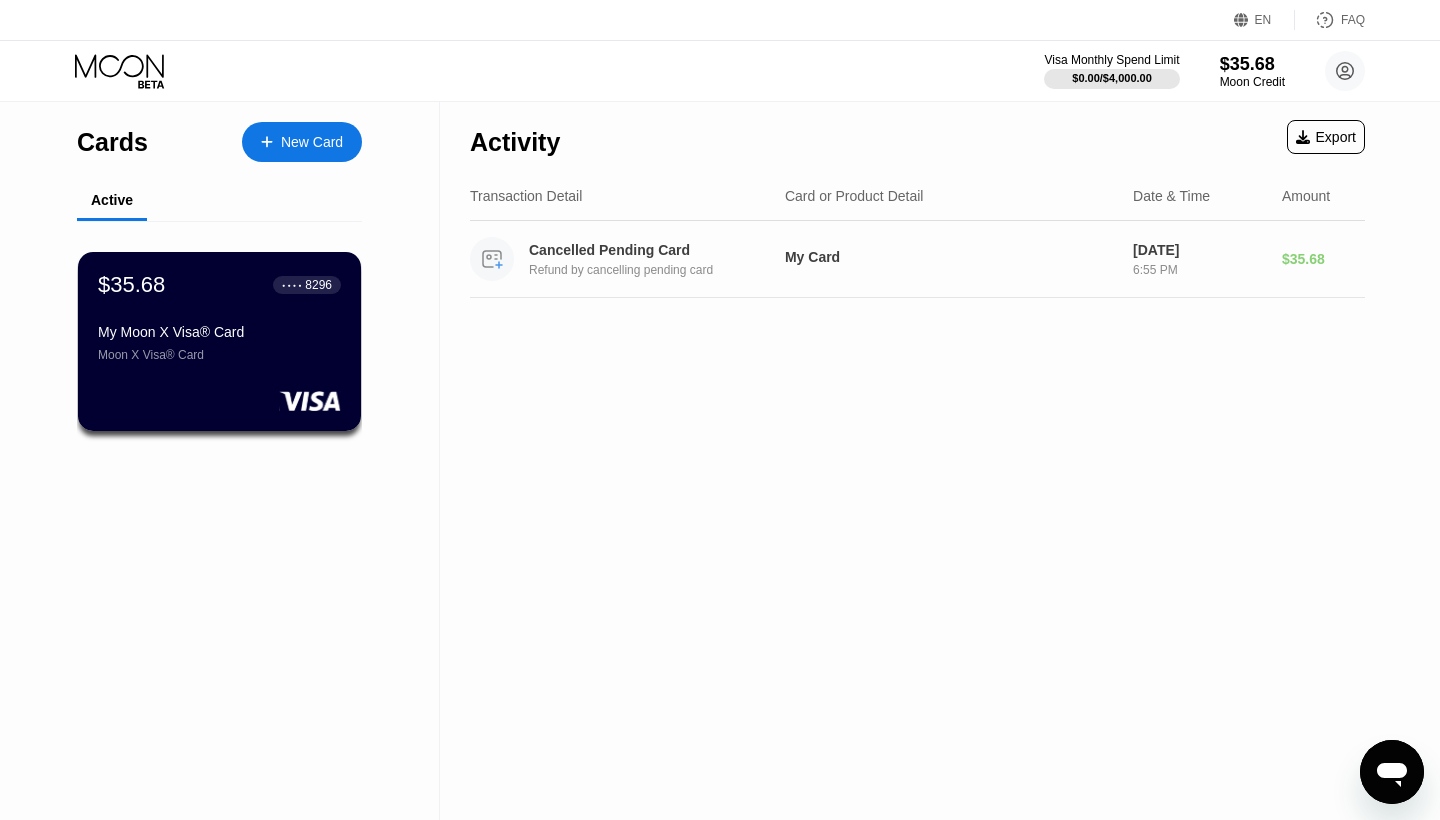 click on "Cancelled Pending Card Refund by cancelling pending card" at bounding box center [663, 259] 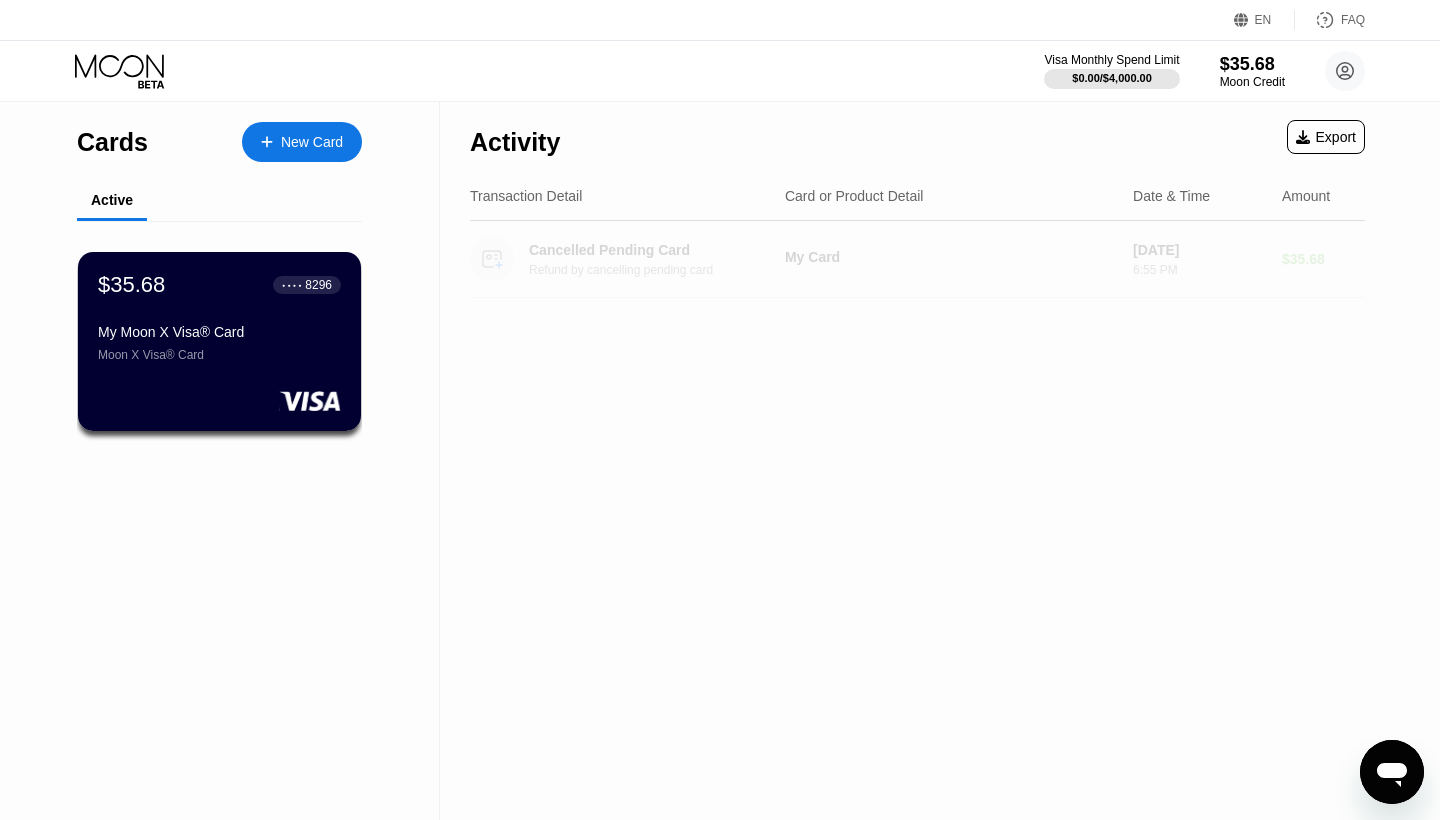 click on "My Card" at bounding box center [951, 257] 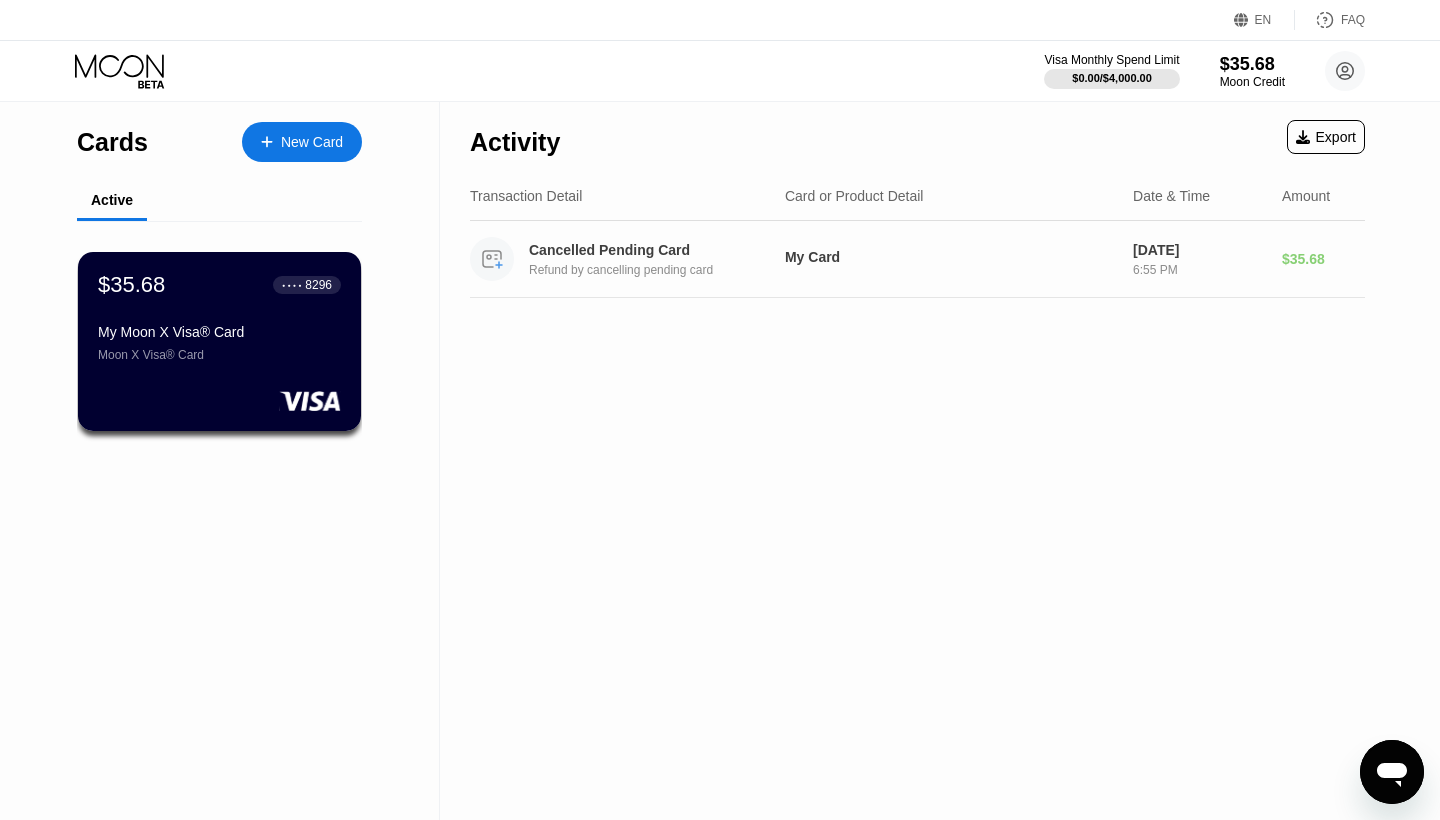 click 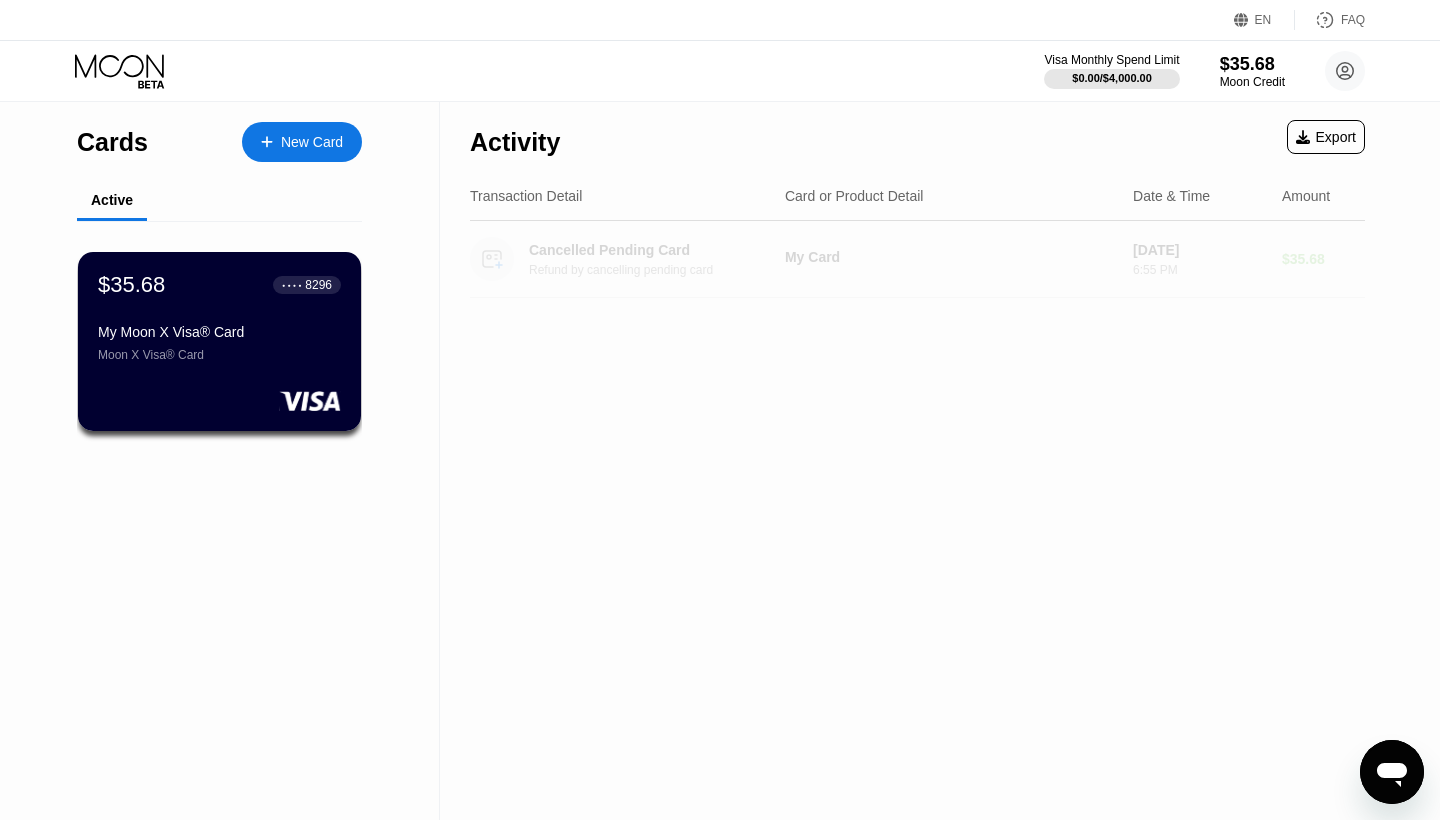 click 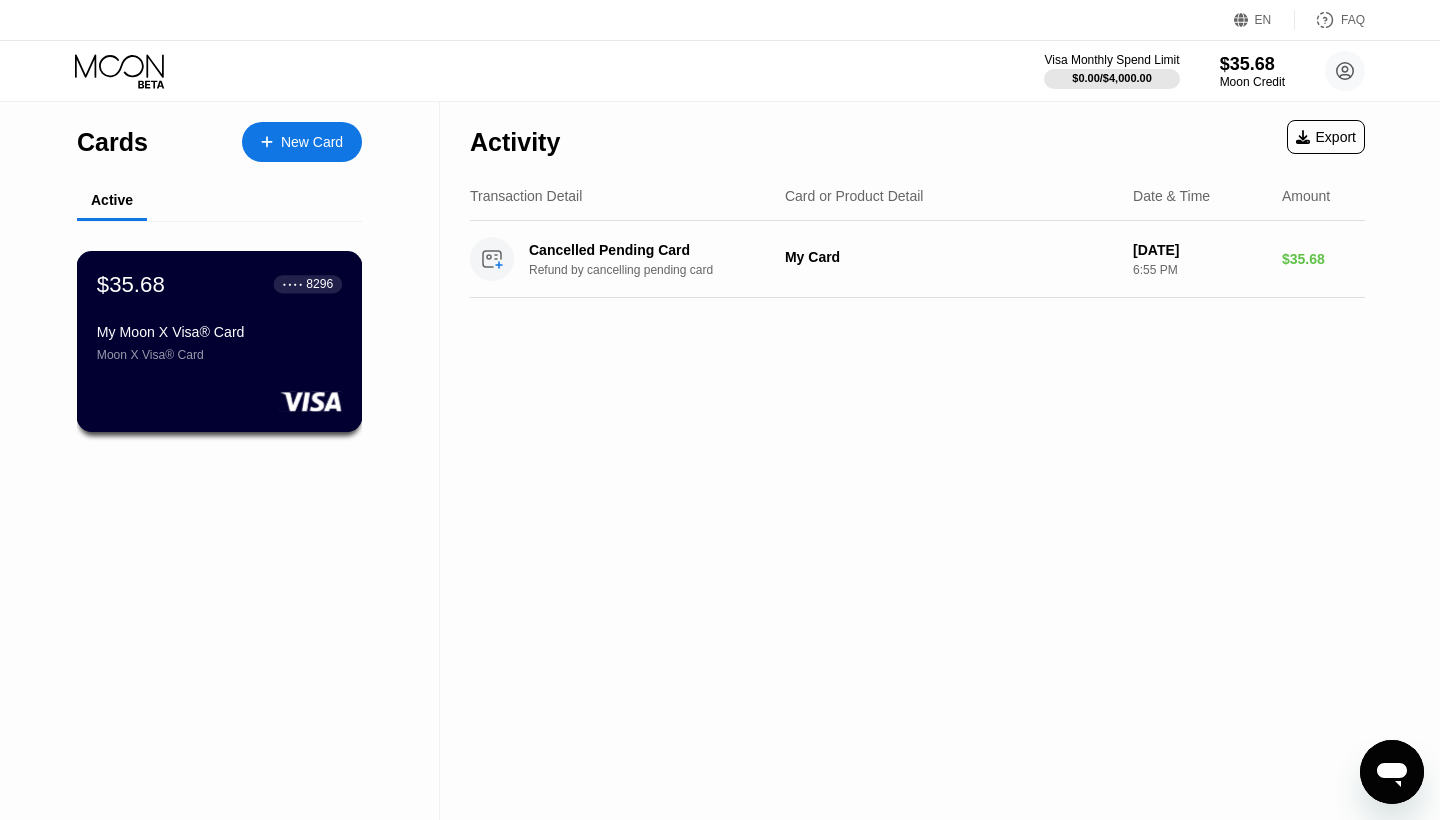 click on "My Moon X Visa® Card" at bounding box center [219, 332] 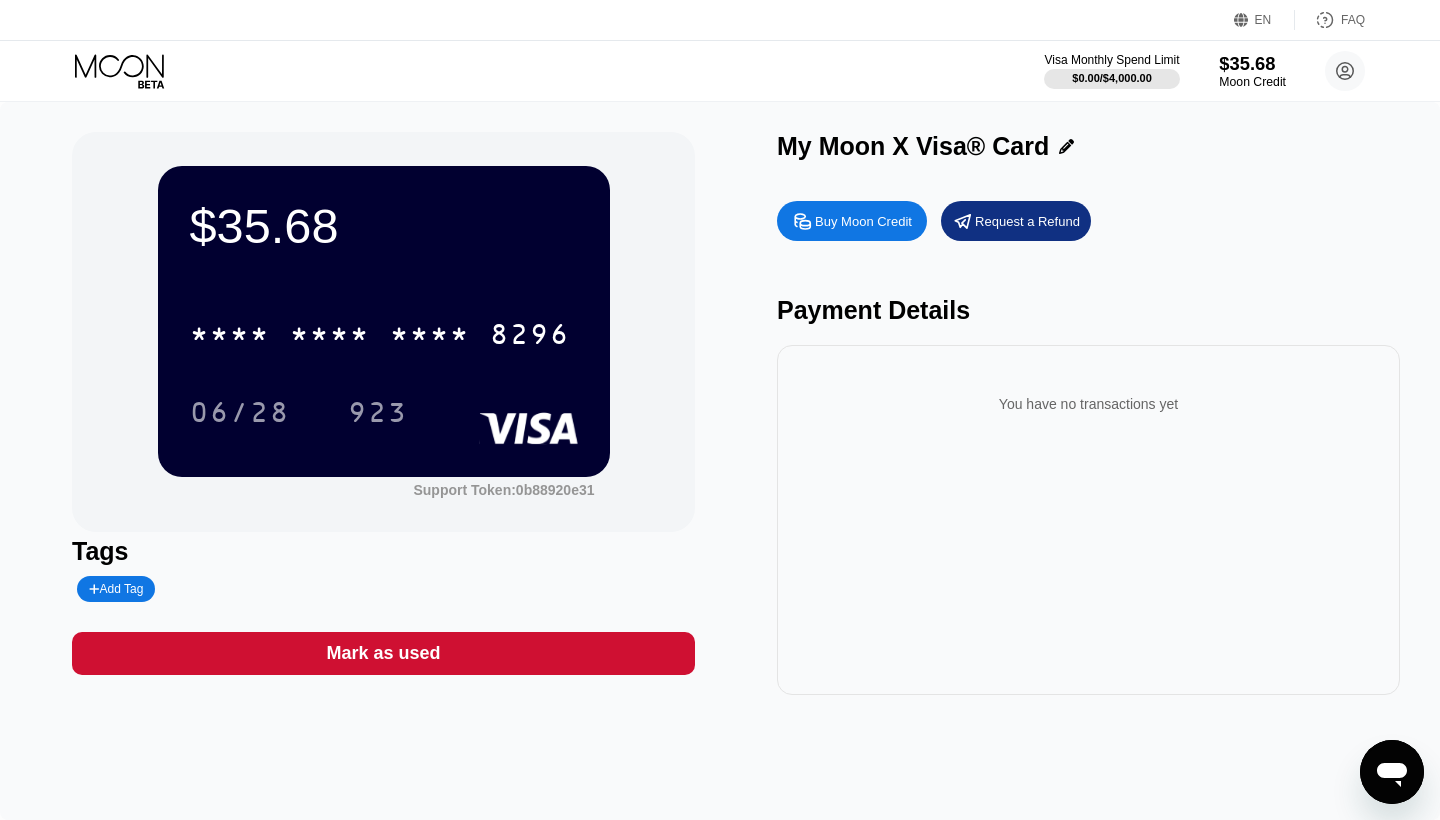 click on "$35.68" at bounding box center [1252, 63] 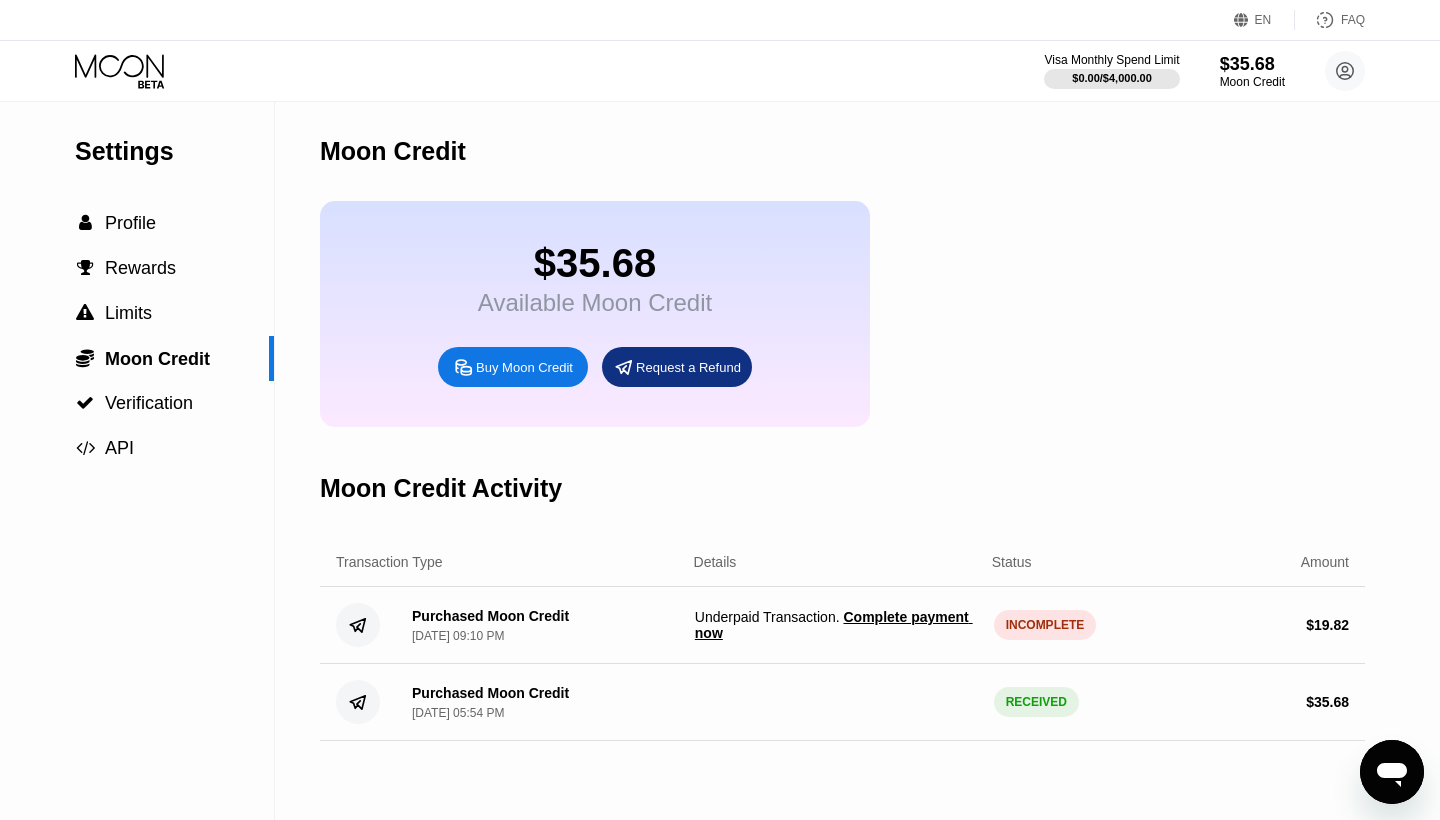 click on "Complete payment now" at bounding box center (834, 625) 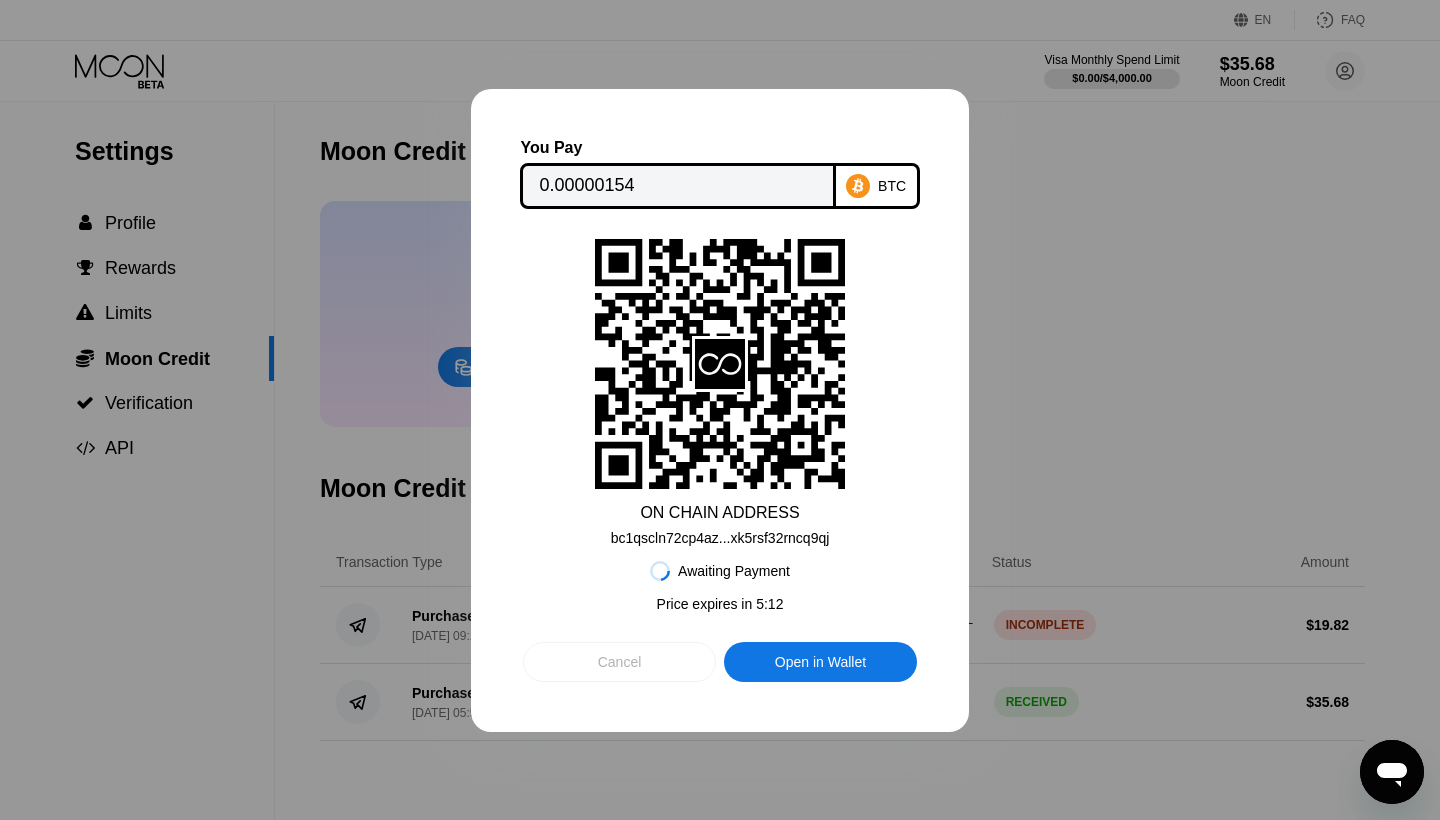 click on "Cancel" at bounding box center (619, 662) 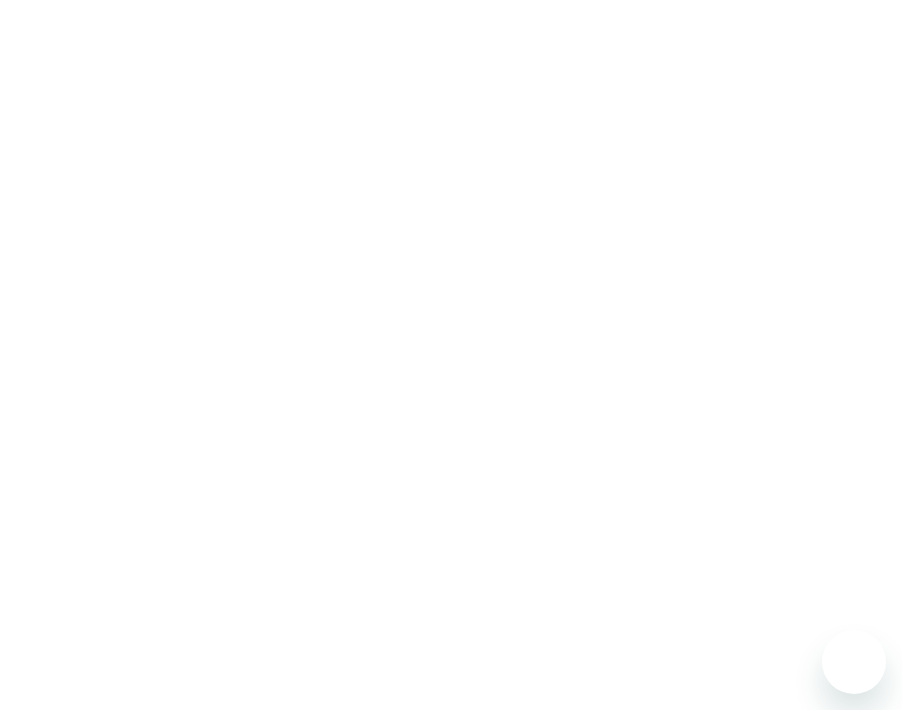 scroll, scrollTop: 0, scrollLeft: 0, axis: both 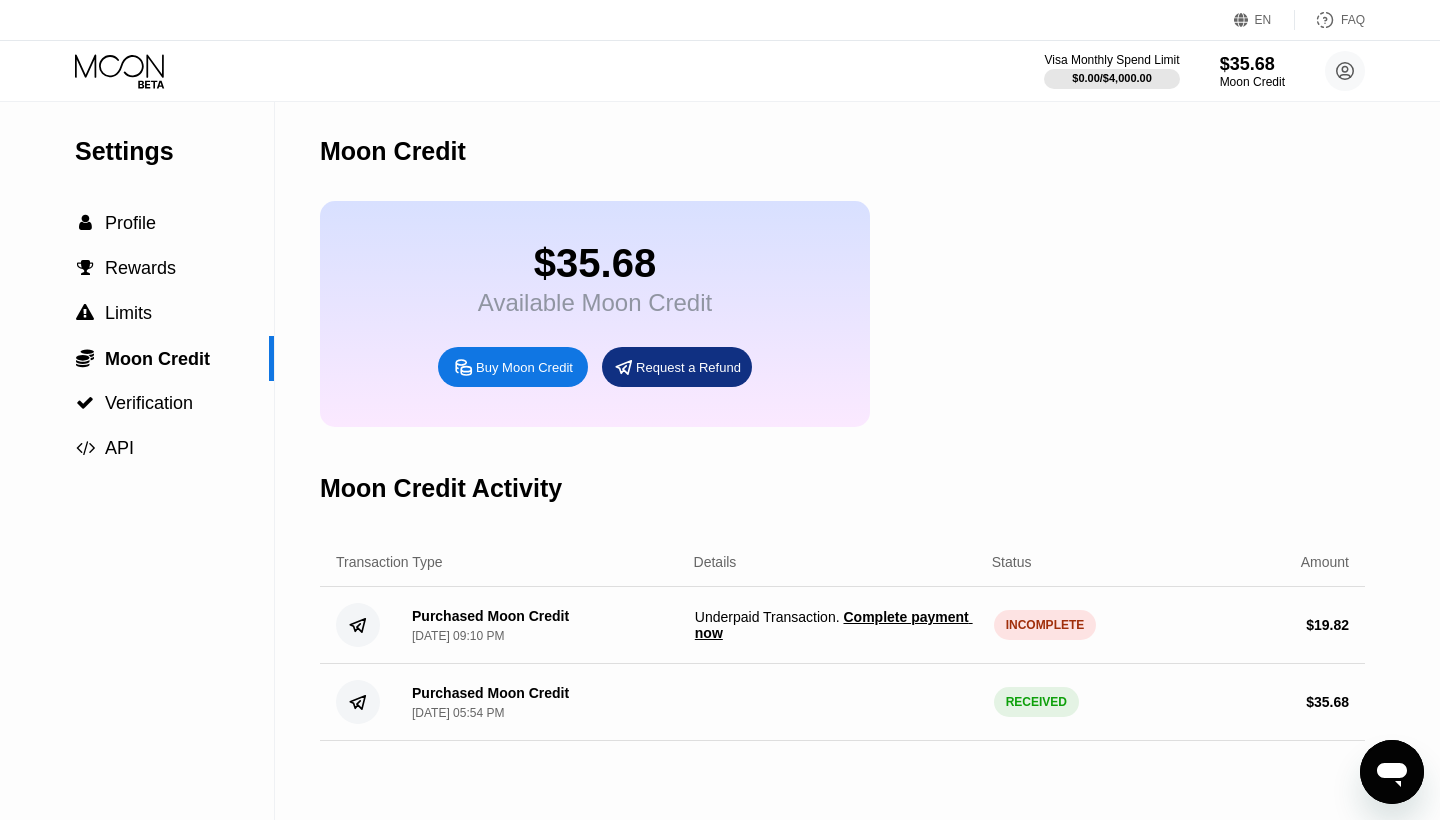 click on "Complete payment now" at bounding box center [834, 625] 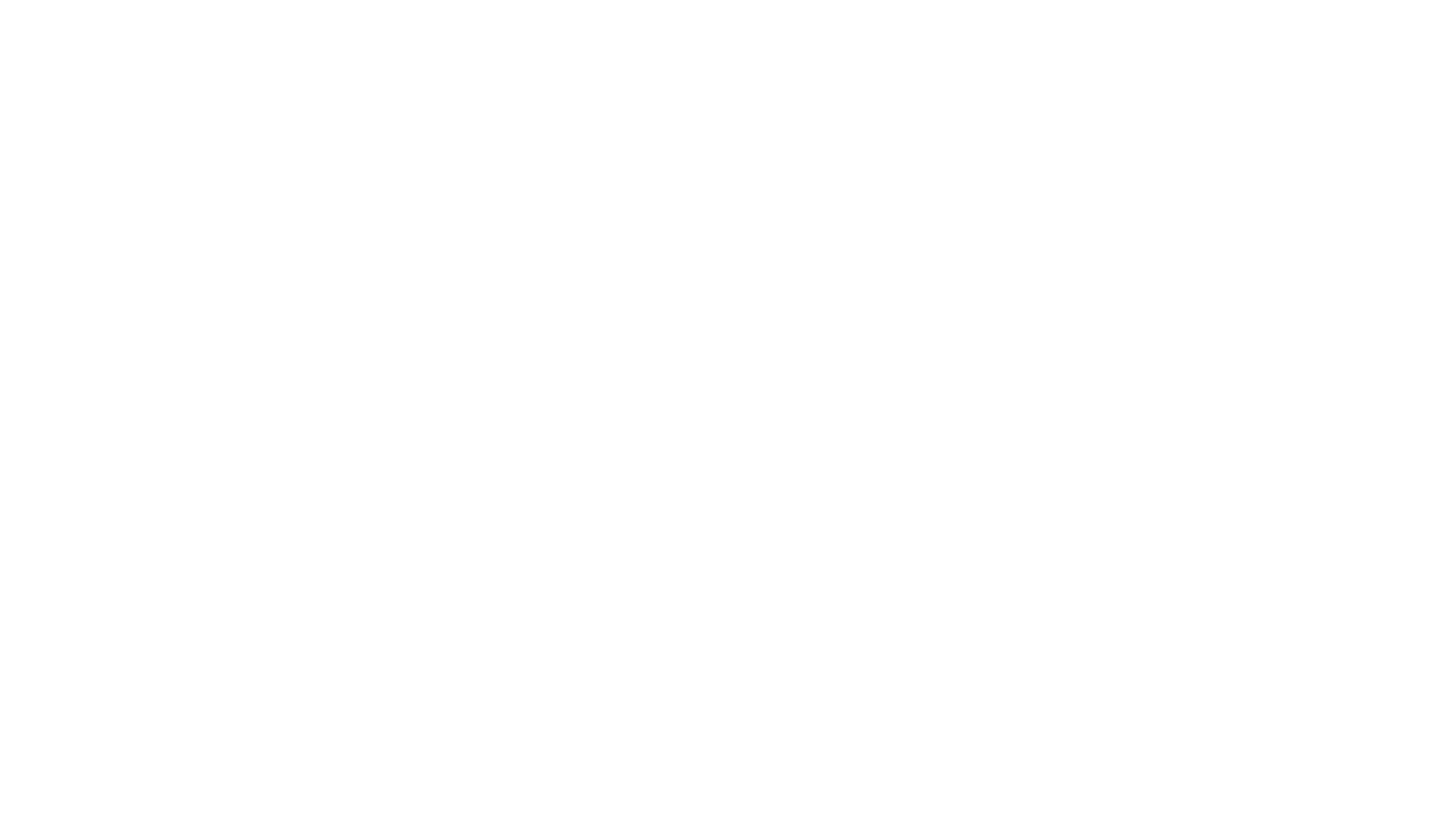scroll, scrollTop: 0, scrollLeft: 0, axis: both 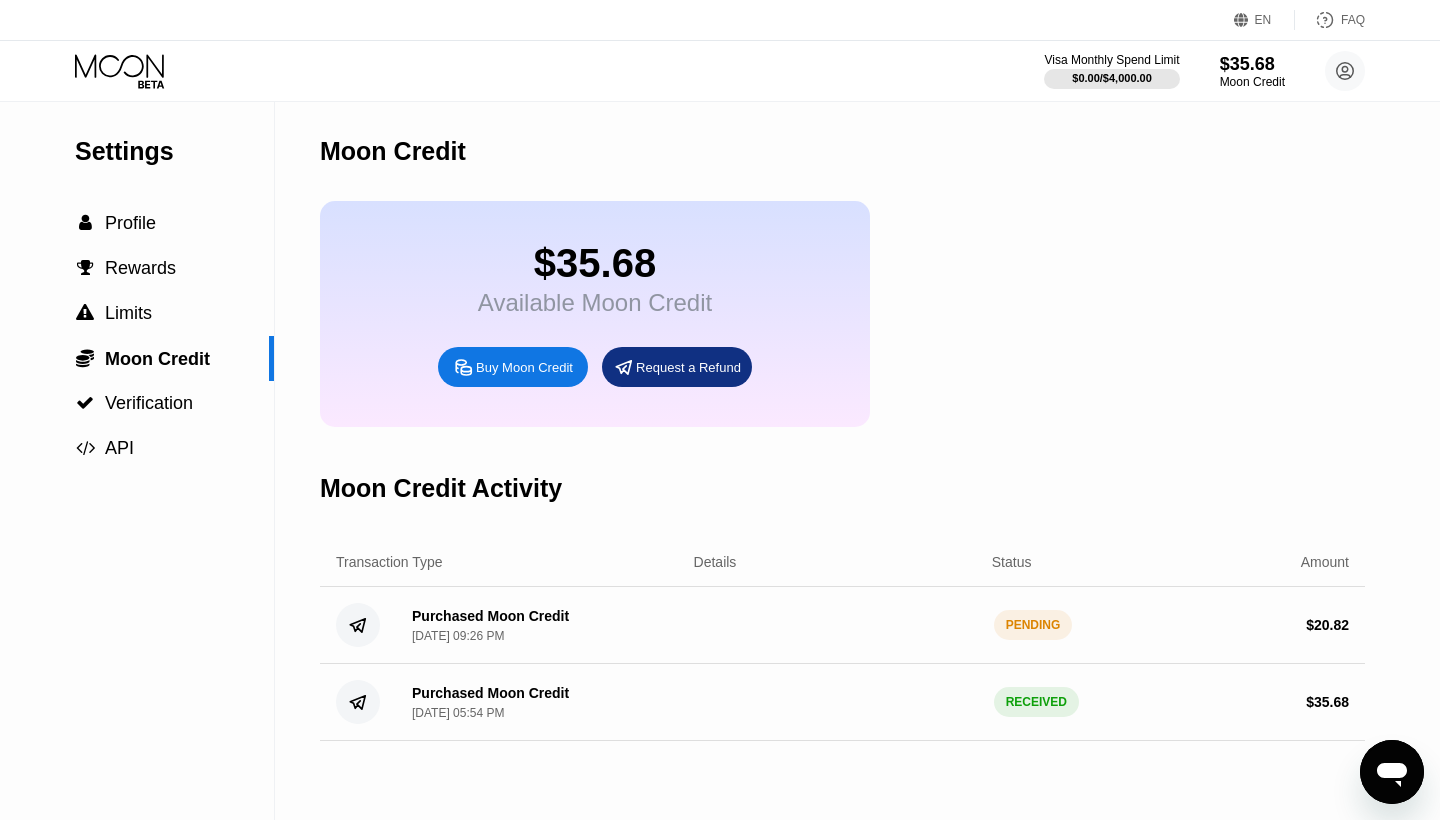 click on "Purchased Moon Credit Jul 19, 2025, 09:26 PM PENDING $ 20.82" at bounding box center [842, 625] 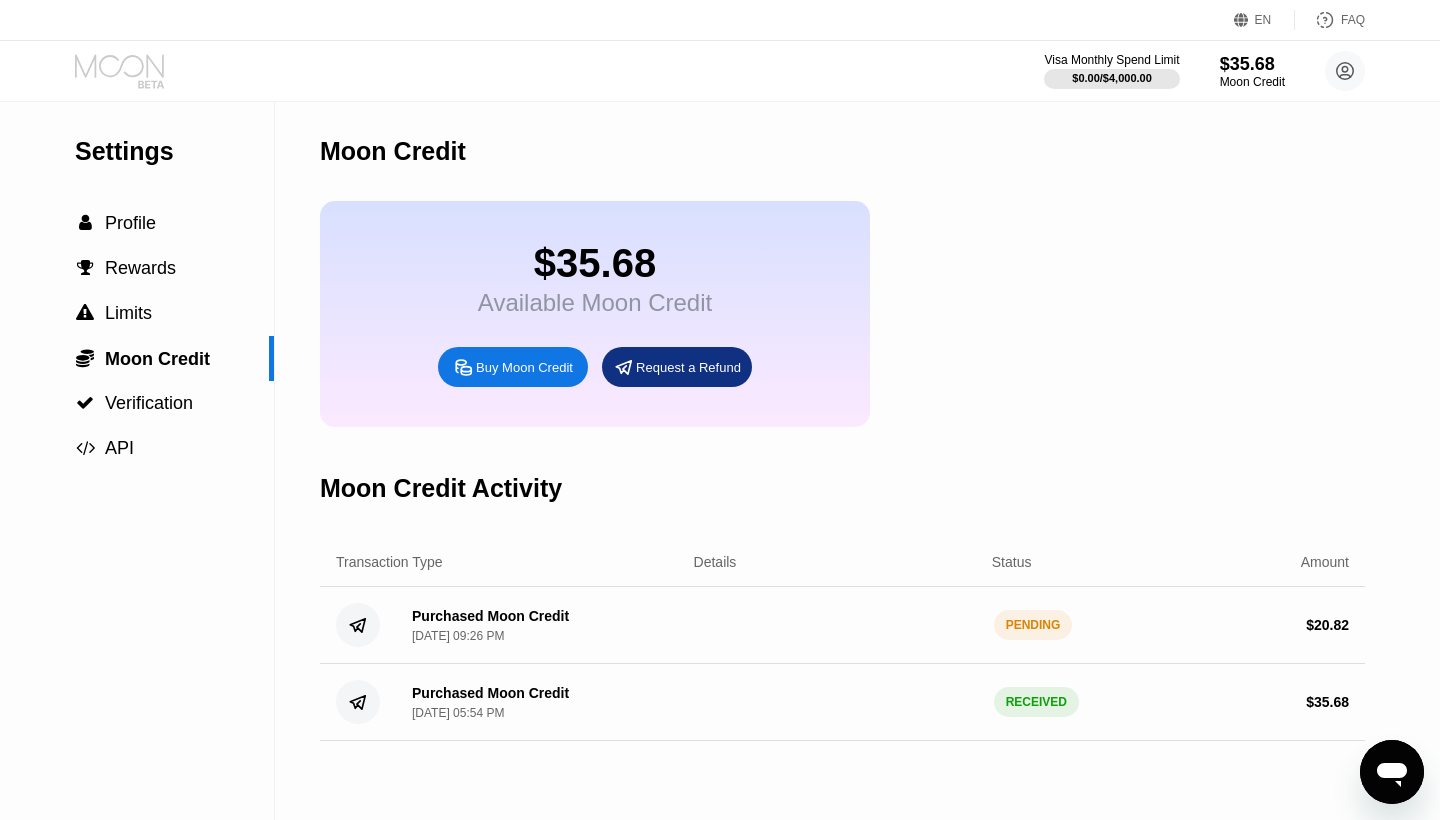 click 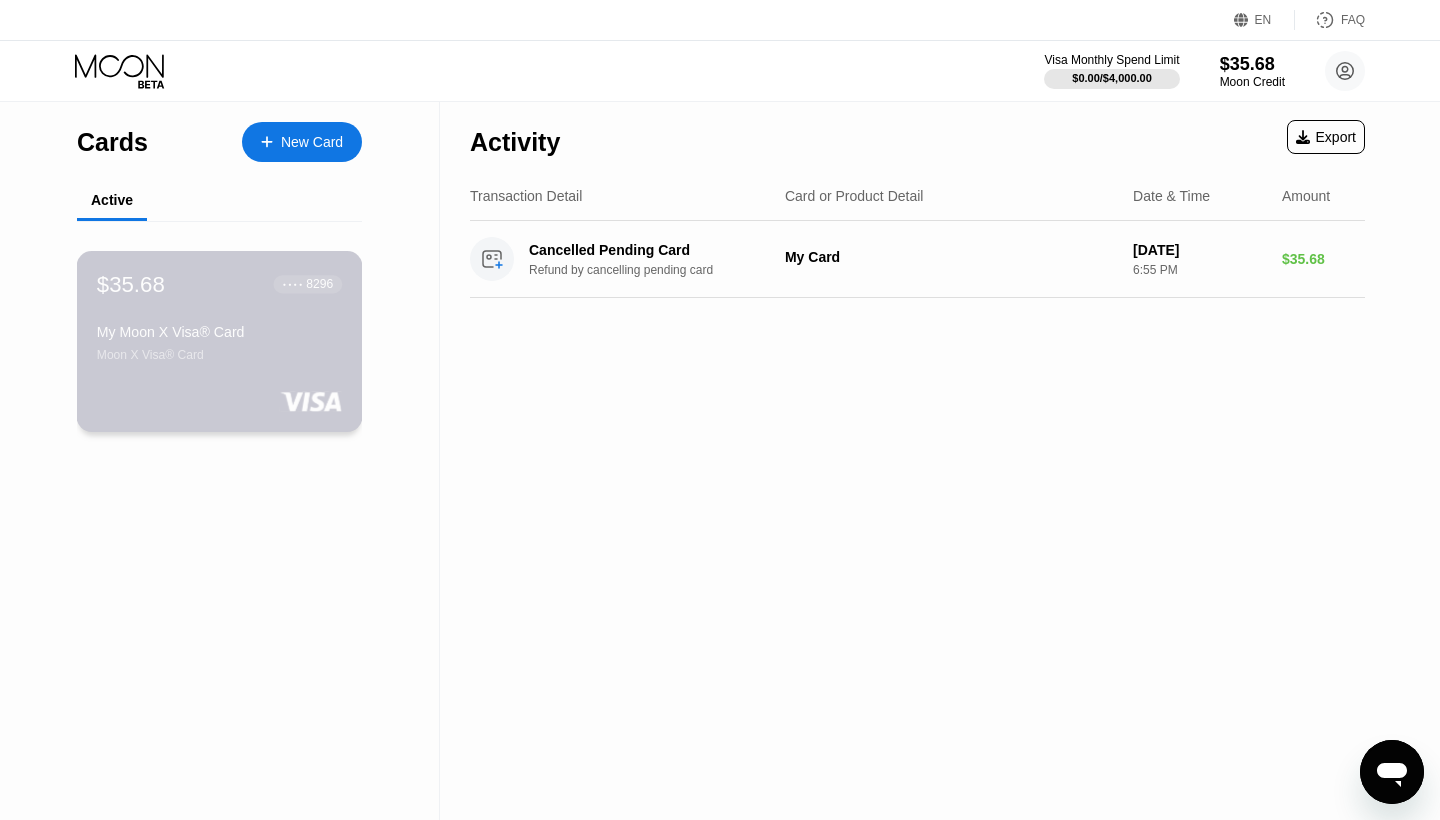 click on "$35.68 ● ● ● ● 8296 My Moon X Visa® Card Moon X Visa® Card" at bounding box center [219, 316] 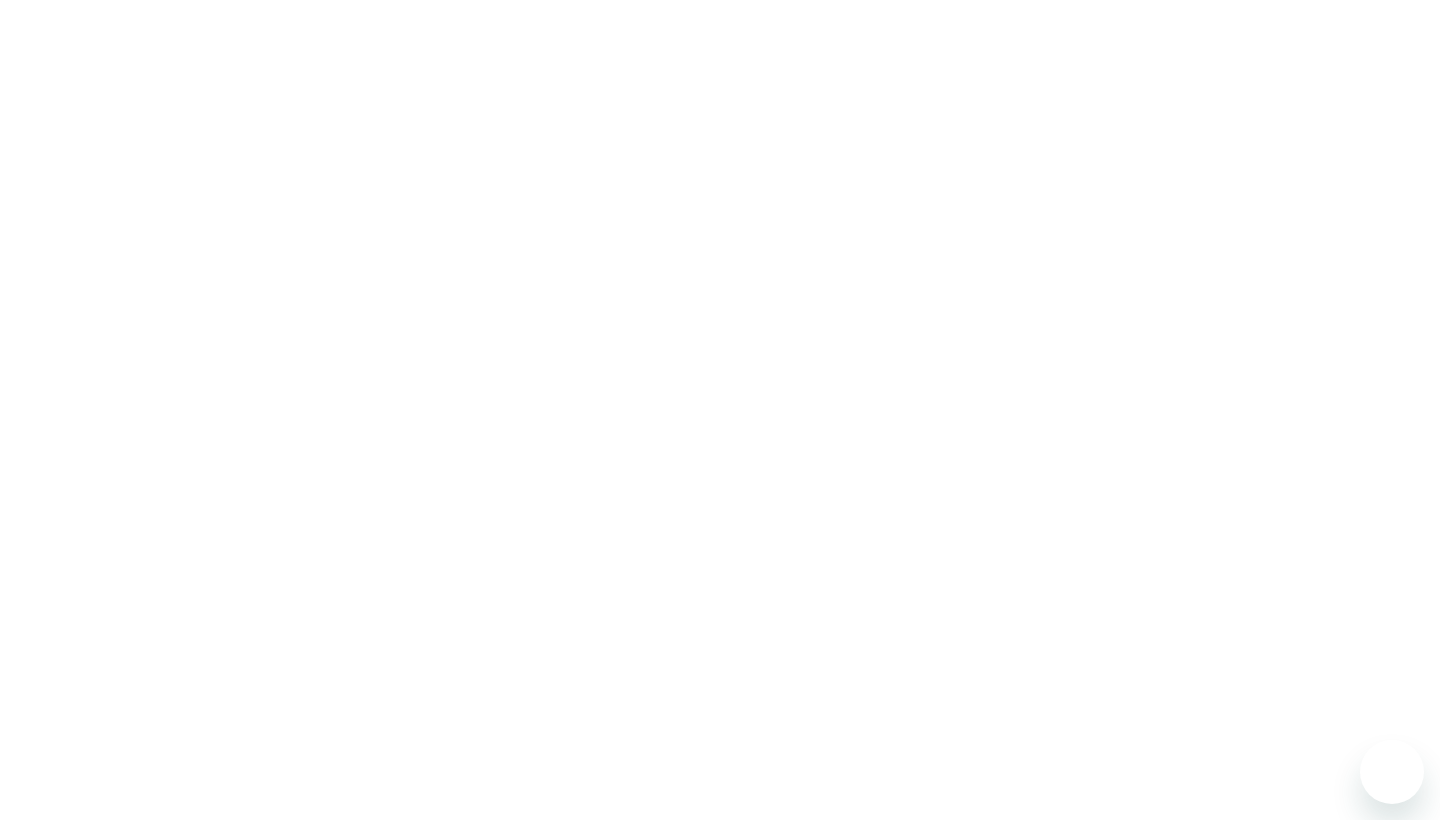 scroll, scrollTop: 0, scrollLeft: 0, axis: both 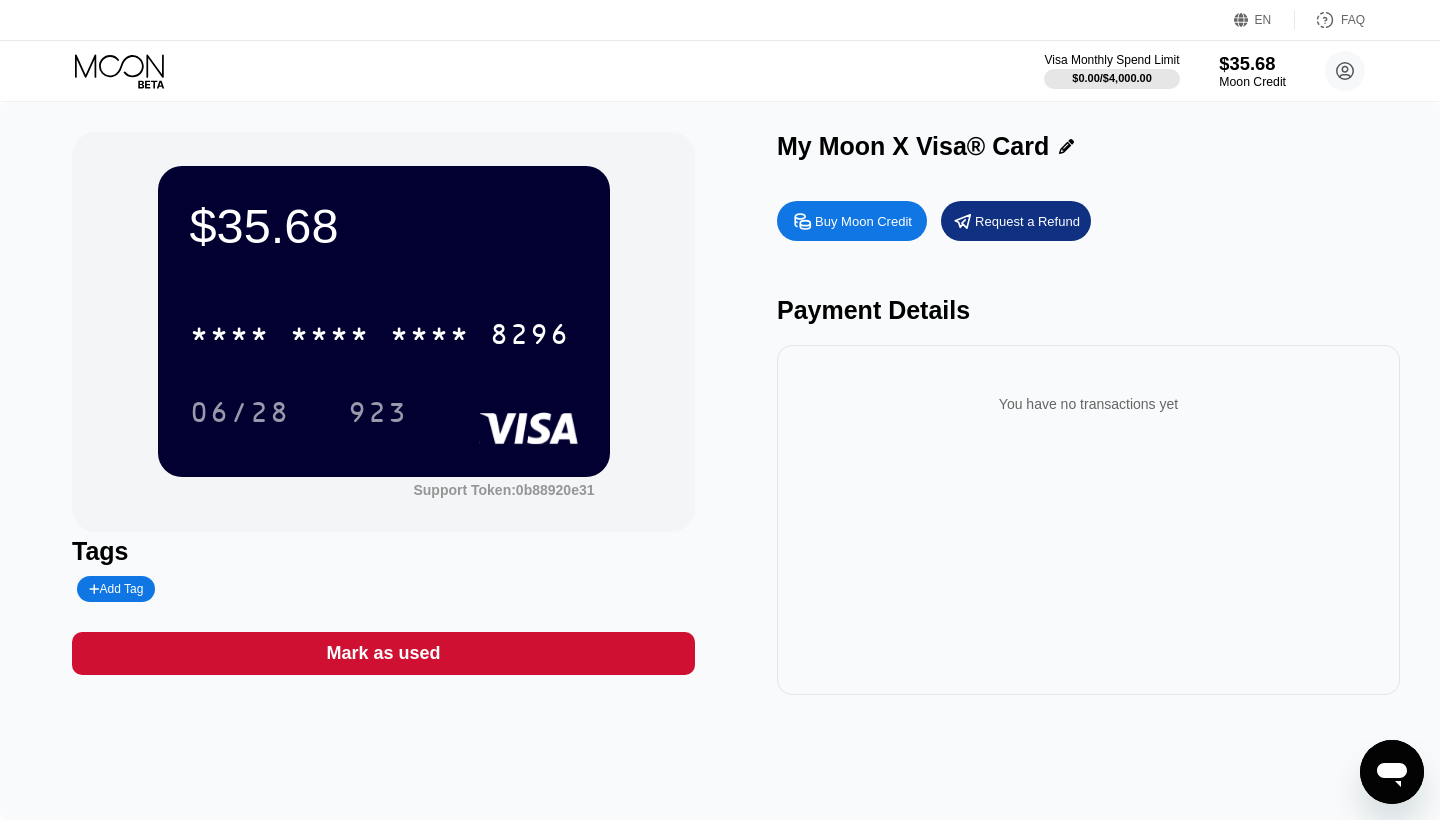 click on "$35.68" at bounding box center (1252, 63) 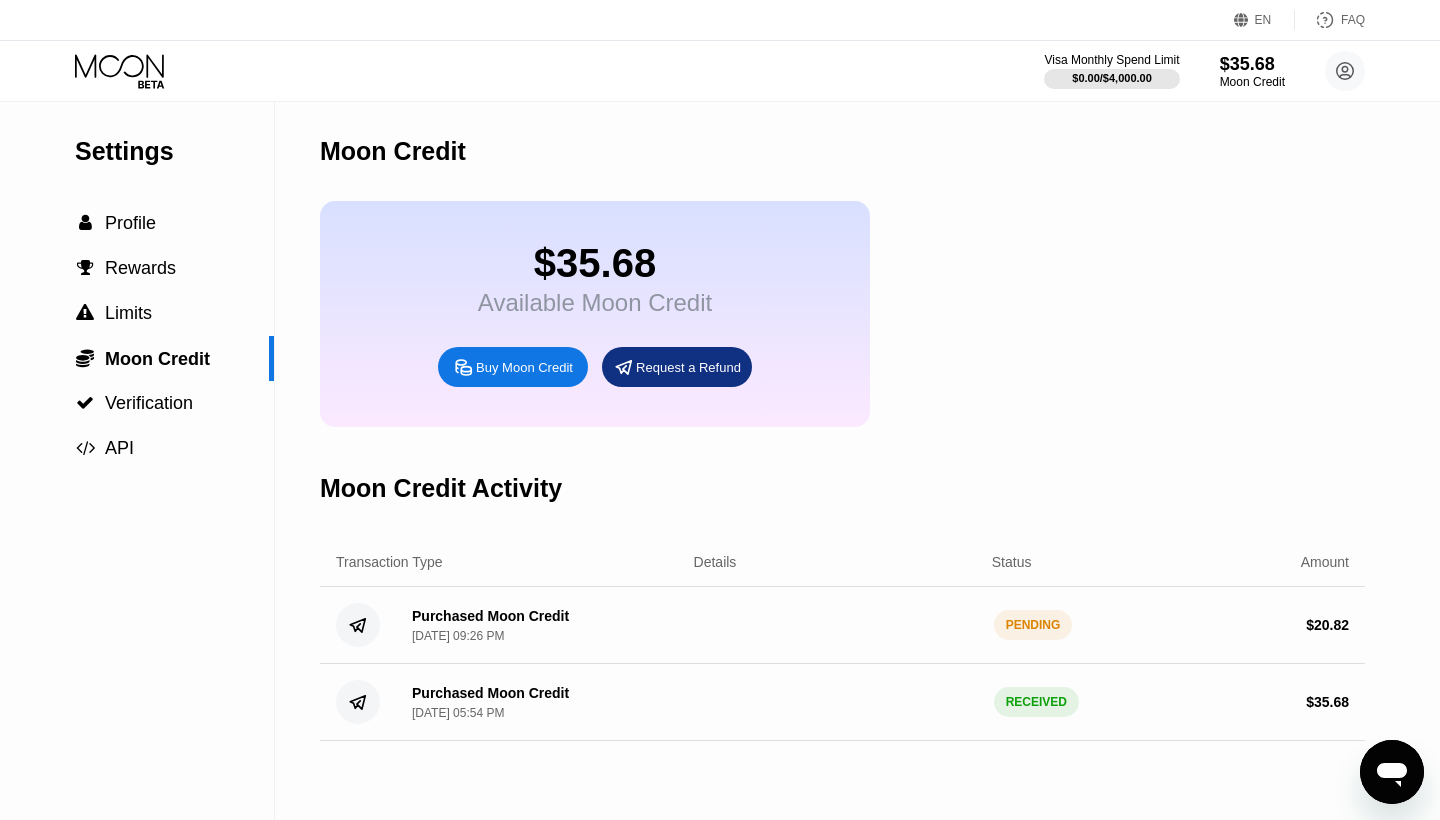 click on "Purchased Moon Credit Jul 19, 2025, 09:26 PM" at bounding box center (537, 625) 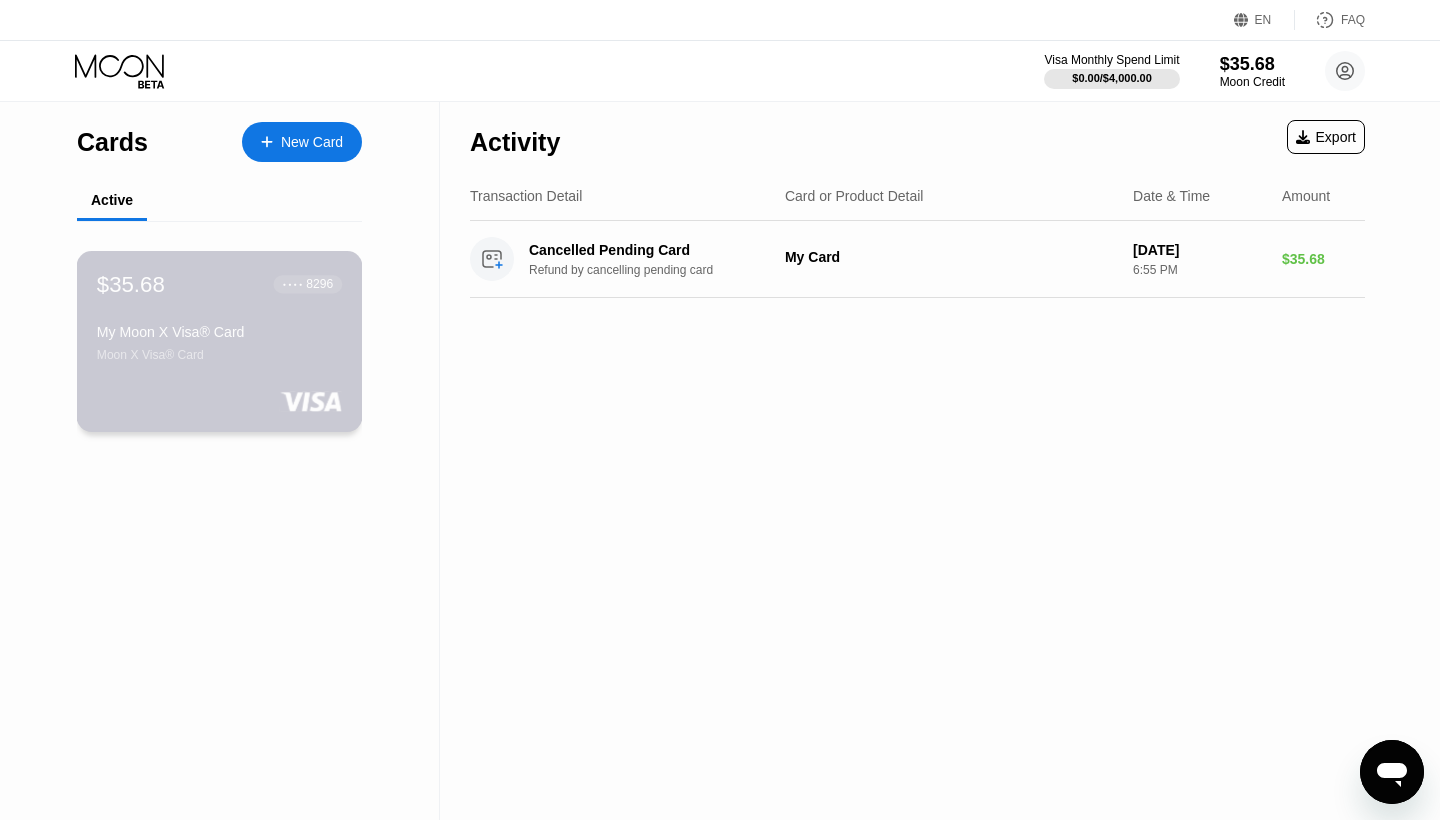 click on "$35.68 ● ● ● ● 8296" at bounding box center [219, 284] 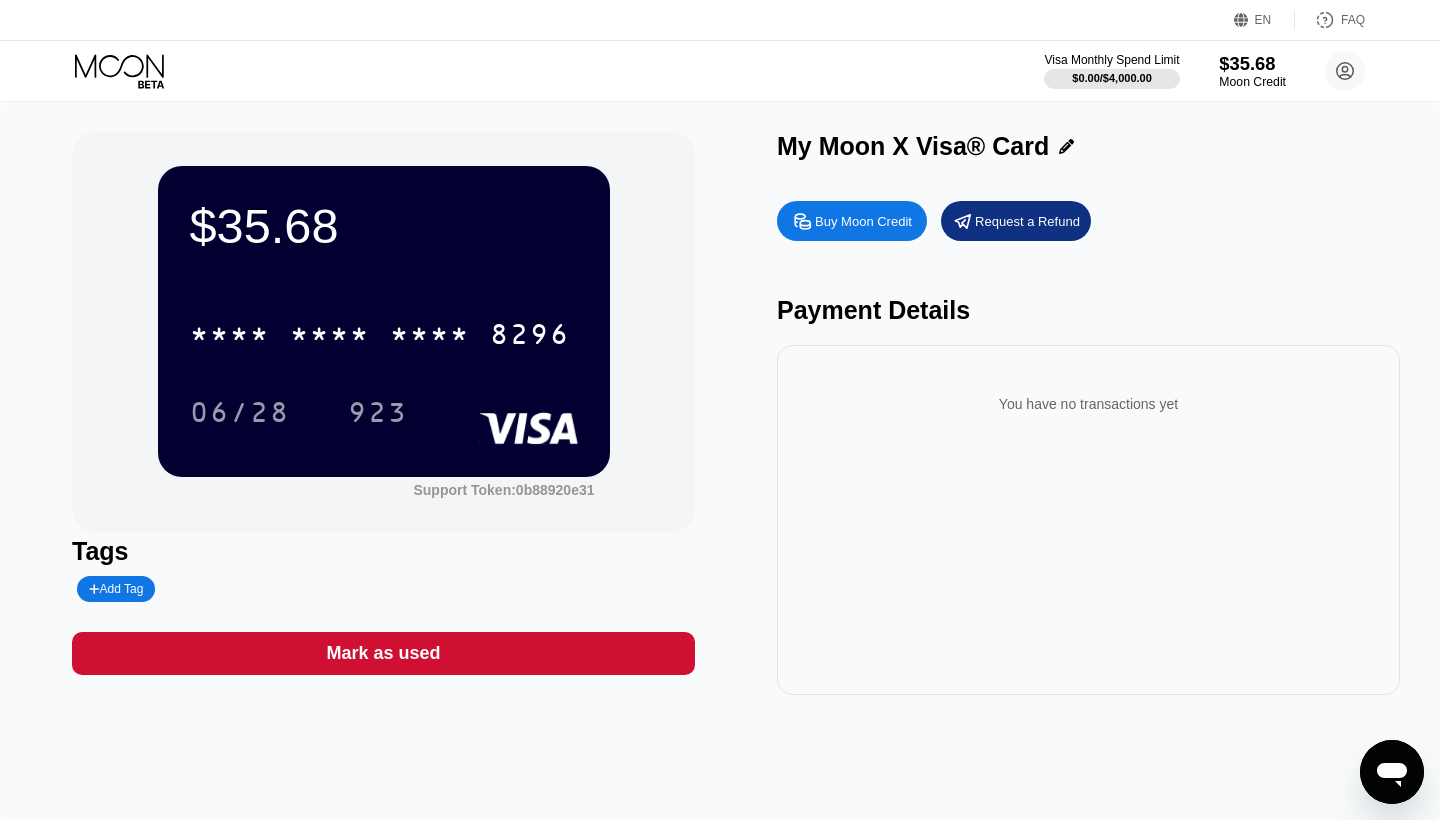 click on "Moon Credit" at bounding box center [1252, 82] 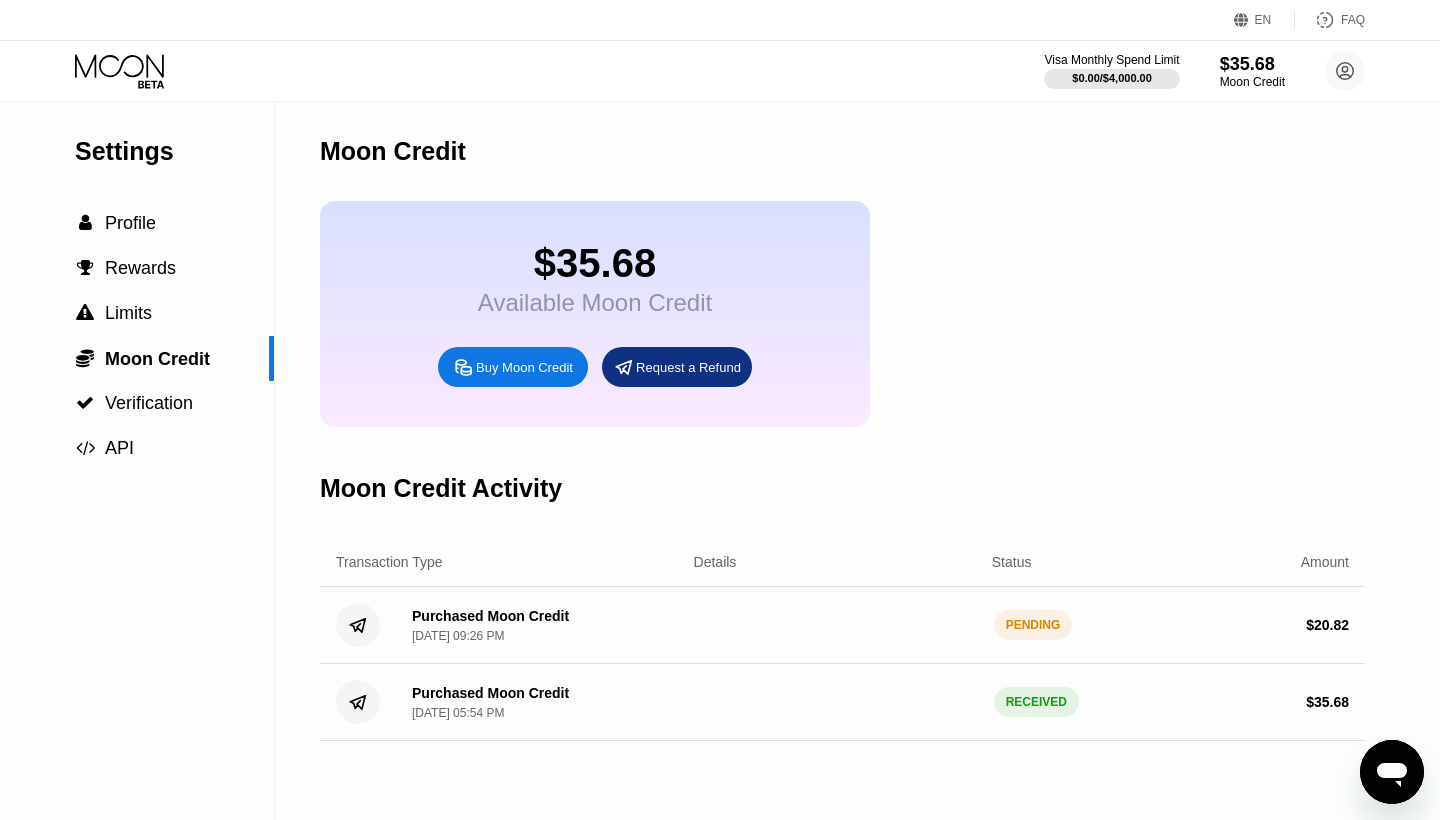 click on "Purchased Moon Credit Jul 19, 2025, 09:26 PM PENDING $ 20.82" at bounding box center (842, 625) 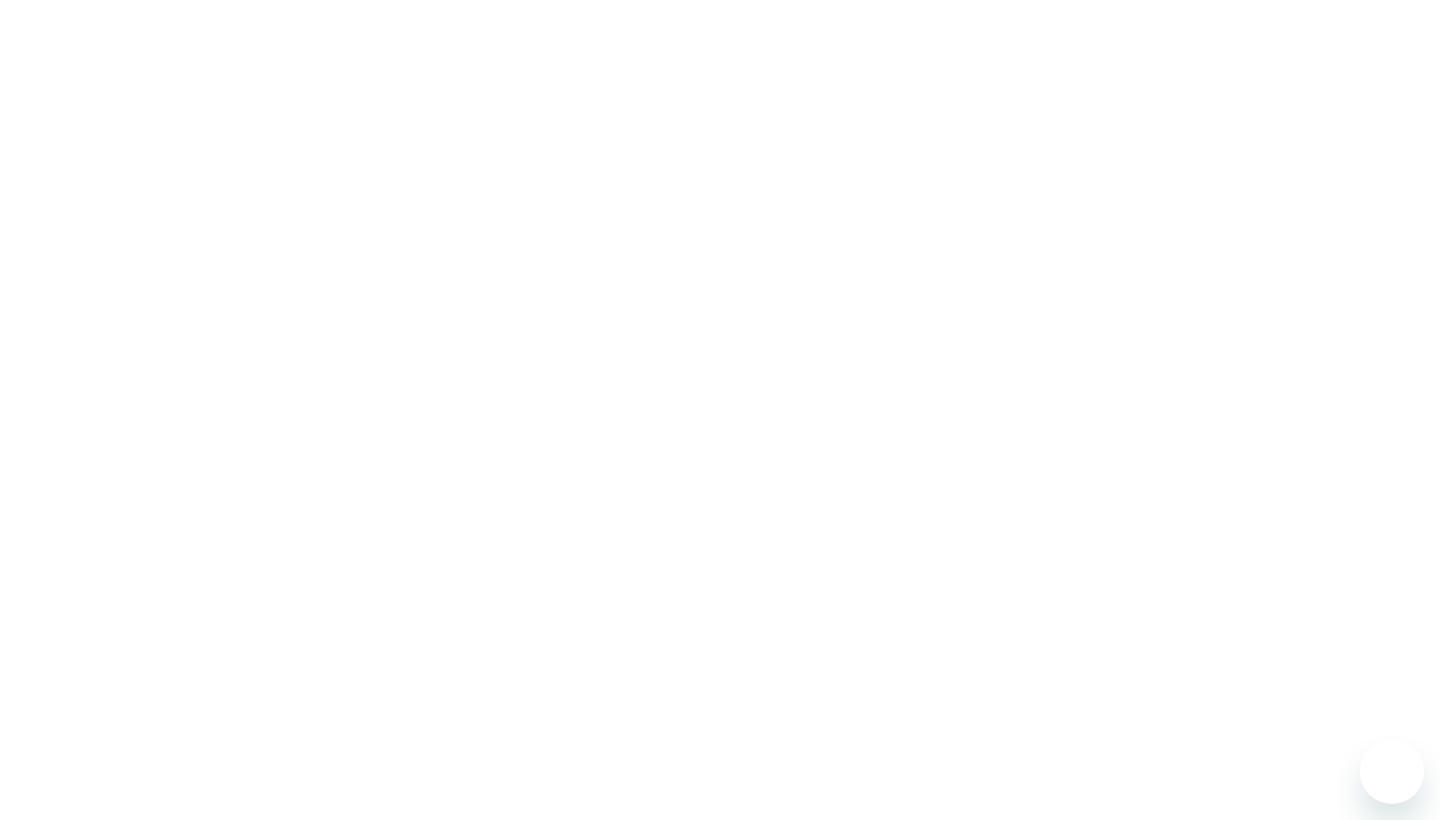 scroll, scrollTop: 0, scrollLeft: 0, axis: both 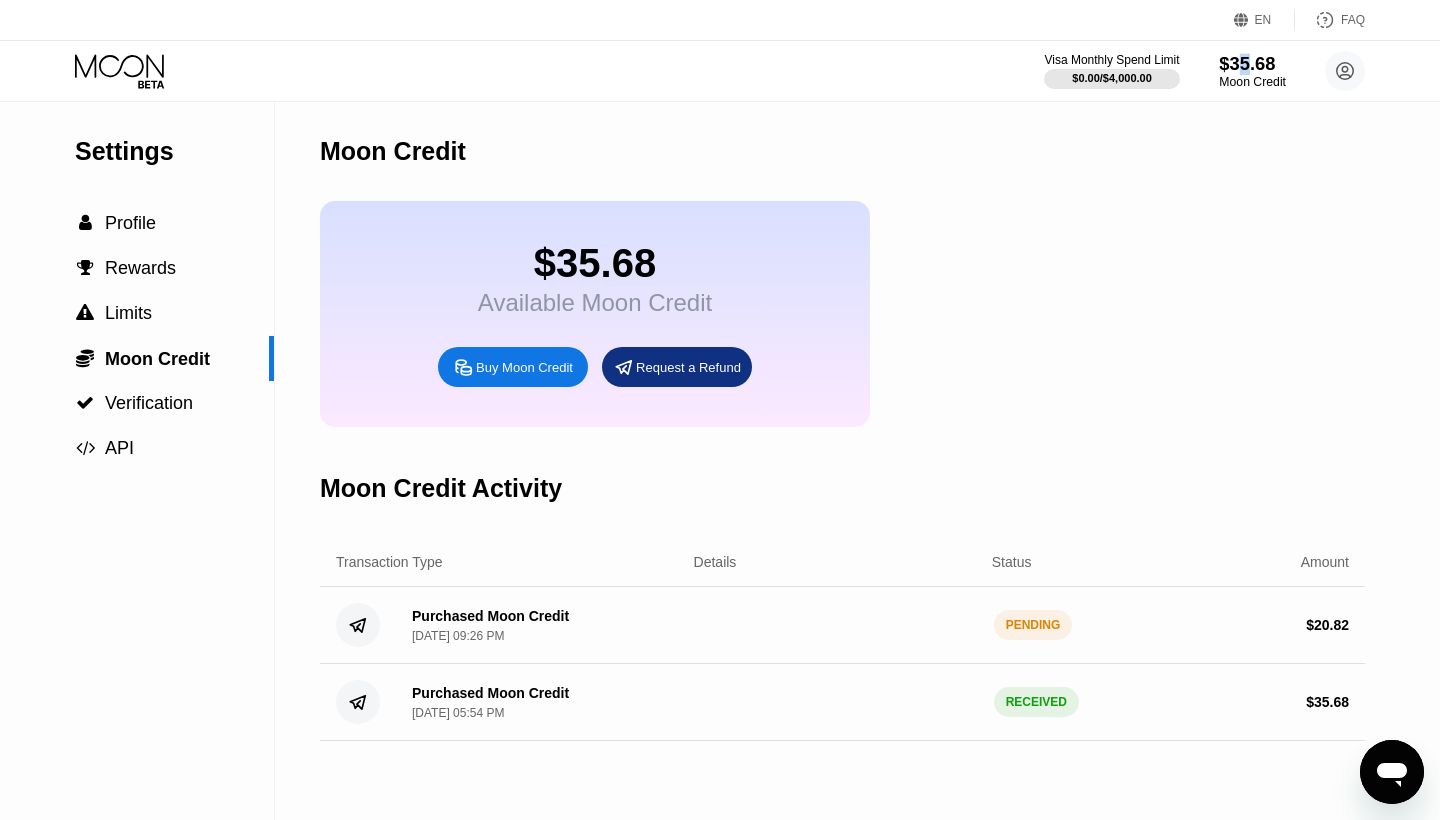 click on "$35.68" at bounding box center (1252, 63) 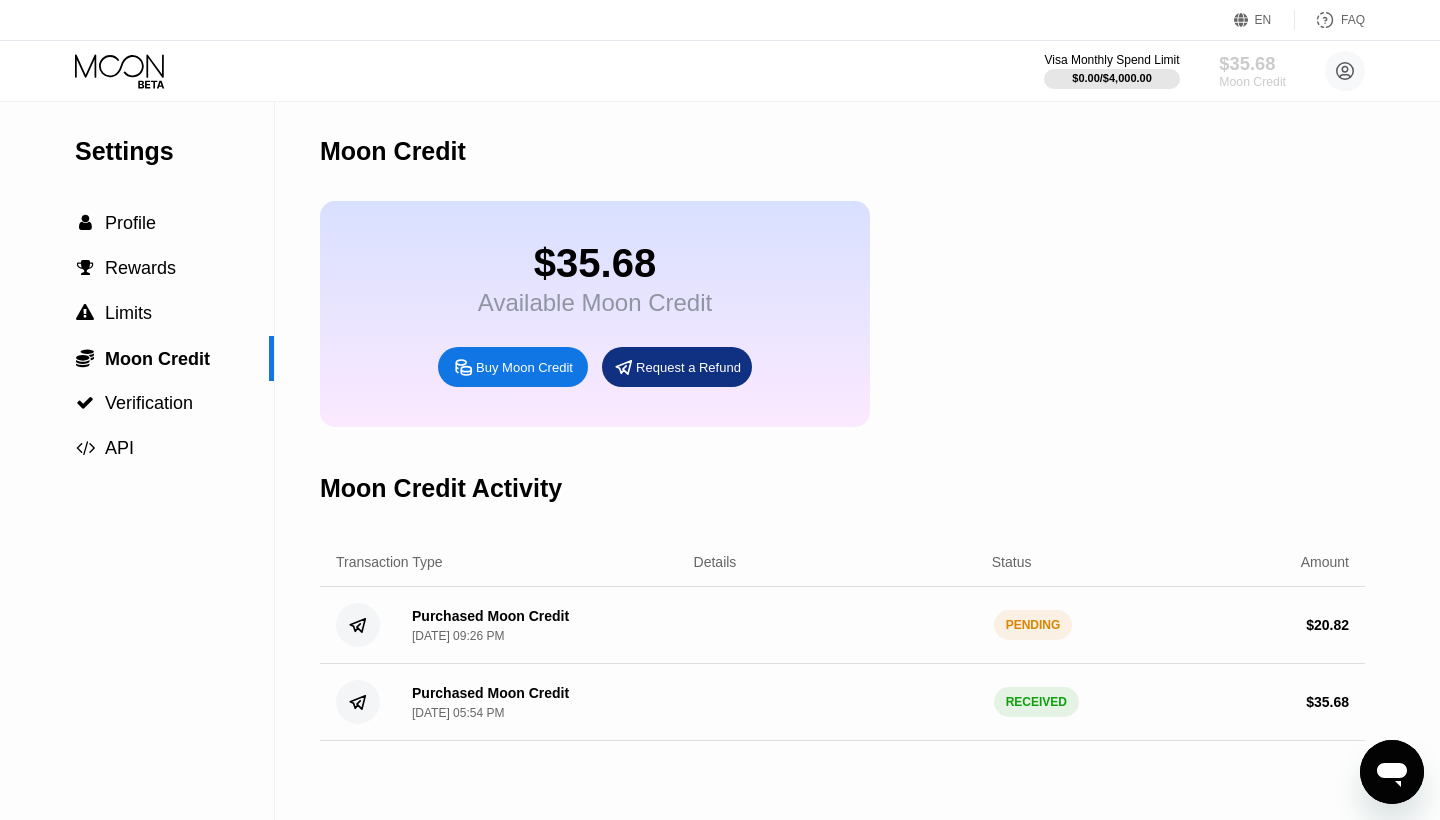 click on "Moon Credit" at bounding box center (1252, 82) 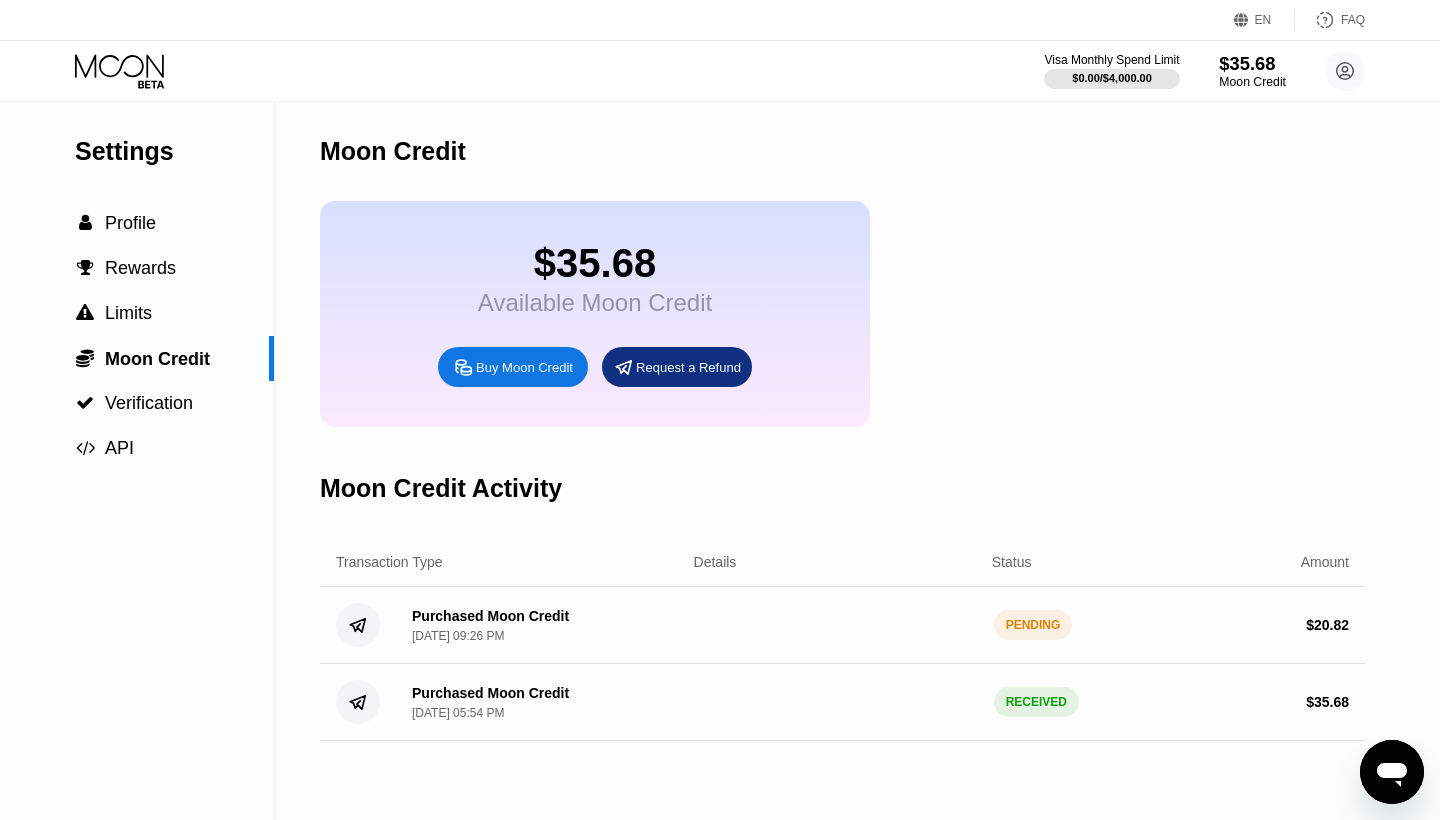 click on "$35.68" at bounding box center (1252, 63) 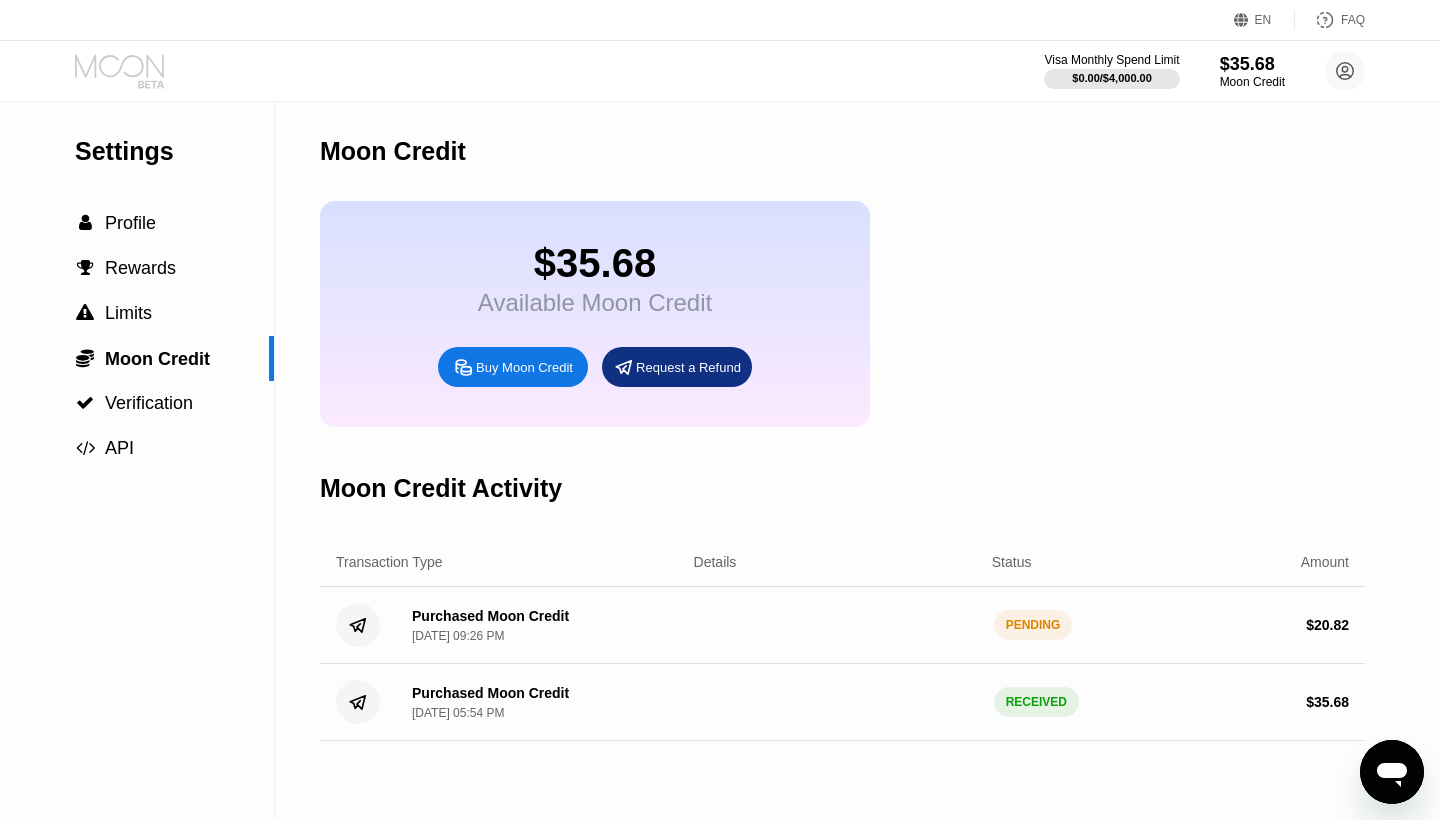 click 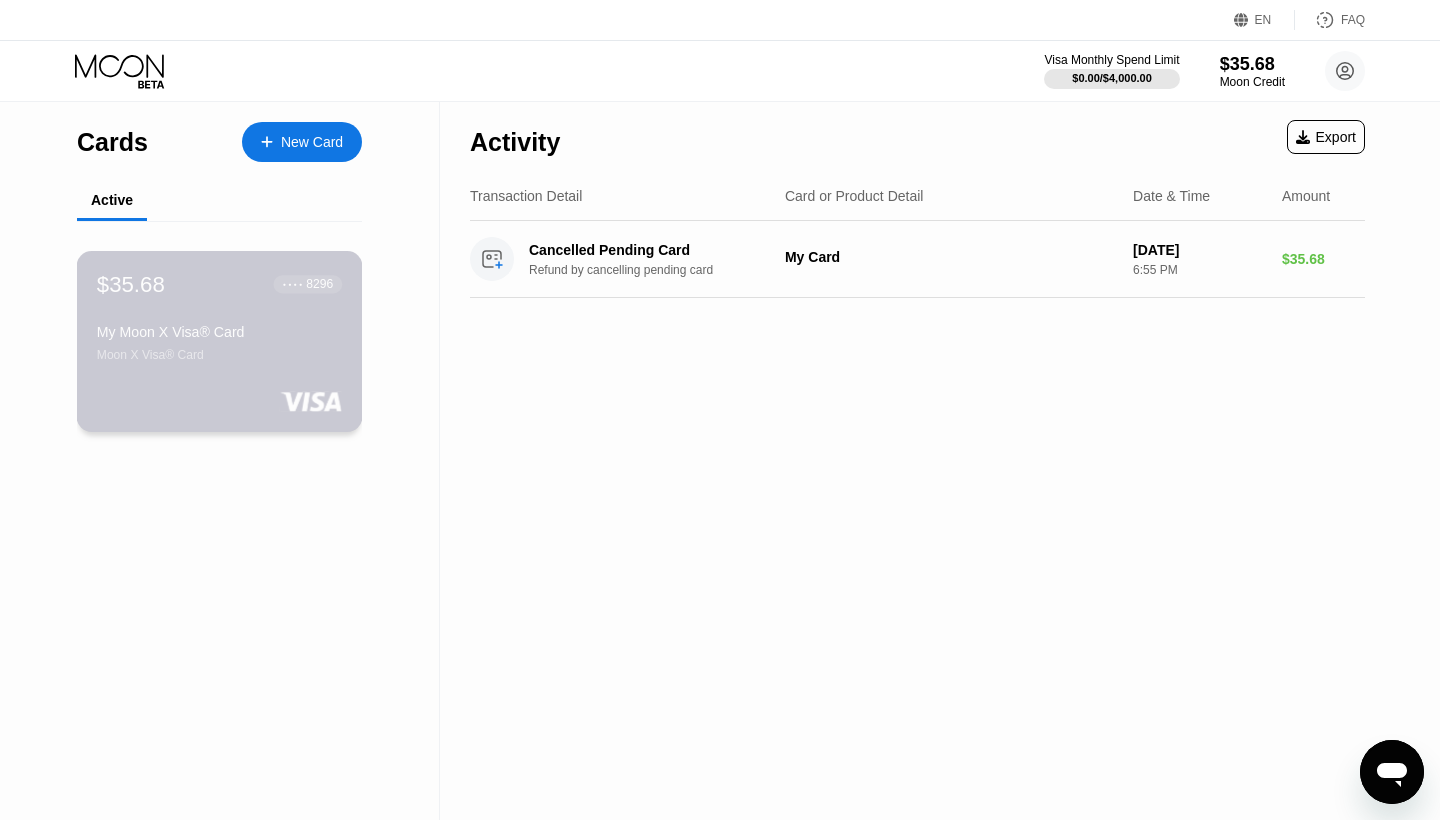 click on "Moon X Visa® Card" at bounding box center [219, 355] 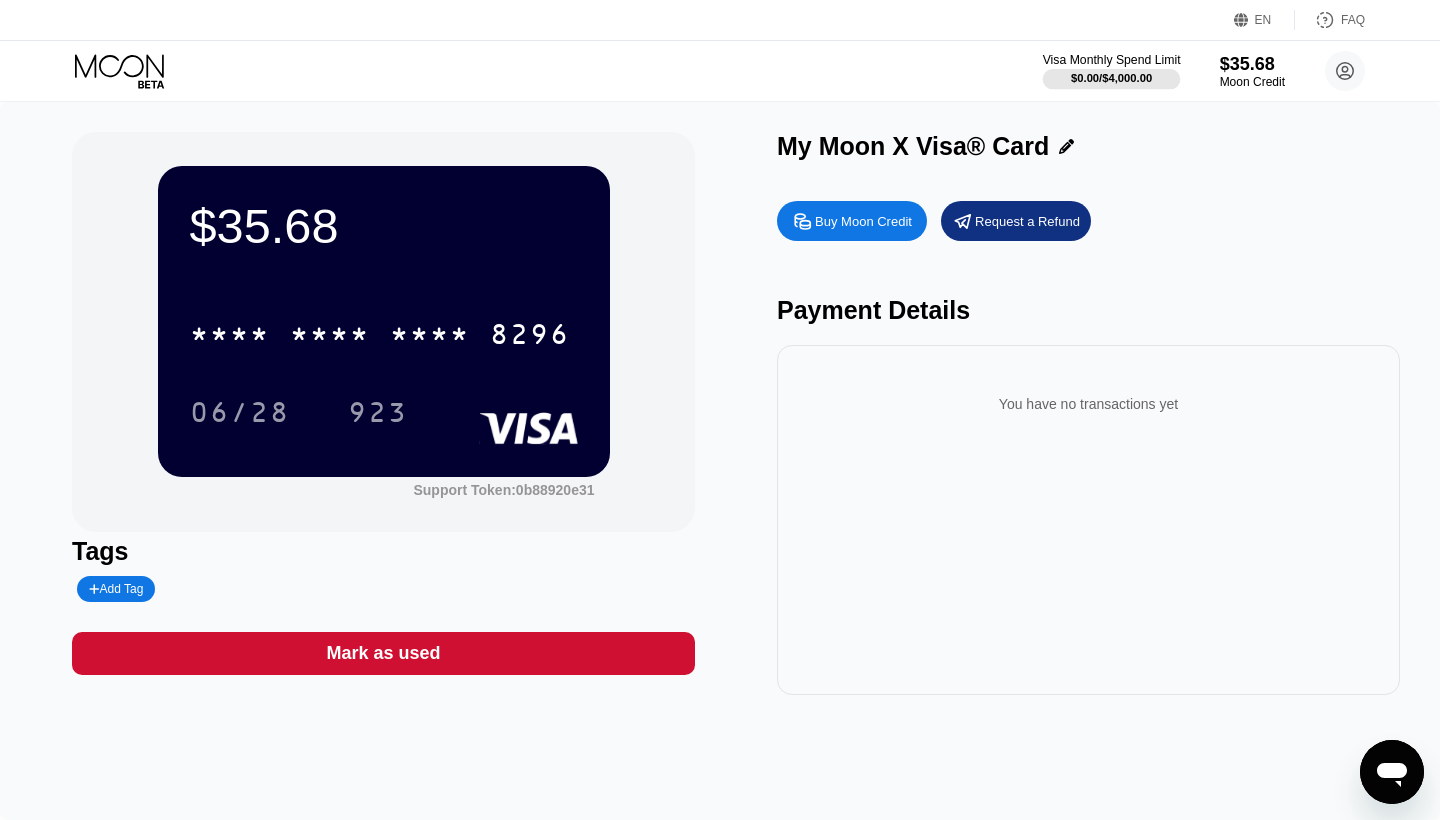 click on "Visa Monthly Spend Limit" at bounding box center (1112, 60) 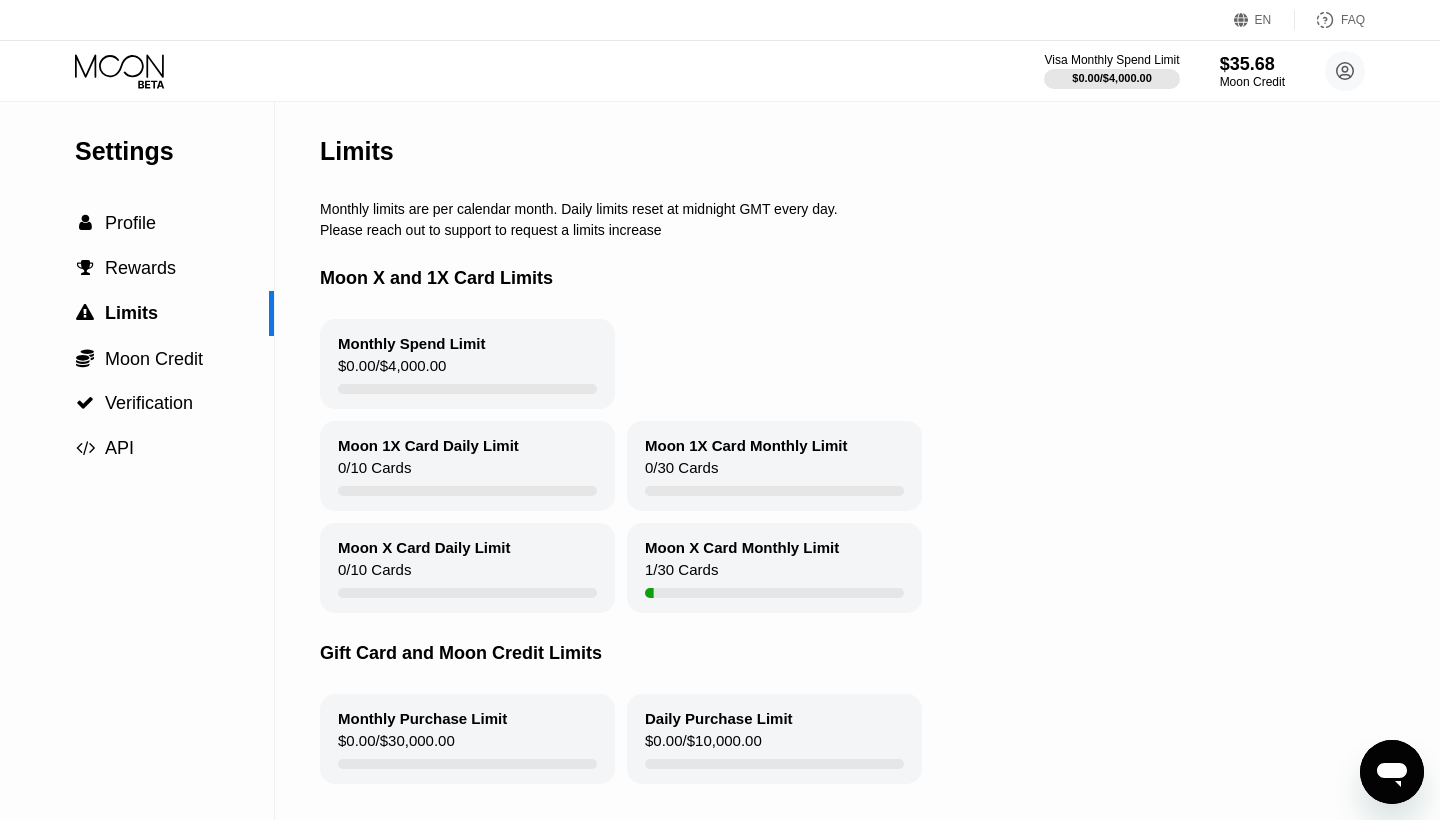 scroll, scrollTop: 0, scrollLeft: 0, axis: both 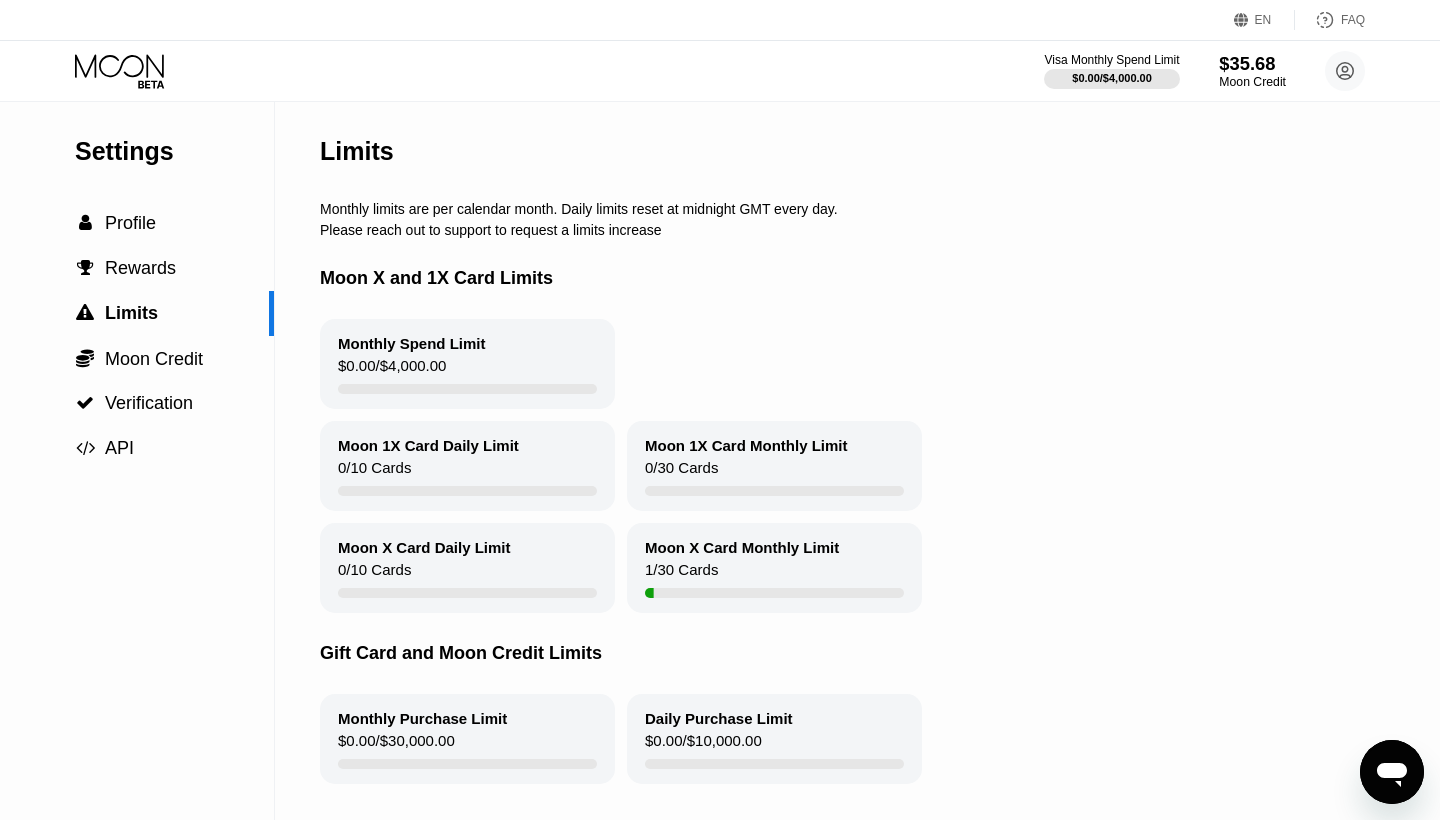 click on "$35.68" at bounding box center [1252, 63] 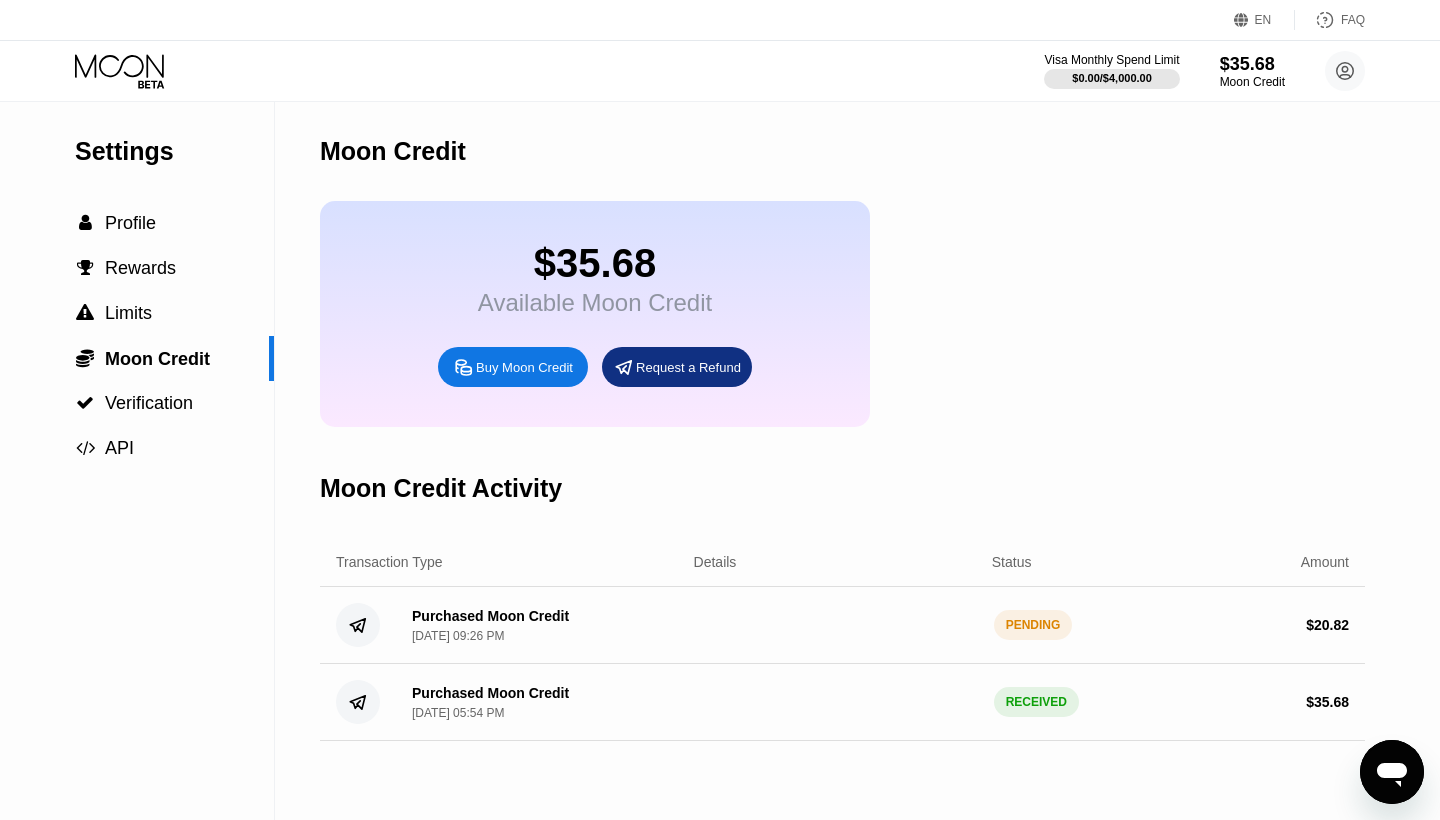 click on "PENDING" at bounding box center (1033, 625) 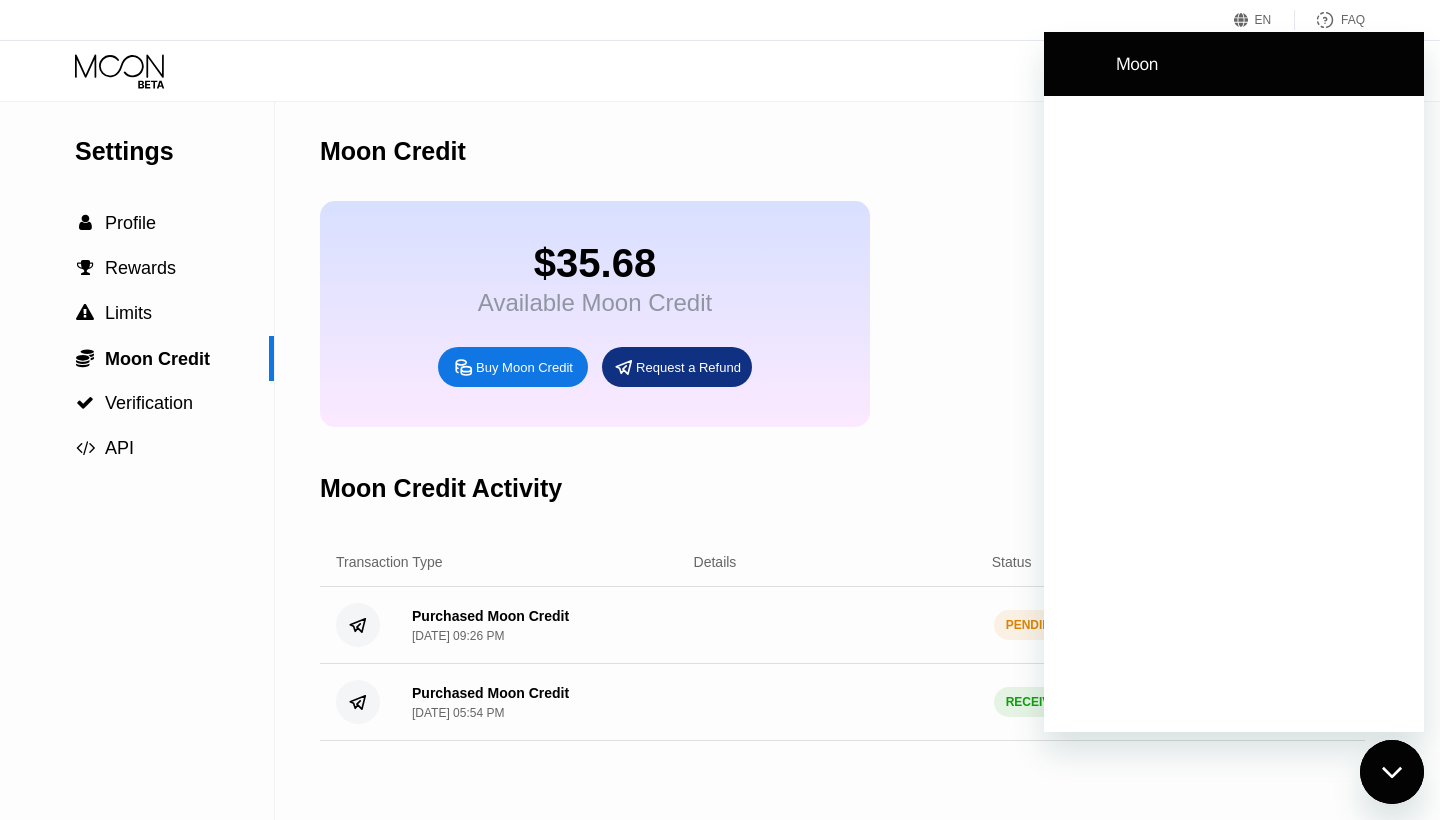 scroll, scrollTop: 0, scrollLeft: 0, axis: both 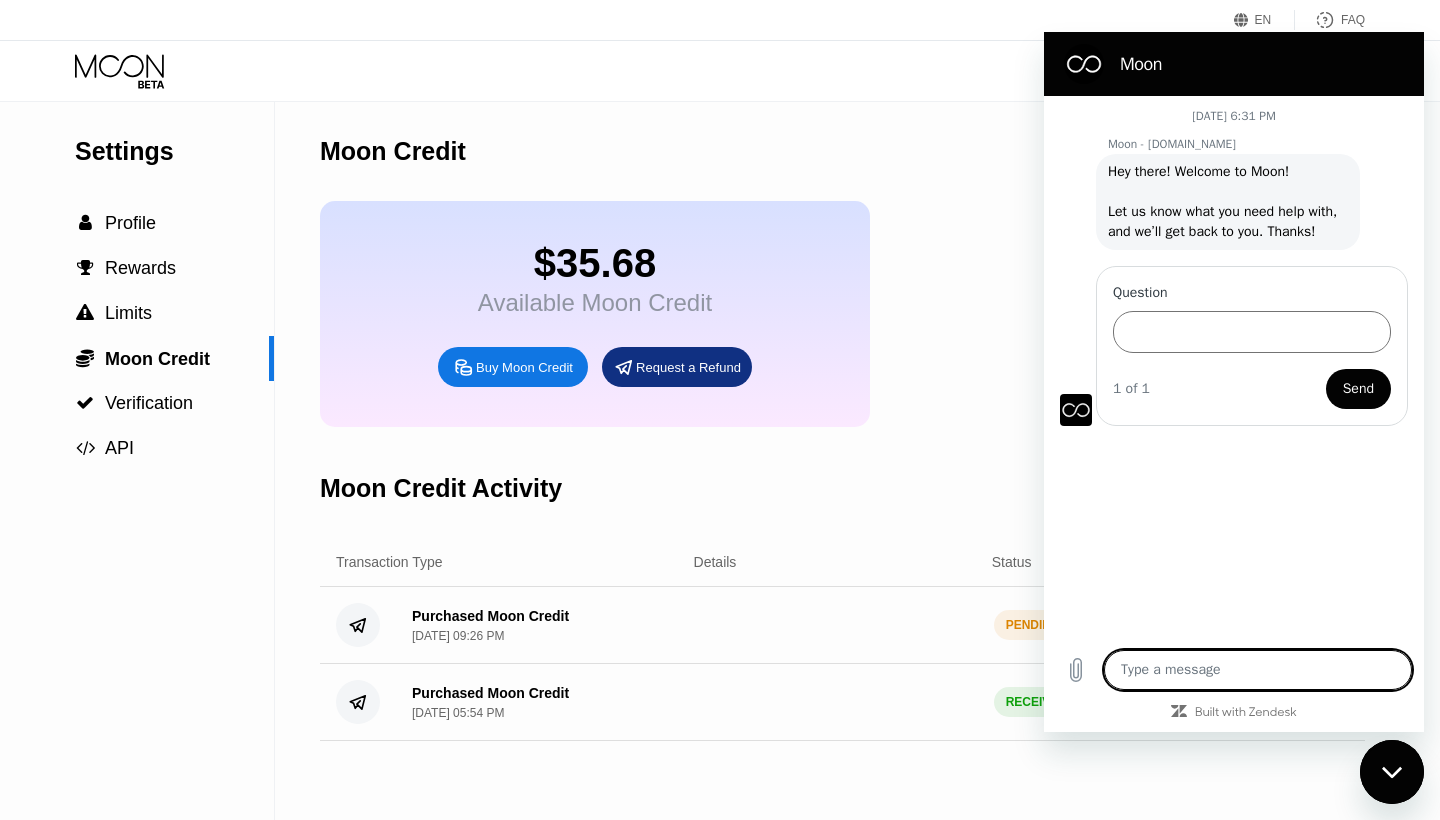click at bounding box center [1258, 670] 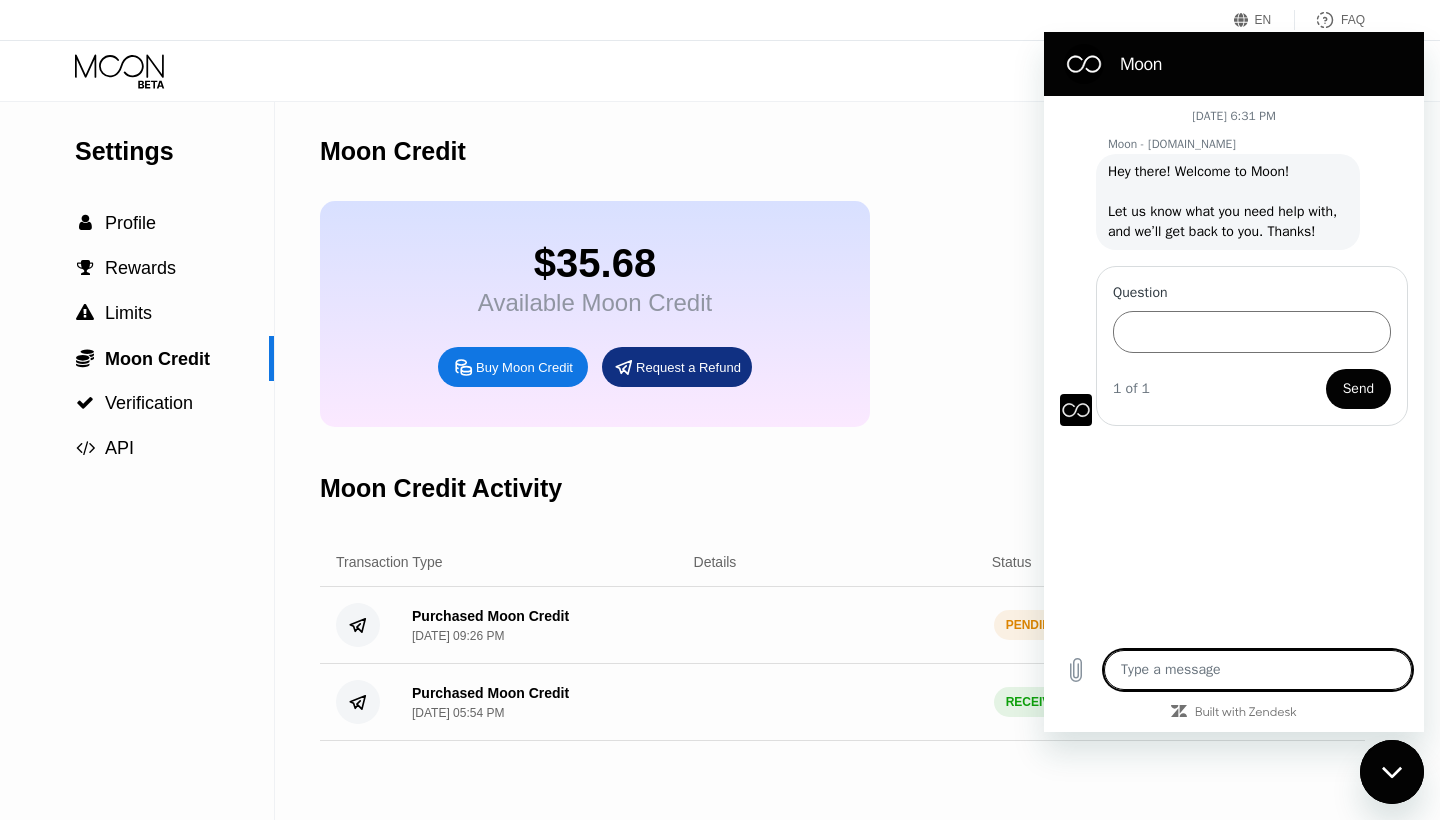 type on "h" 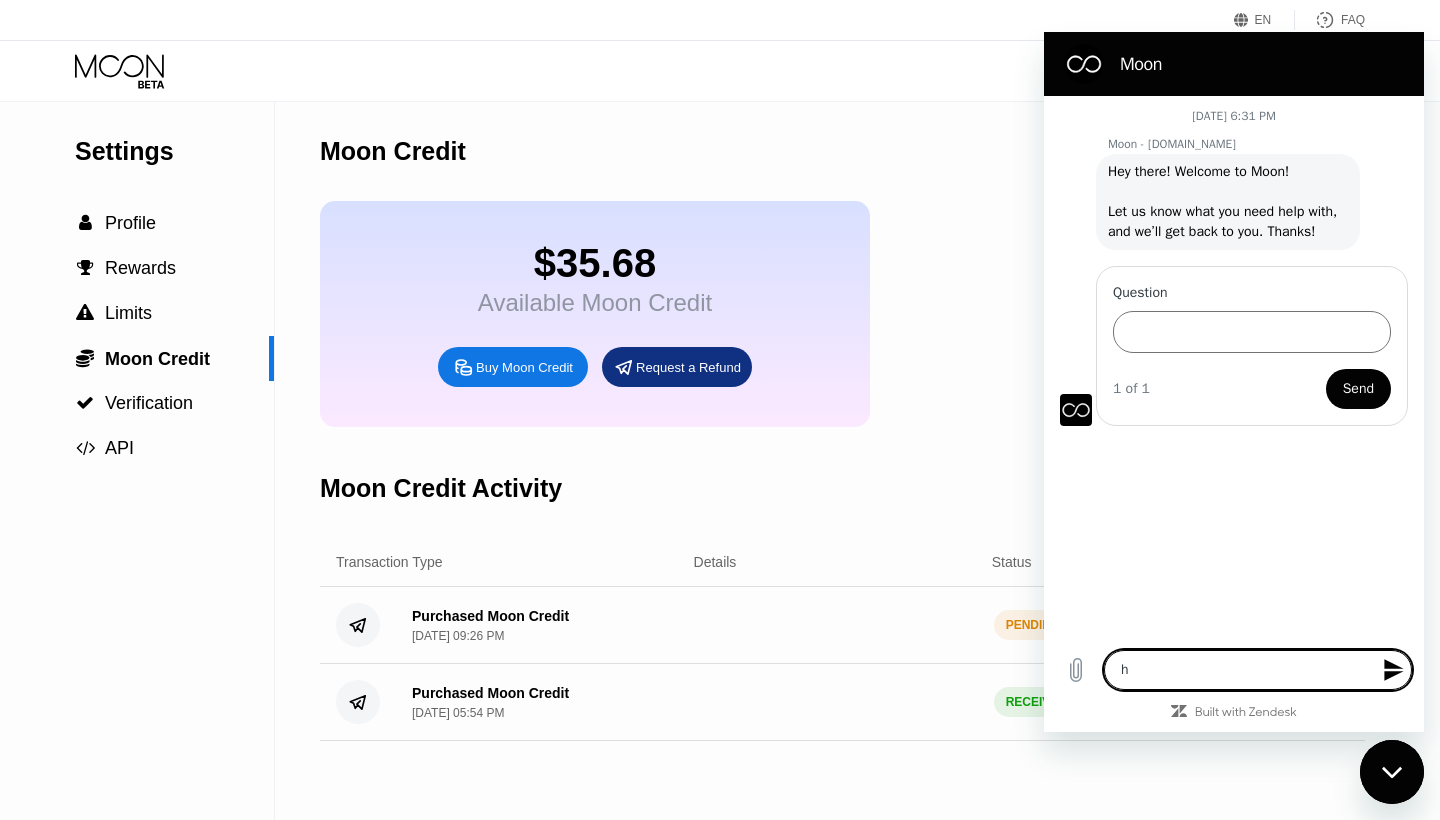 type on "hi" 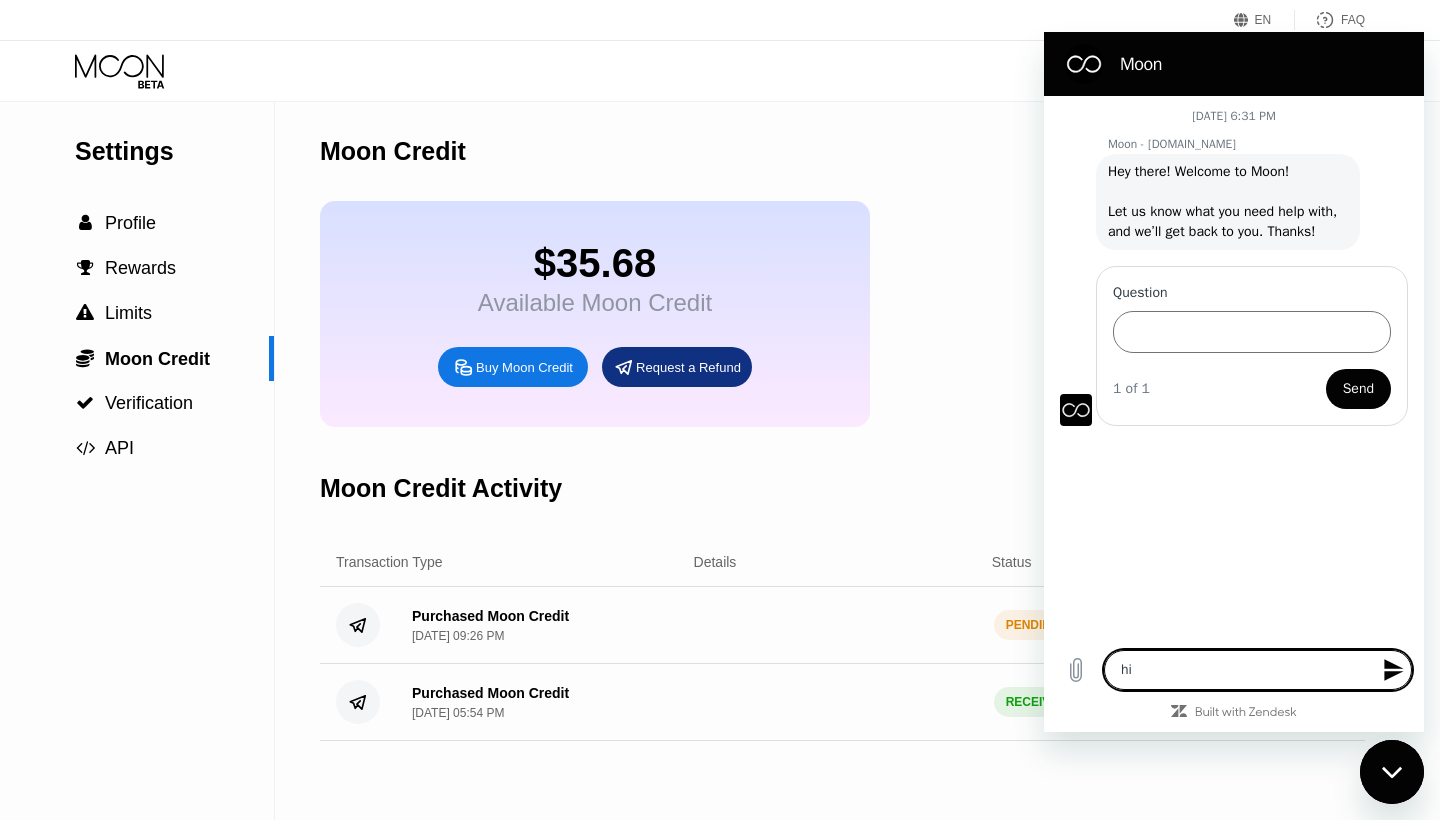 type 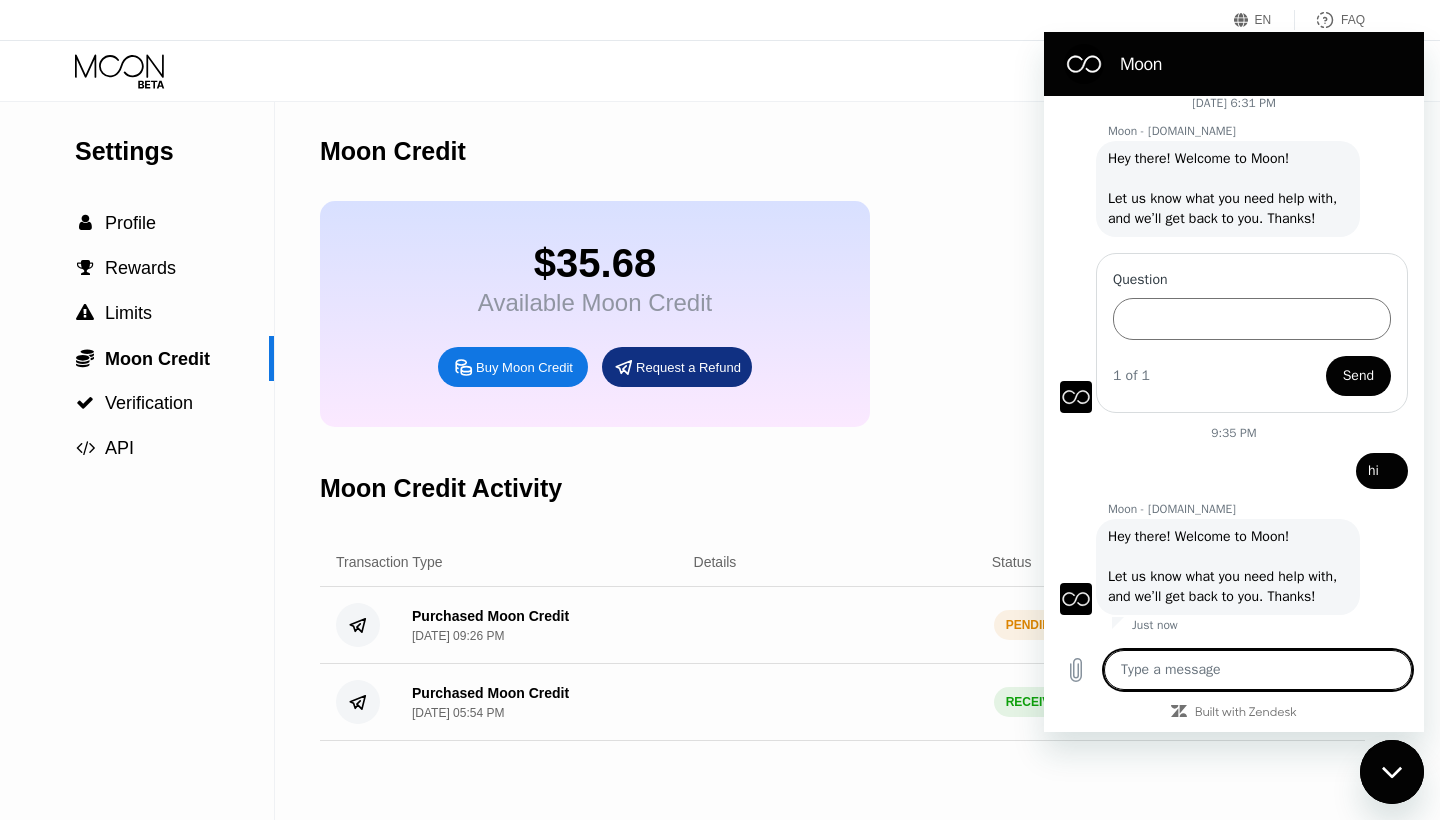 type on "x" 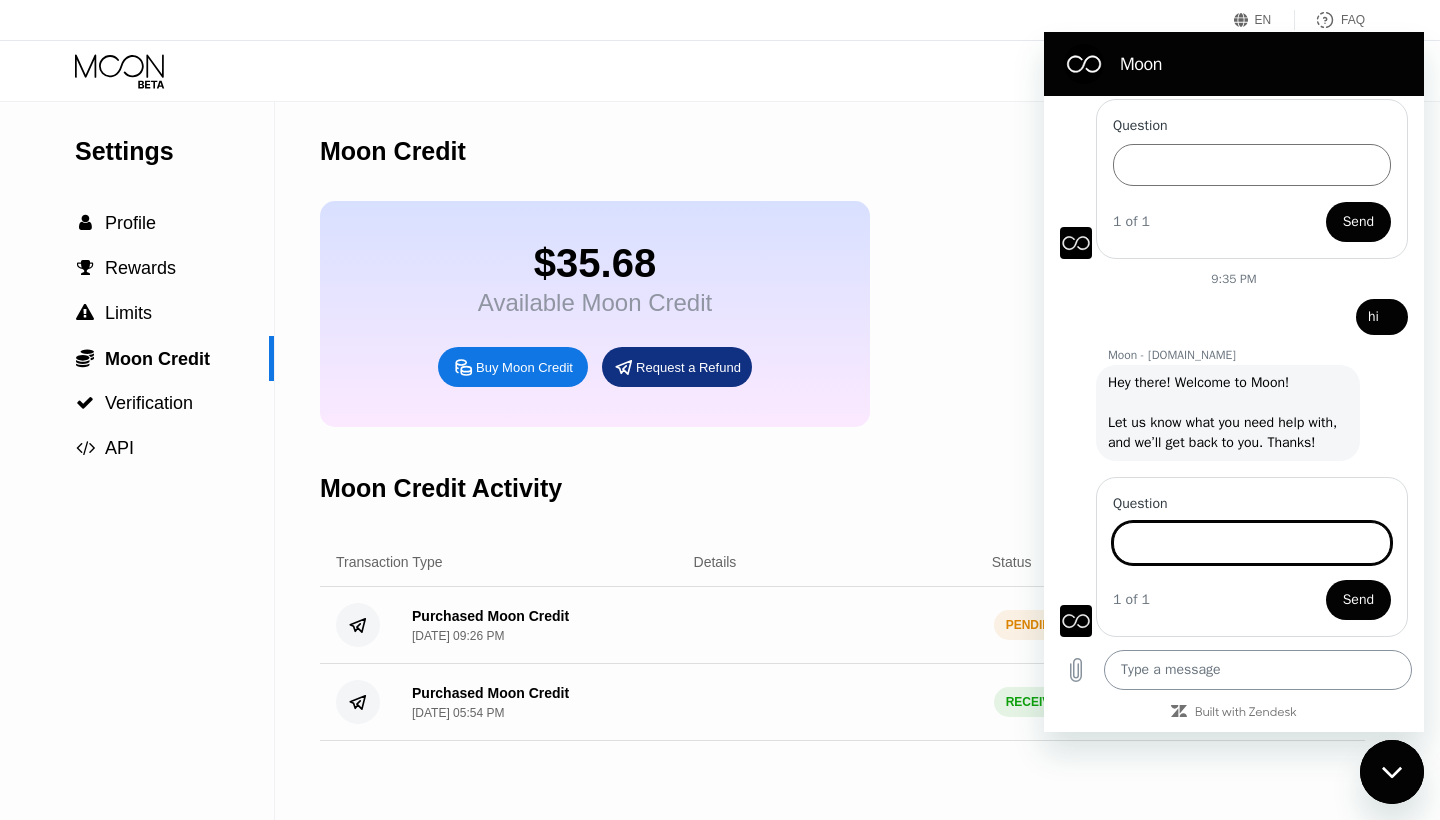 scroll, scrollTop: 207, scrollLeft: 0, axis: vertical 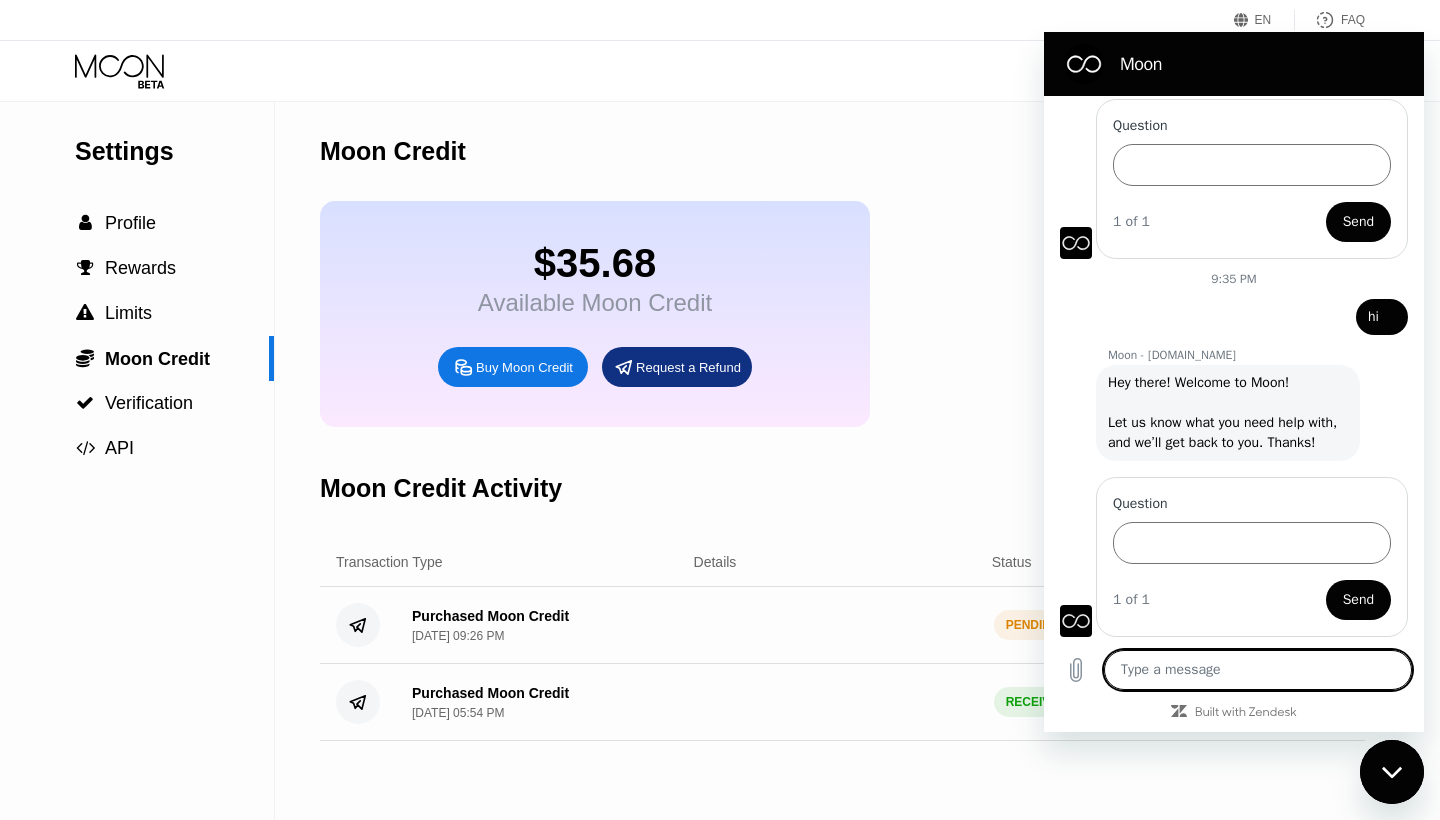 click at bounding box center (1258, 670) 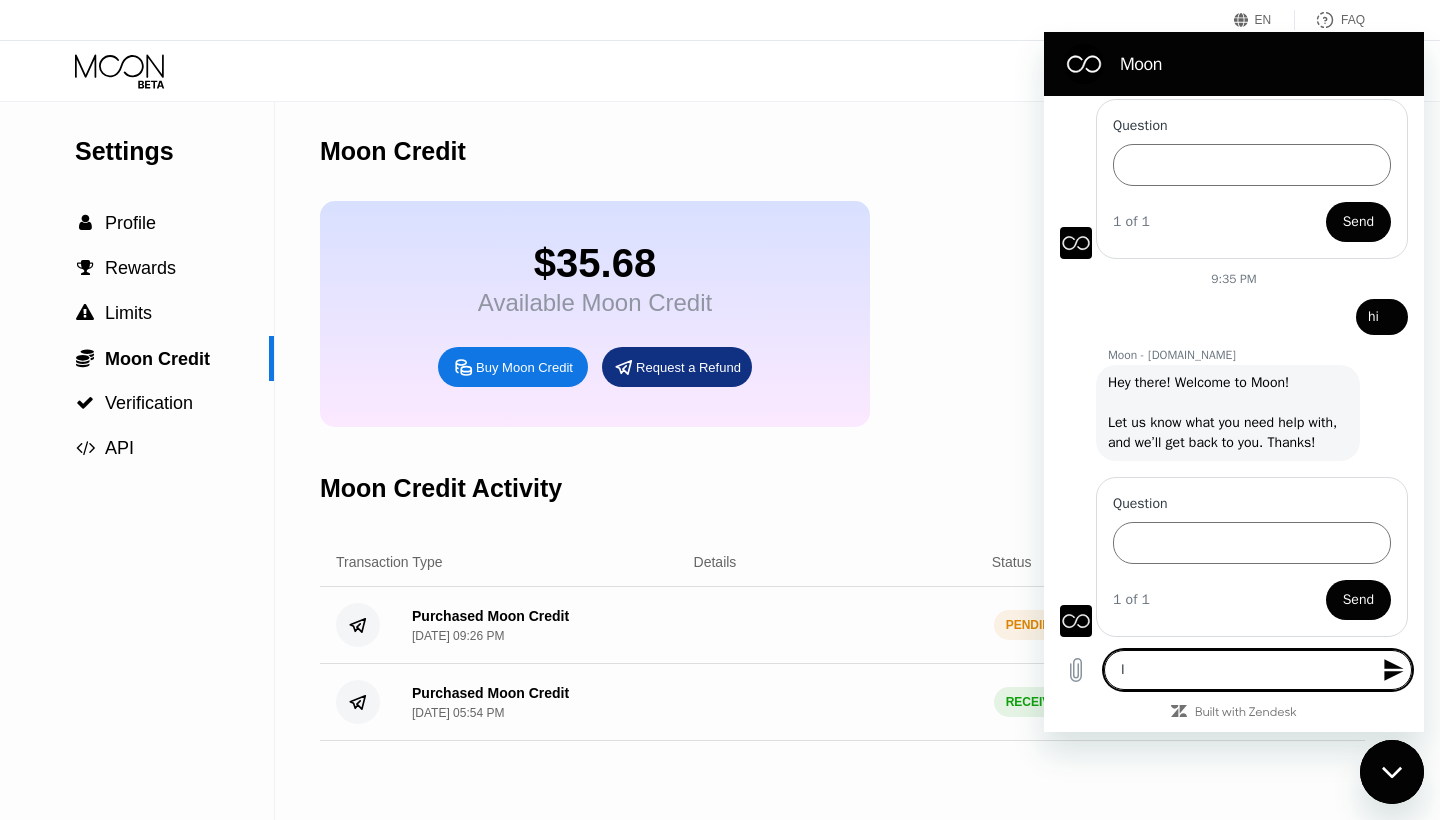 type on "I" 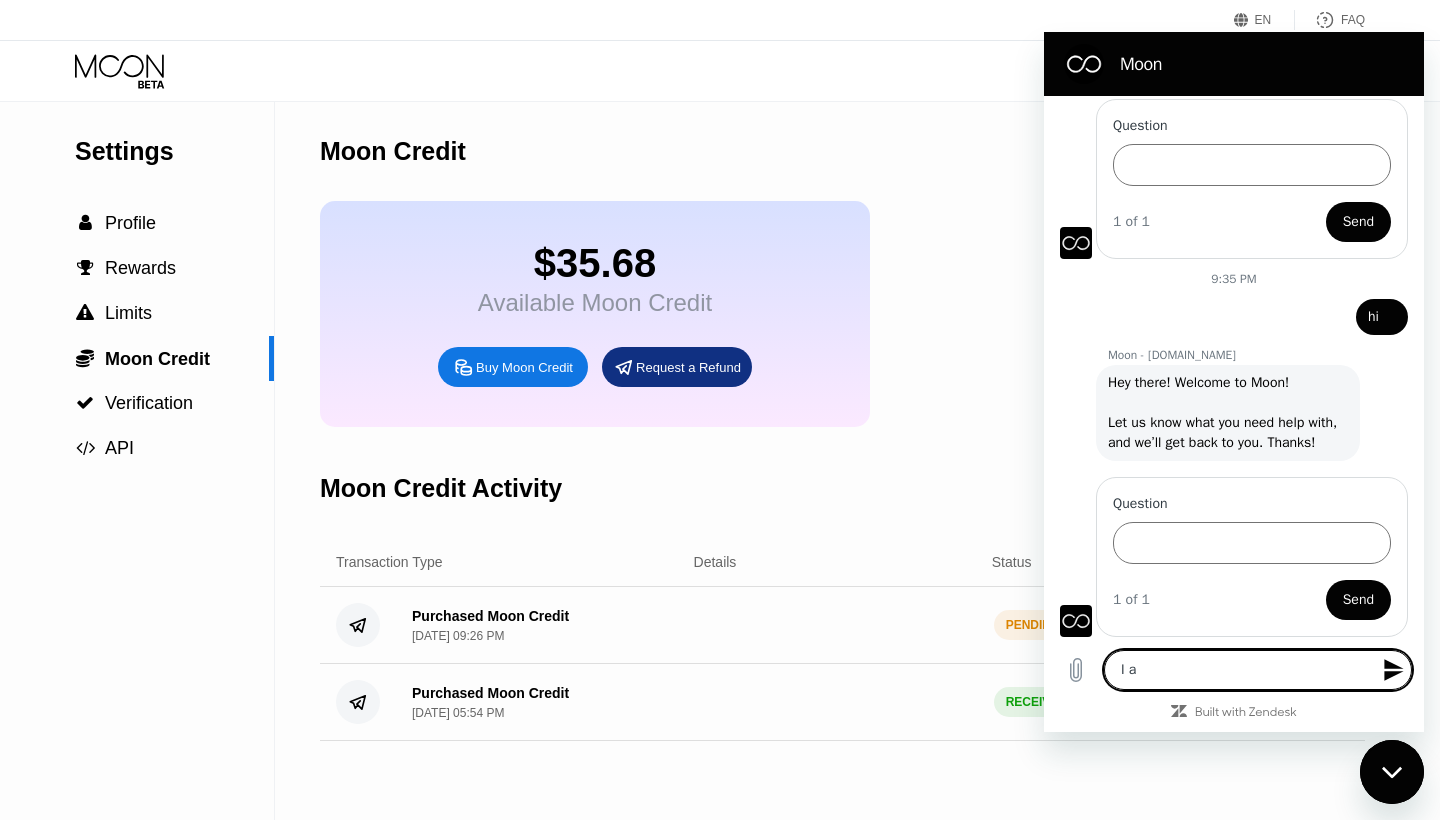 type on "I am" 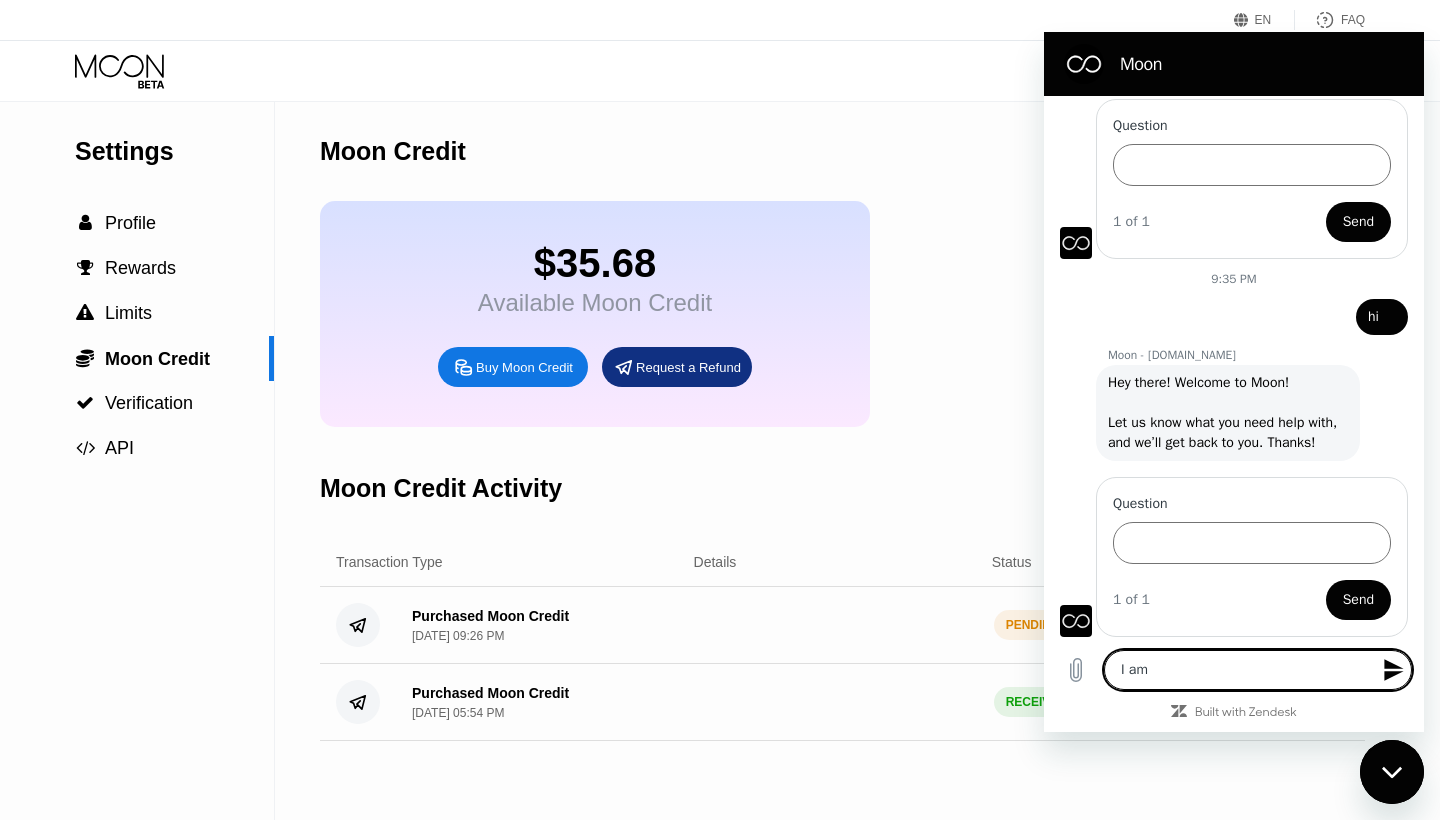type on "I am" 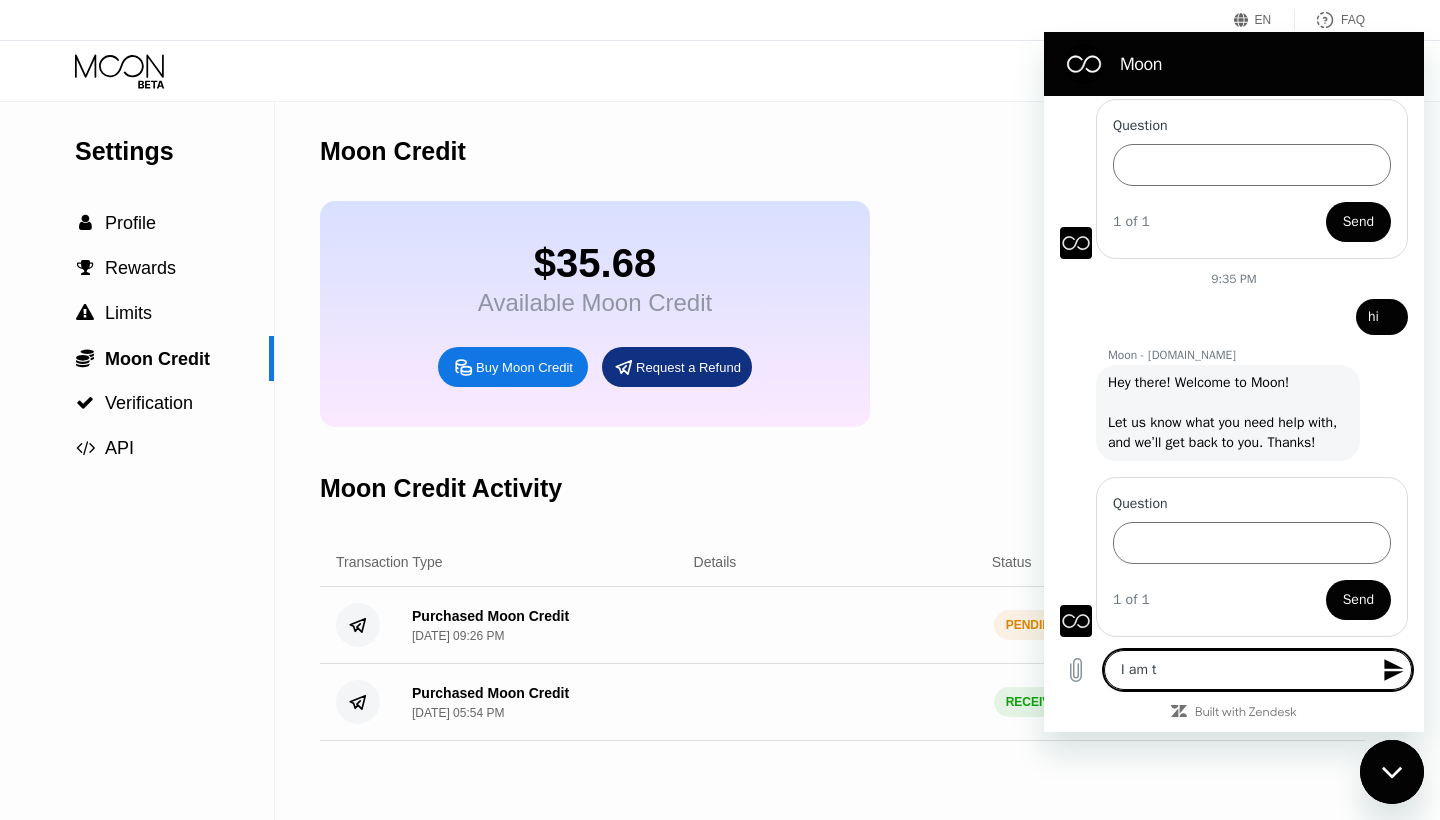 type on "I am tr" 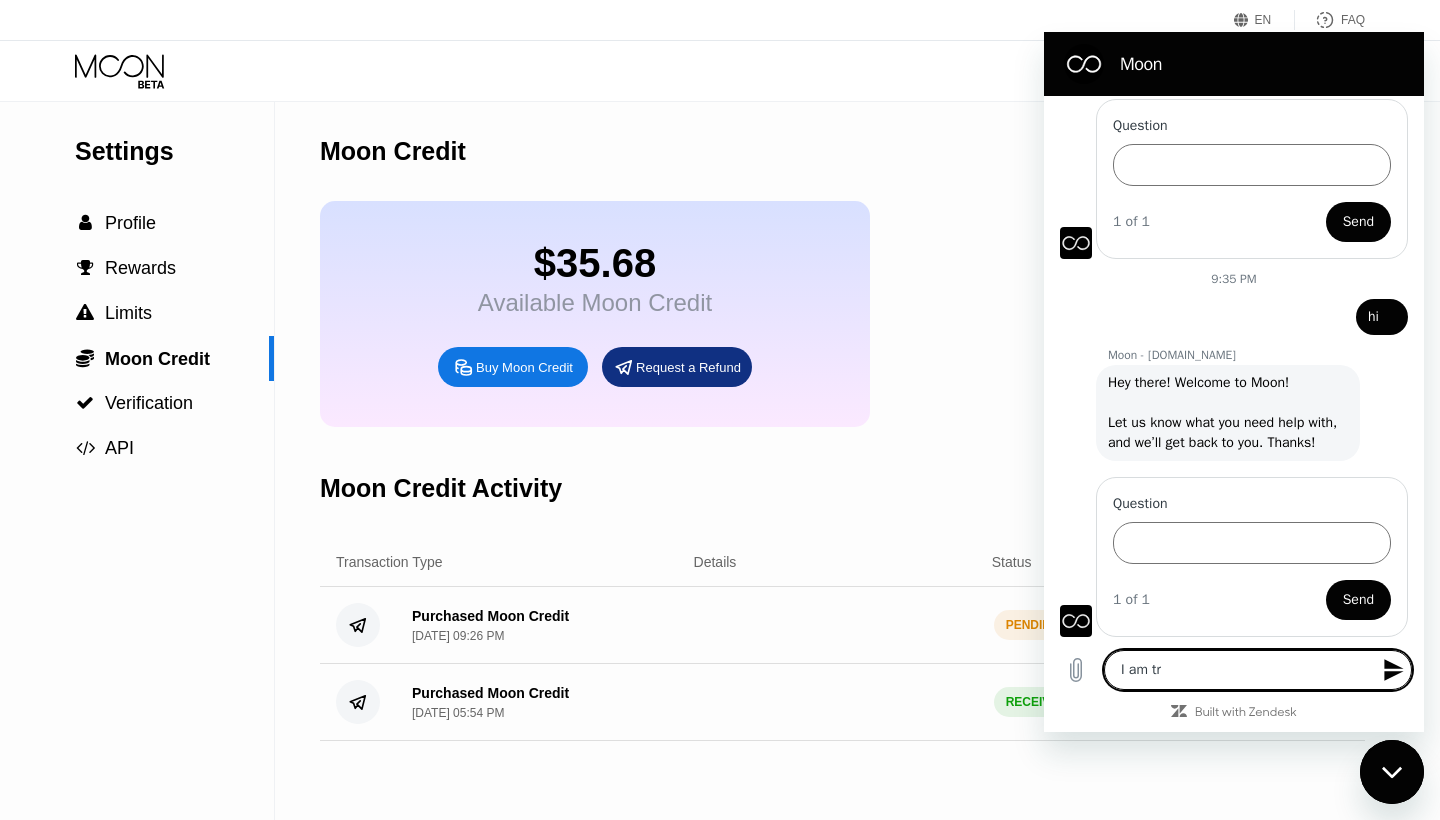 type on "I am try" 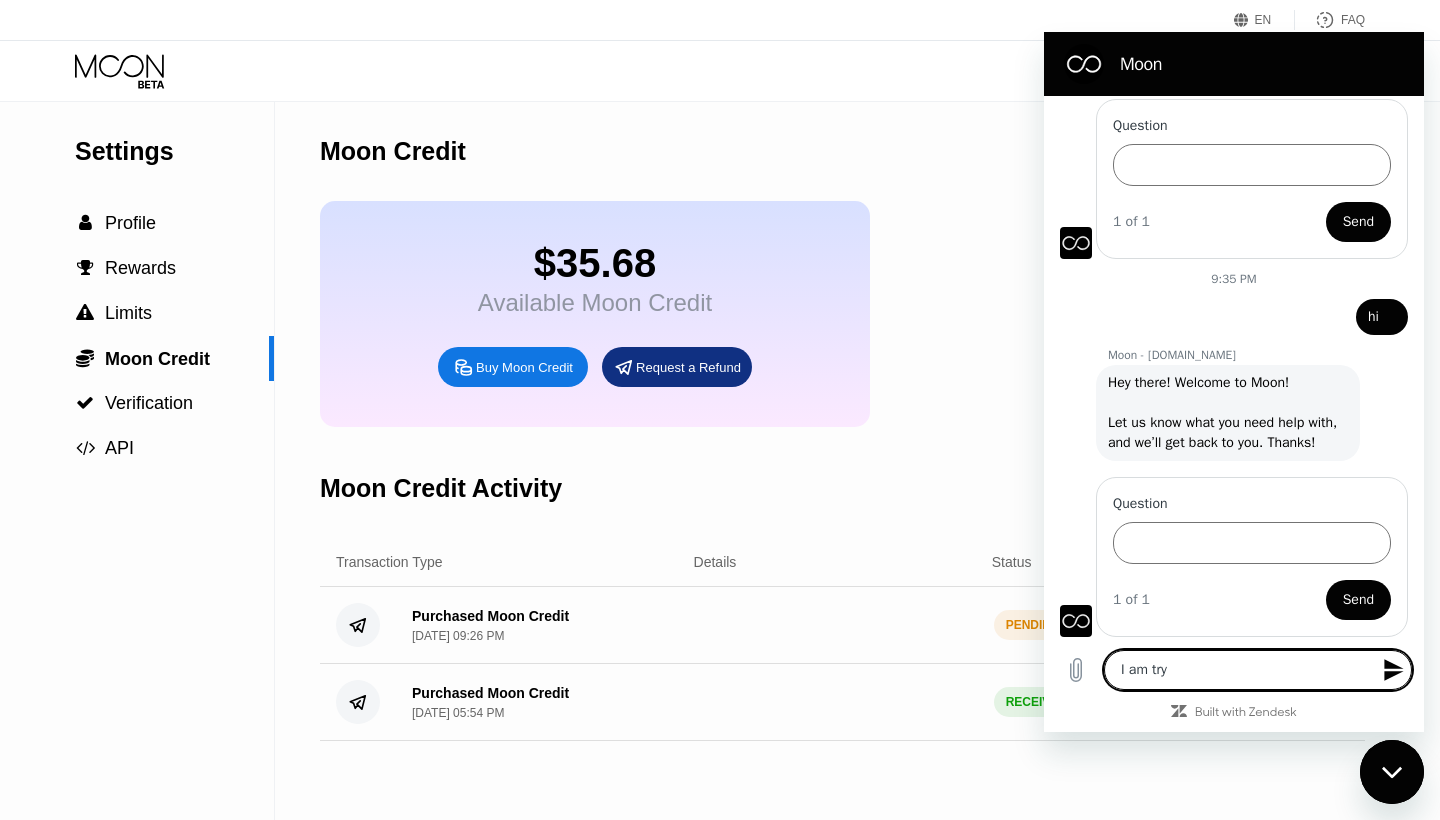 type on "I am tryi" 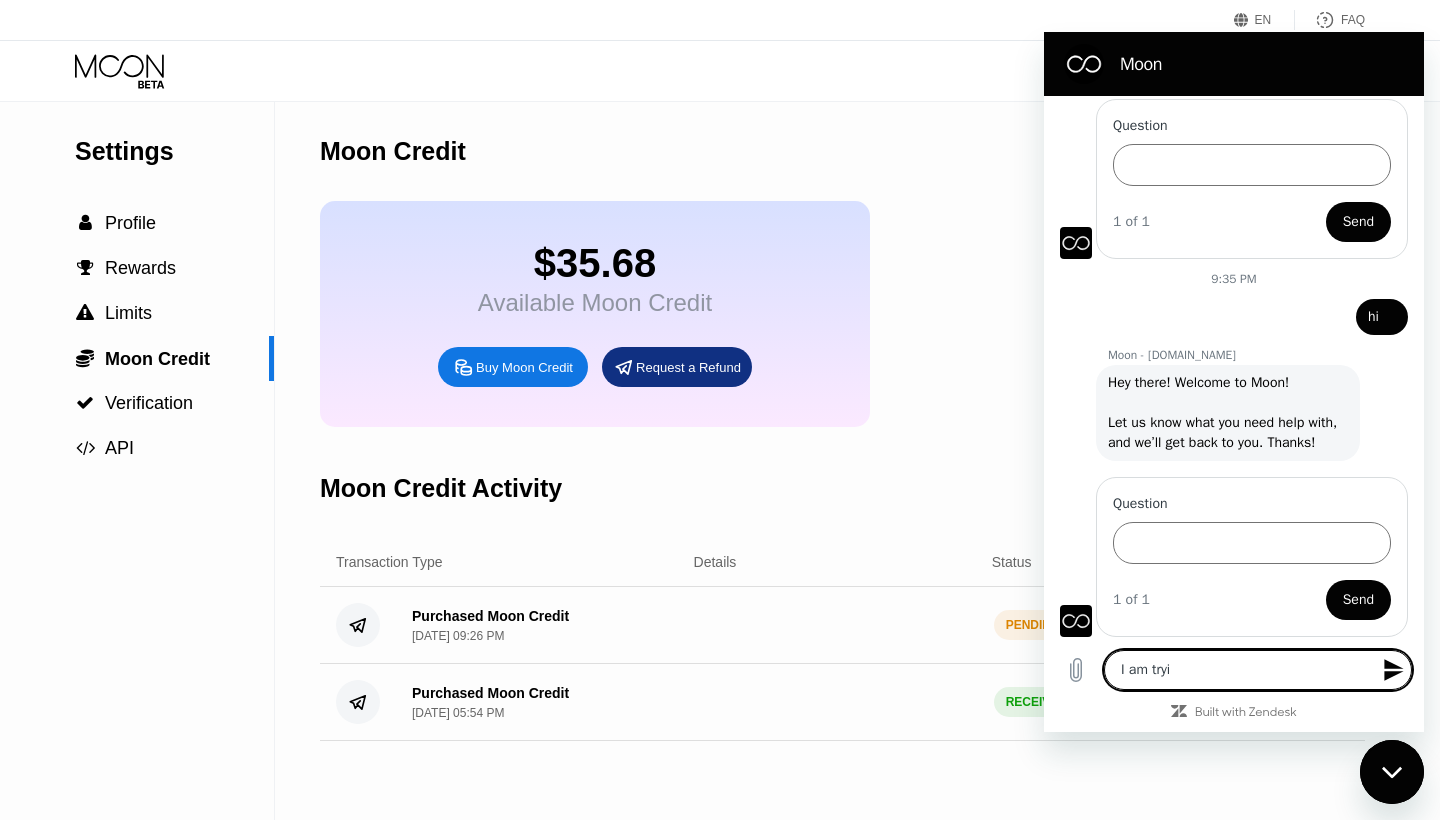 type on "I am tryin" 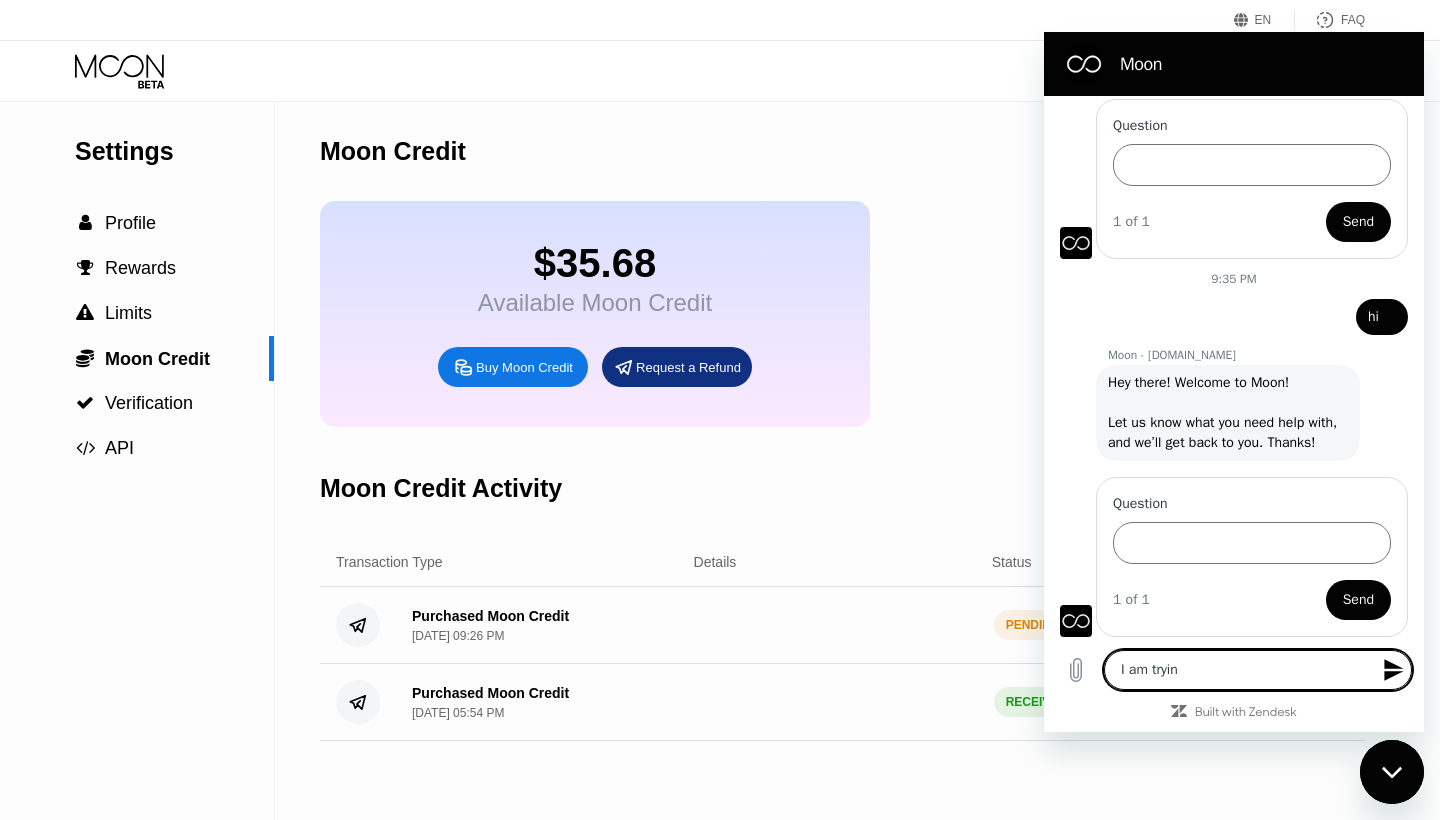 type on "I am trying" 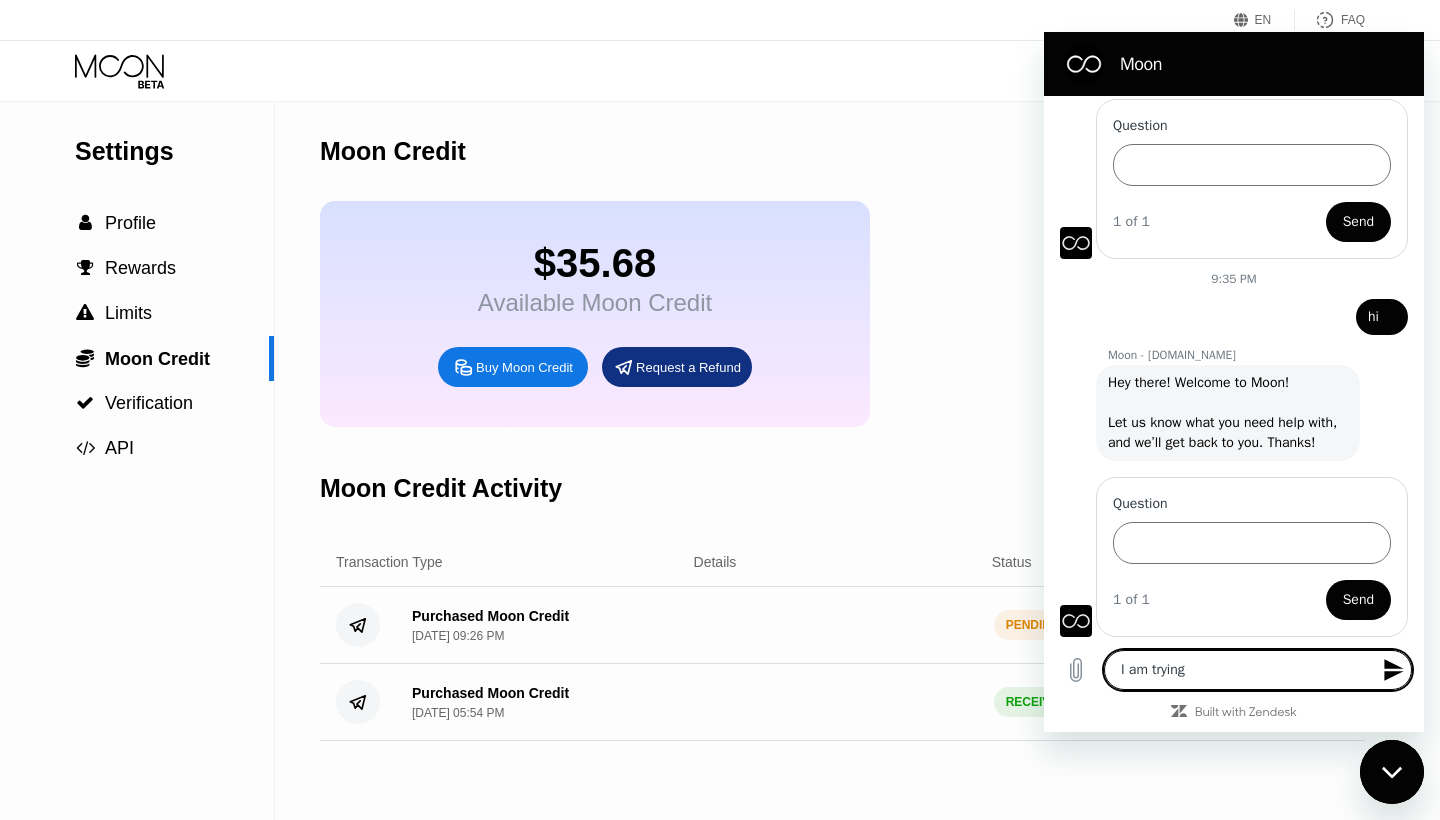 type on "I am trying" 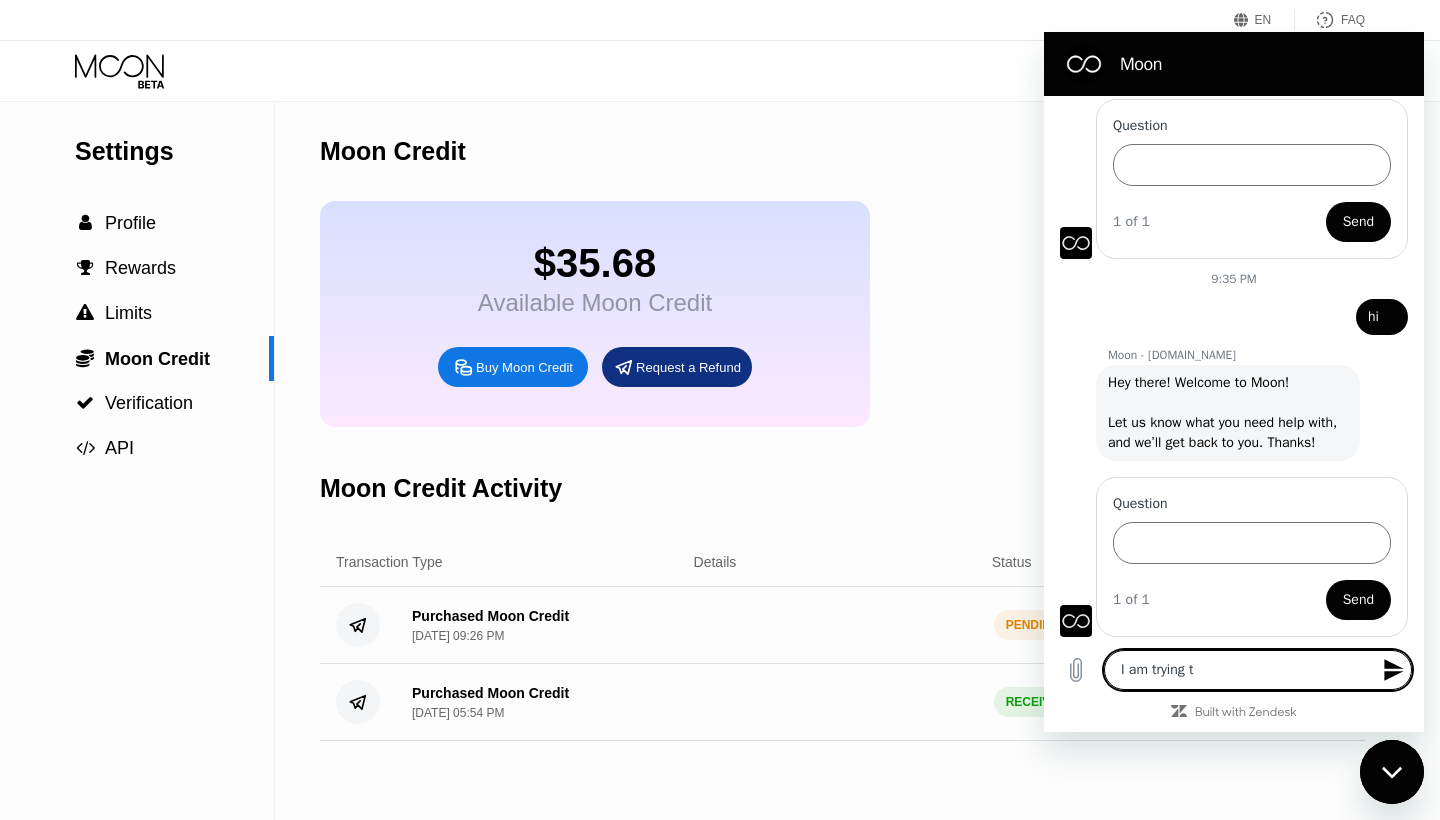 type on "x" 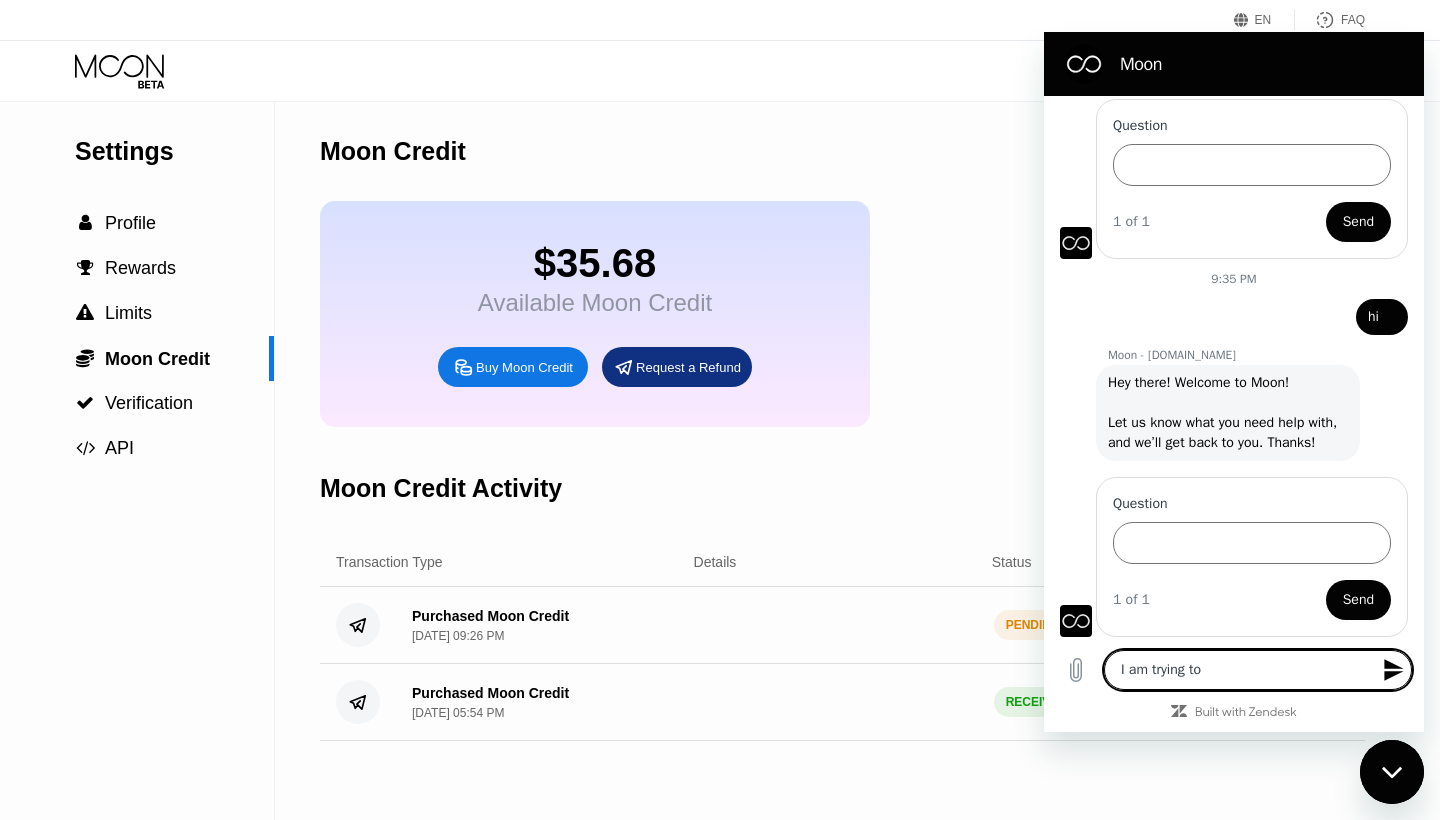 type on "I am trying to" 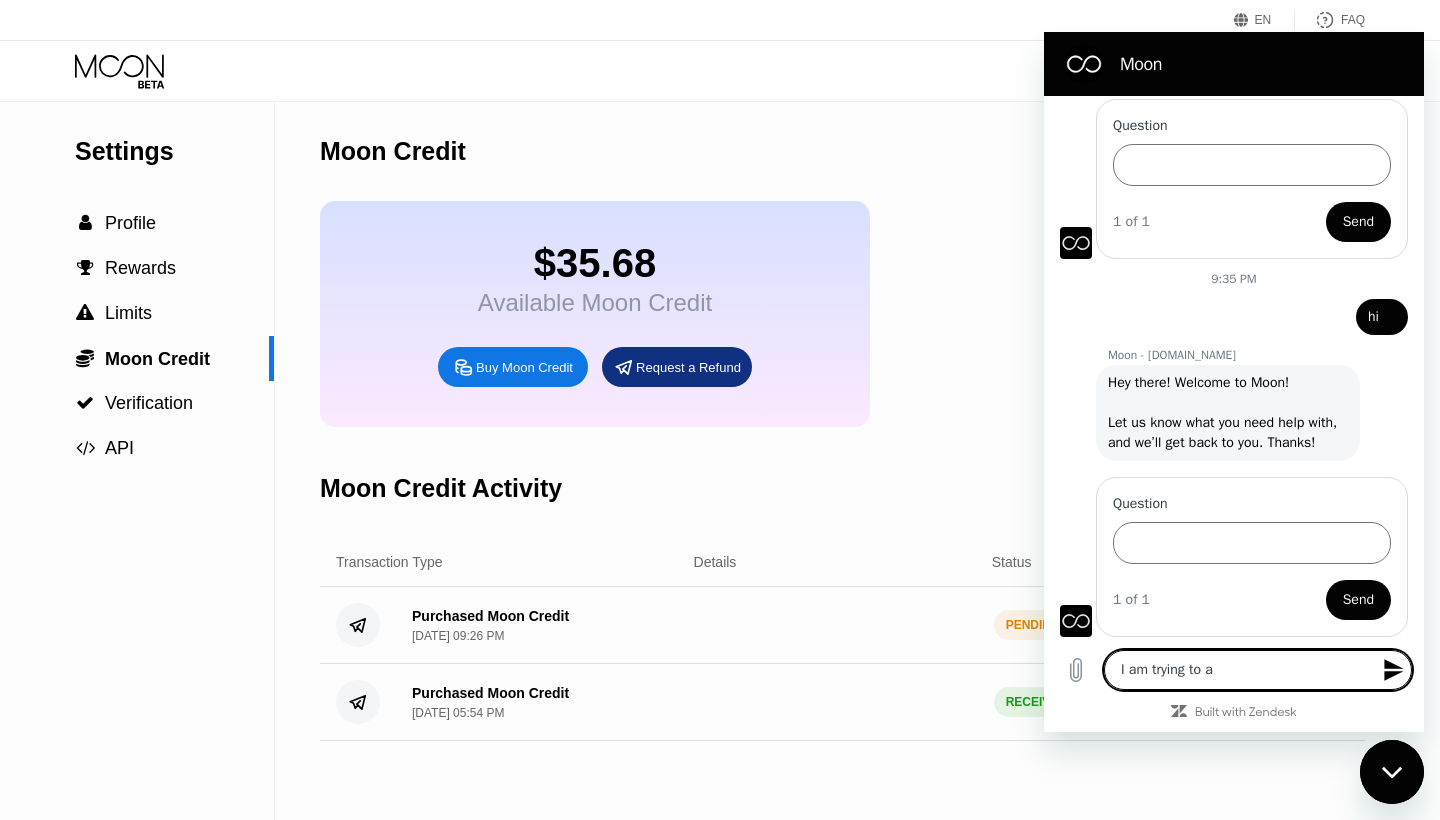 type on "I am trying to ad" 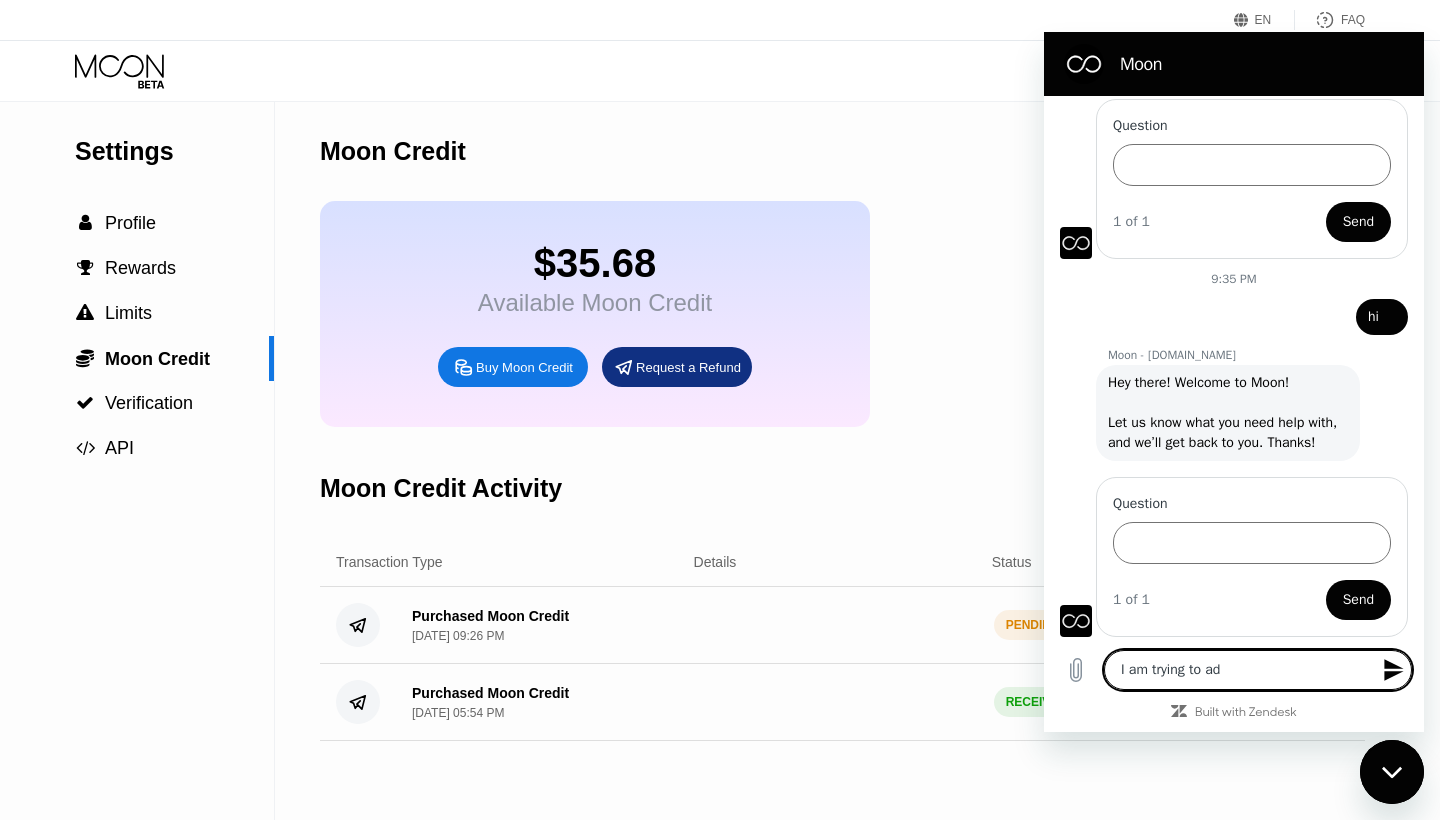 type on "I am trying to add" 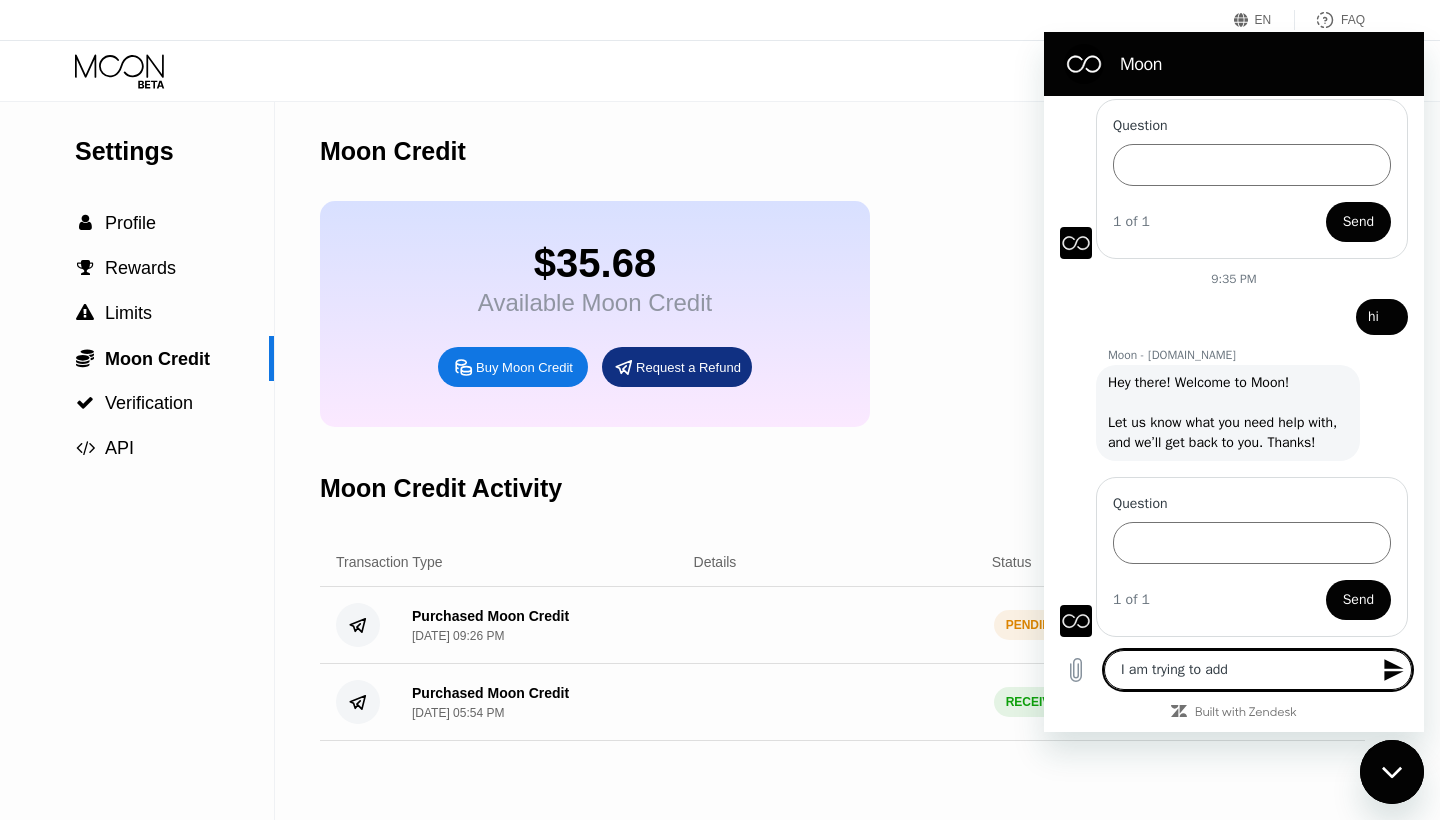 type on "I am trying to add" 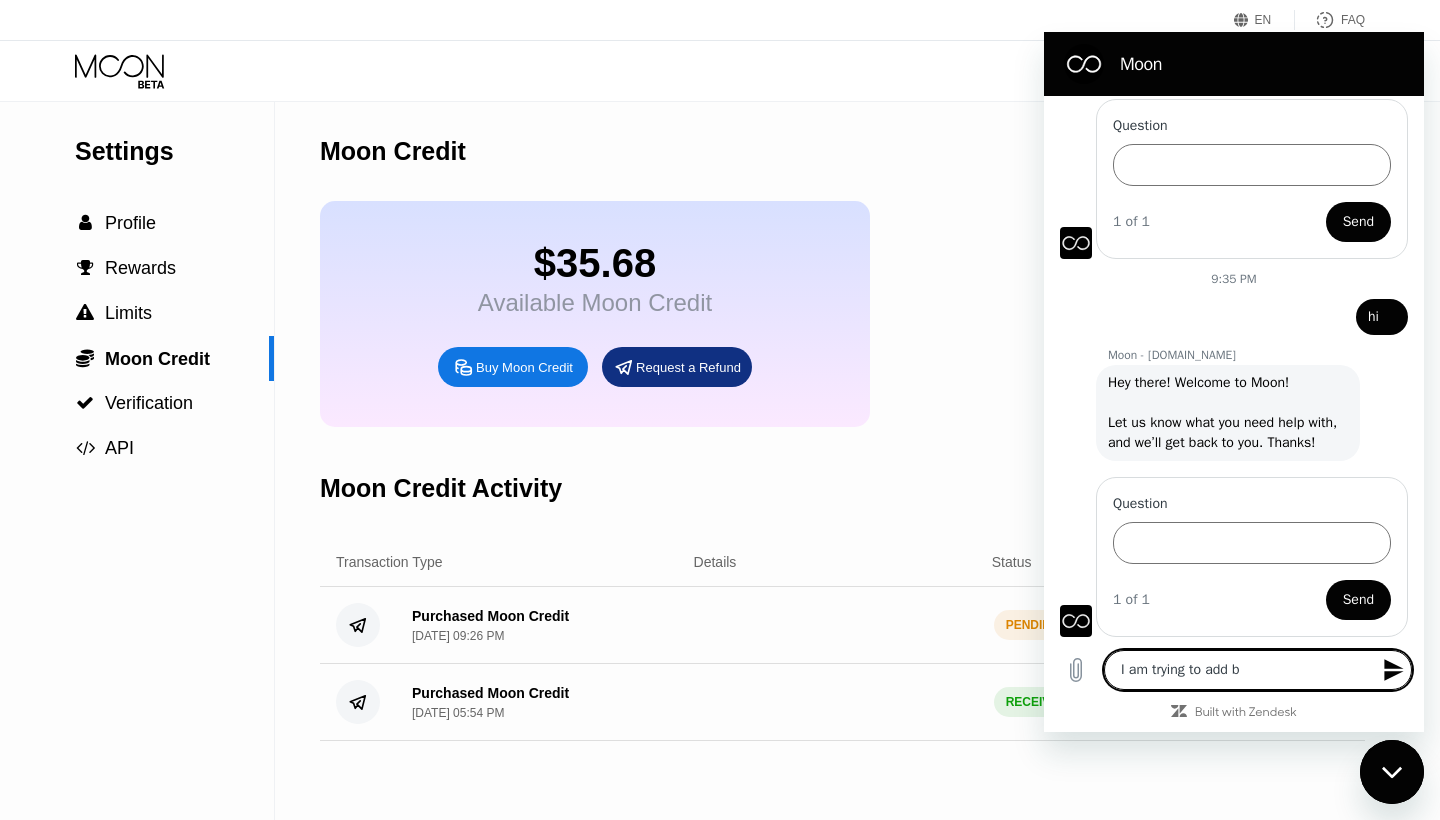 type on "I am trying to add bi" 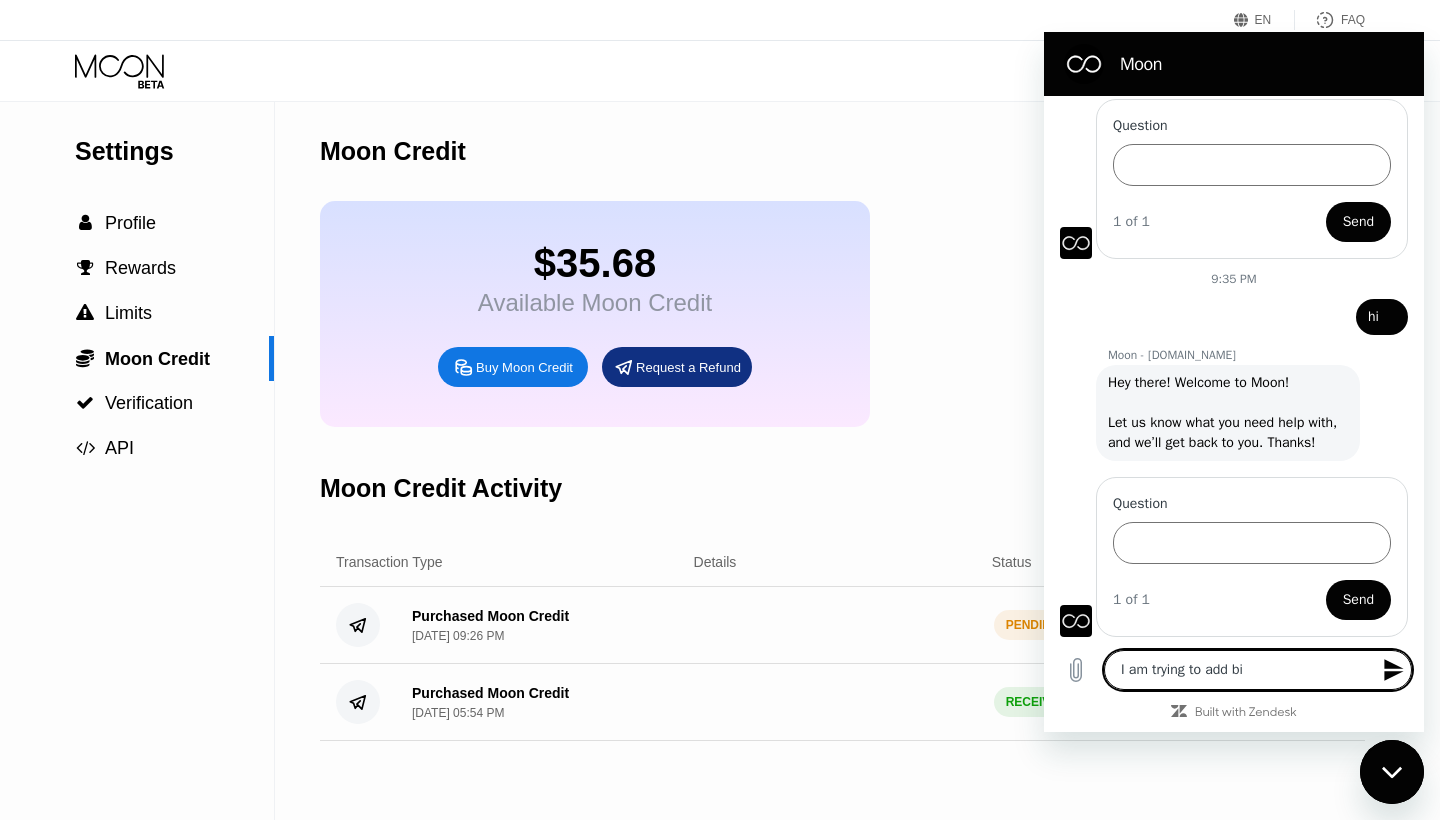 type on "I am trying to add bit" 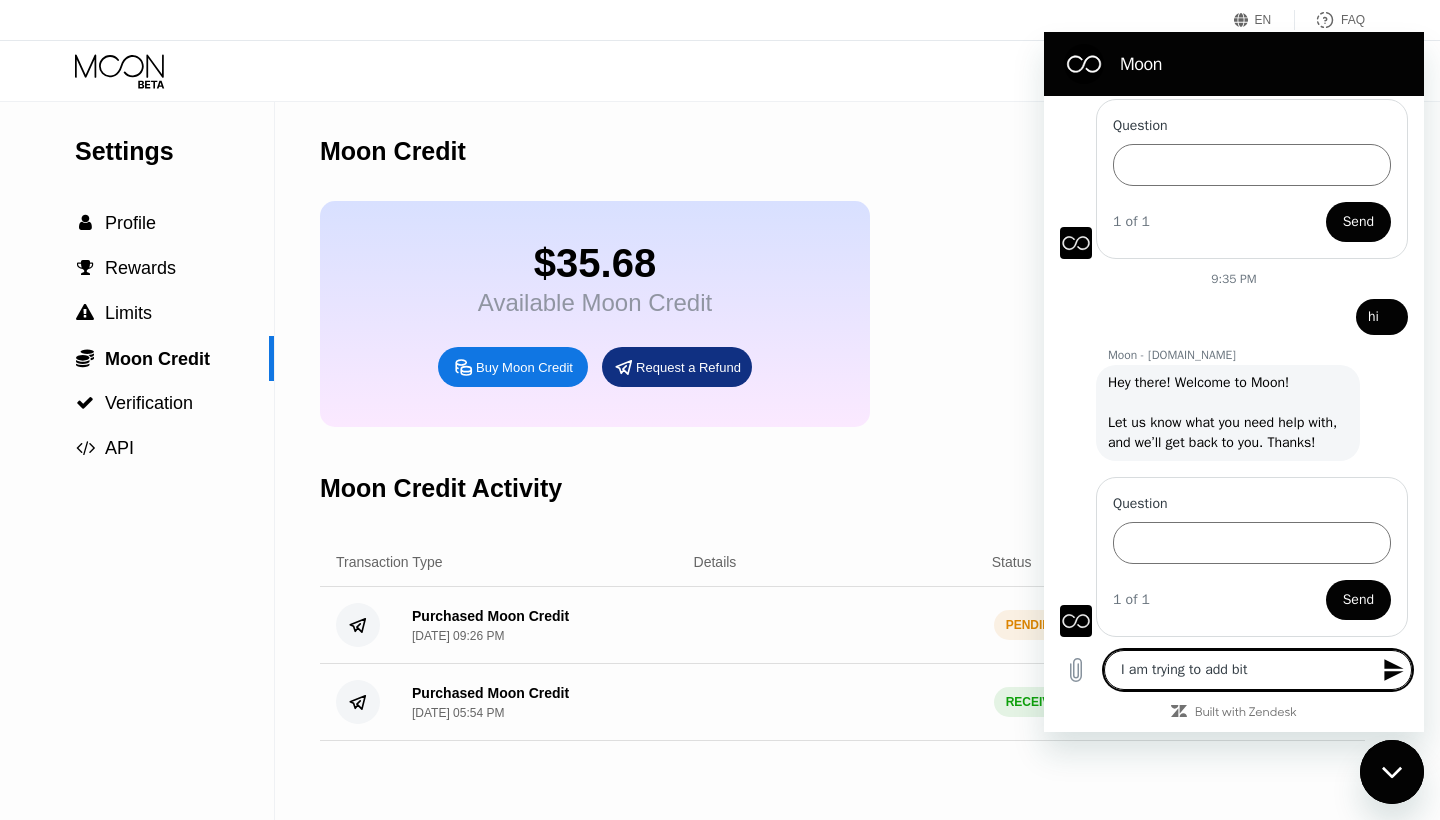 type on "I am trying to add bitc" 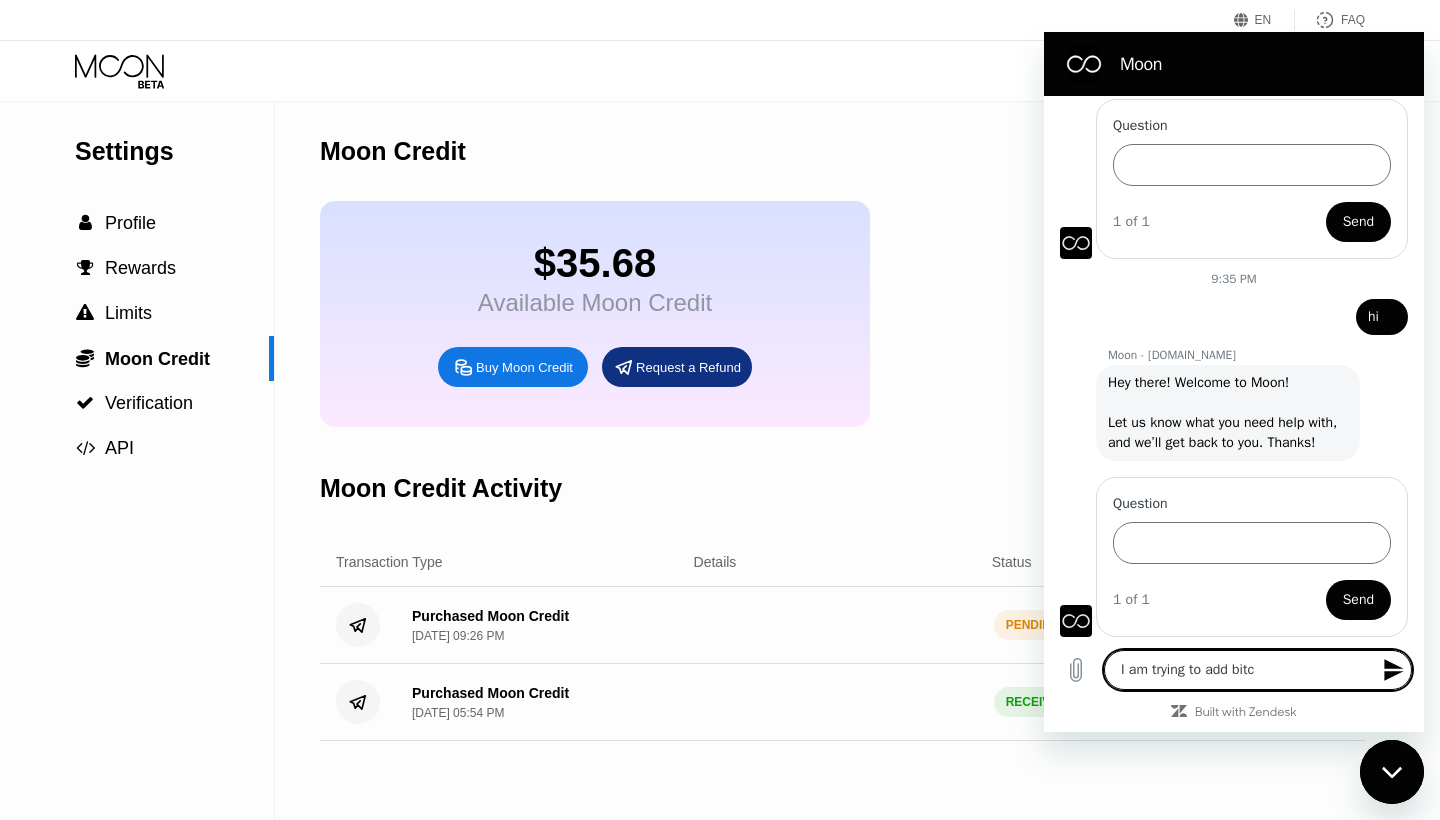 type on "I am trying to add bitco" 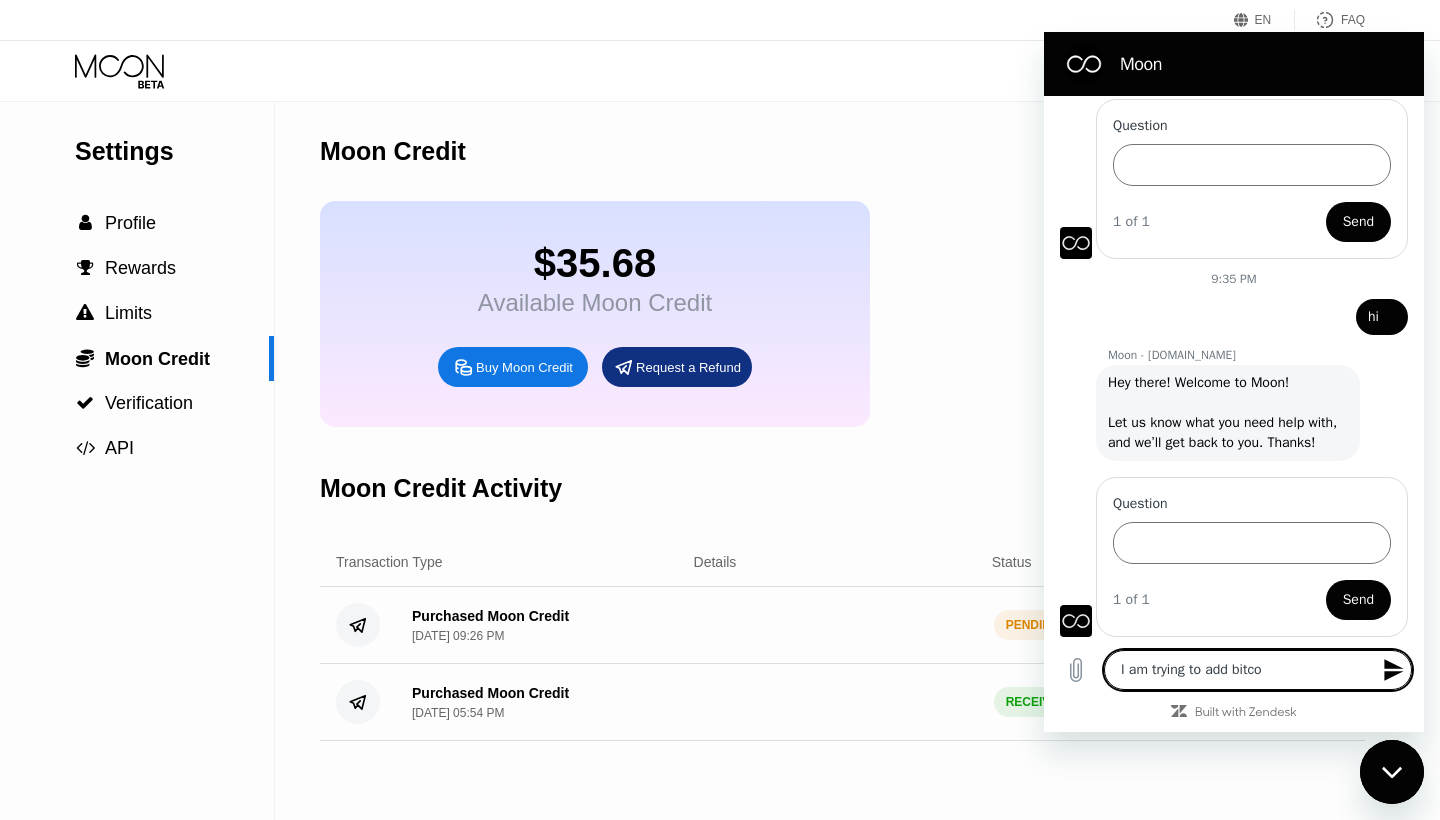 type on "I am trying to add bitcoi" 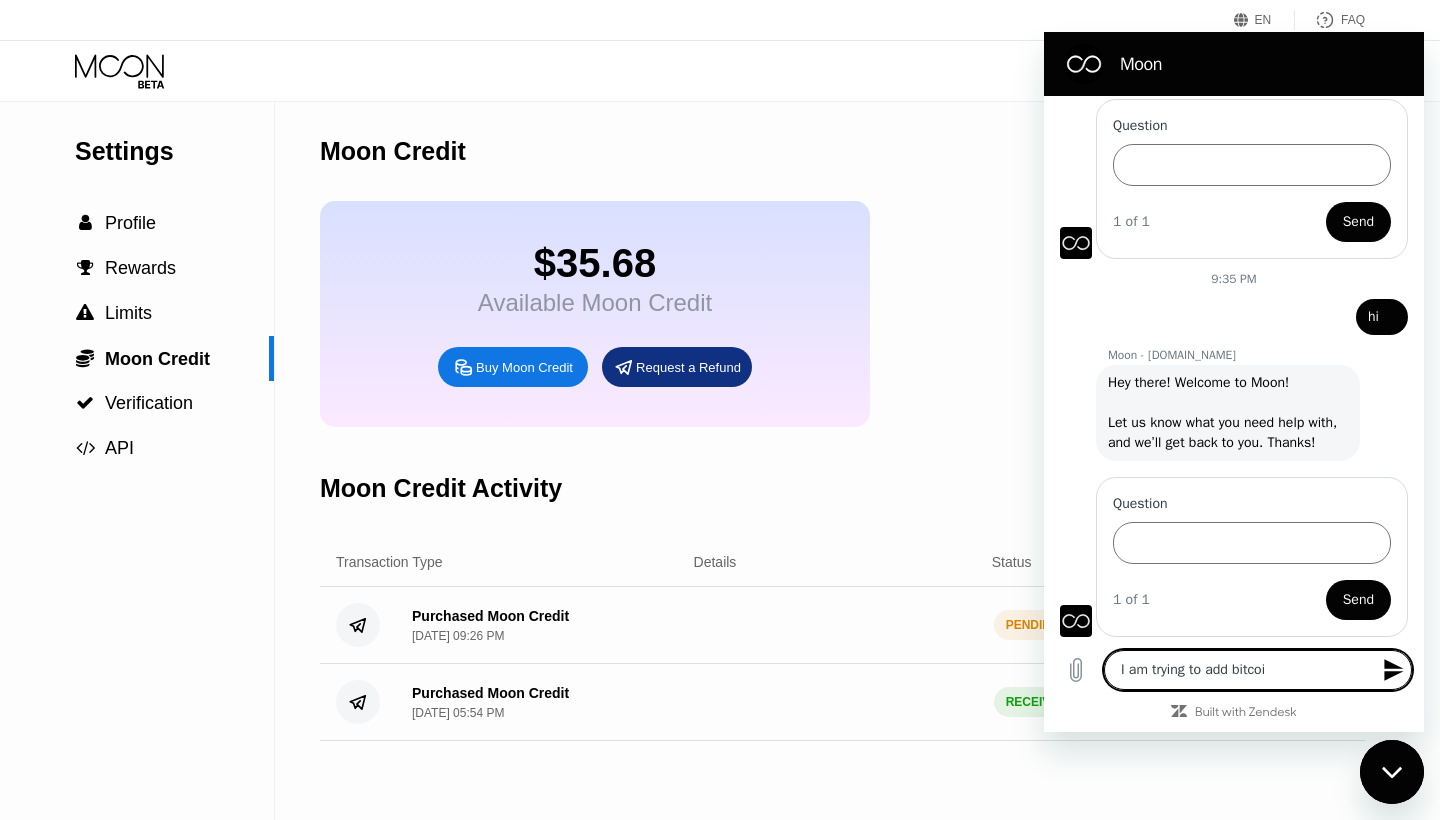 type on "I am trying to add bitcoin" 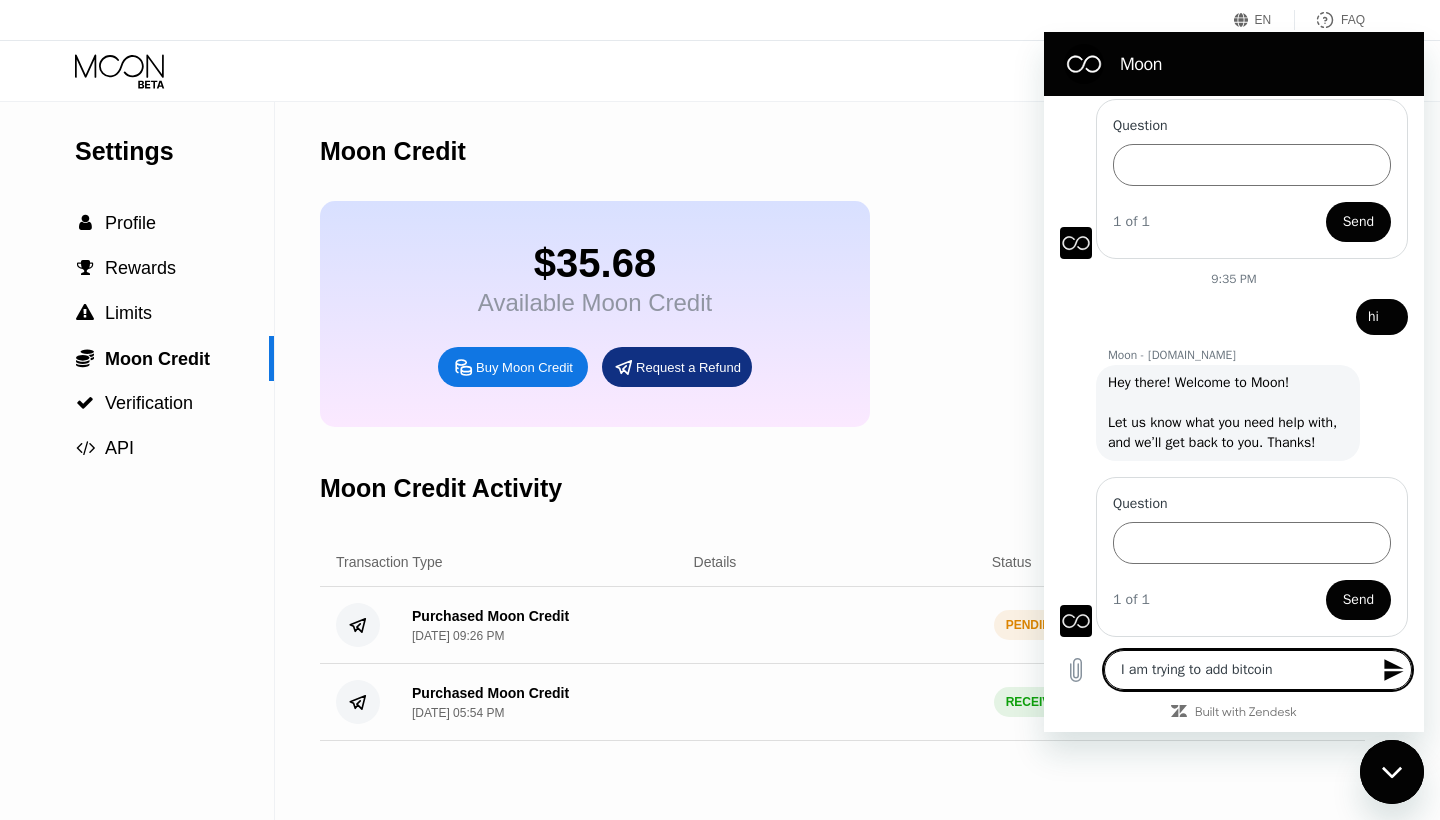 type on "I am trying to add bitcoin" 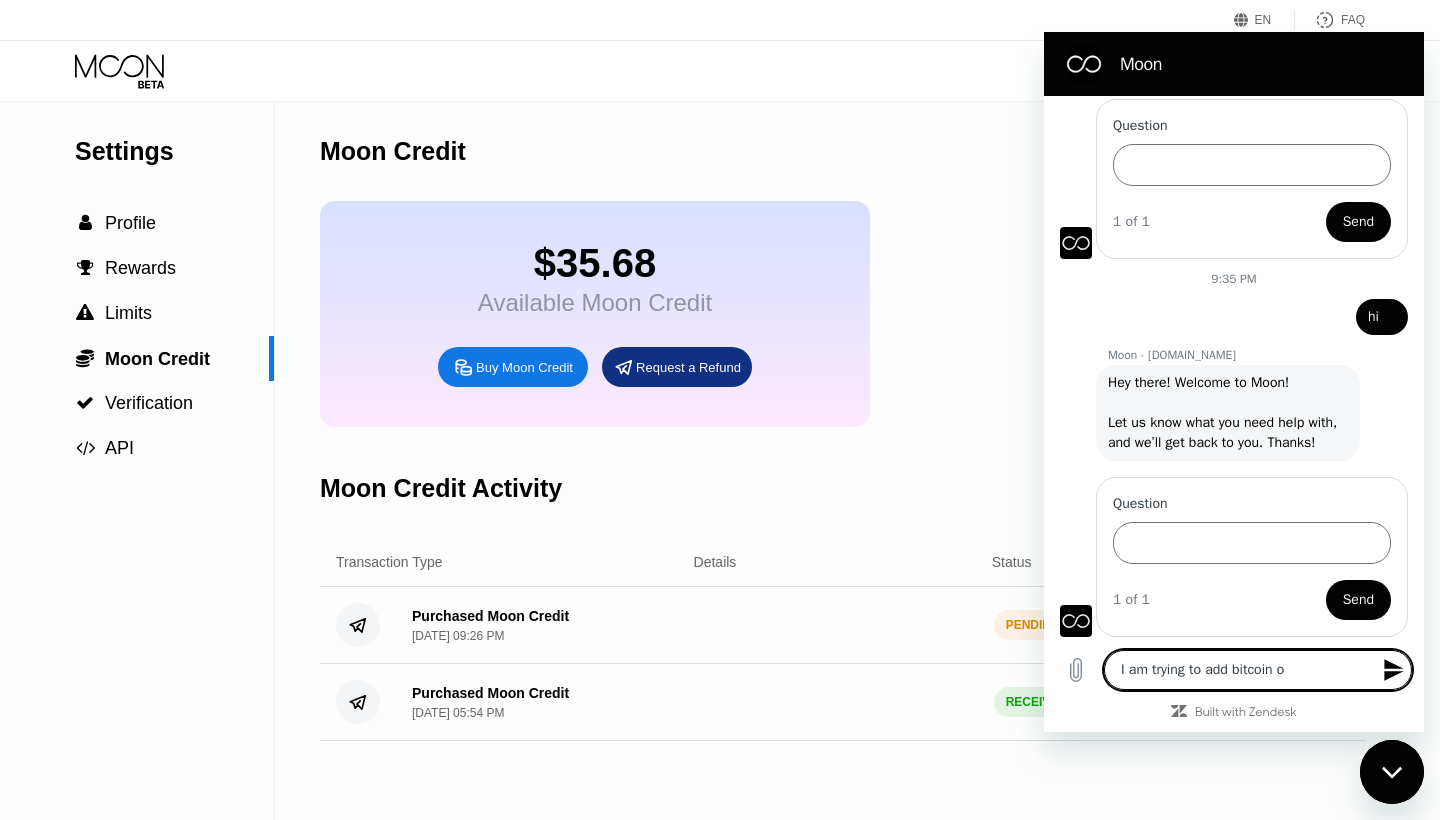type on "I am trying to add bitcoin on" 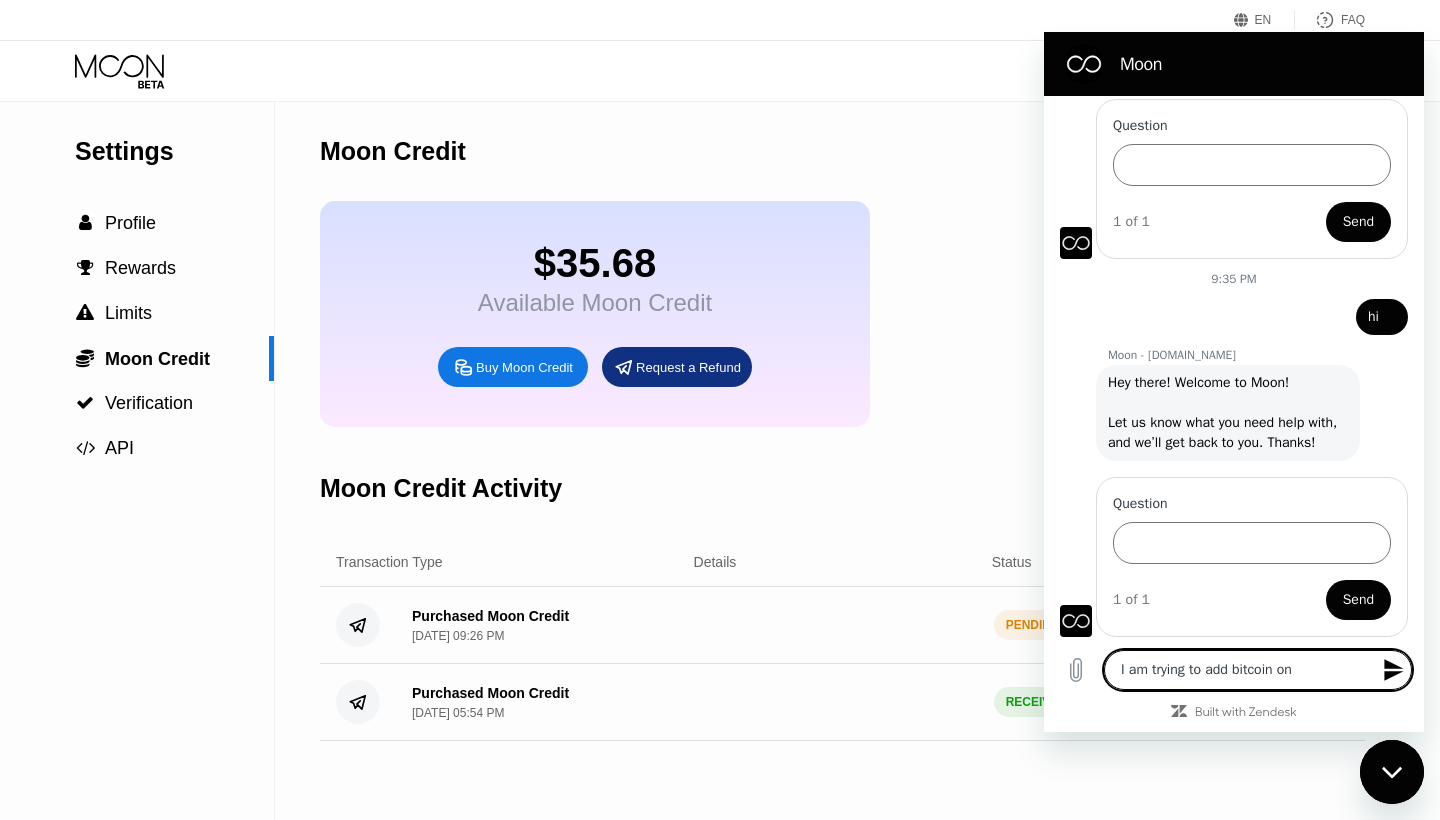 type on "I am trying to add bitcoin on" 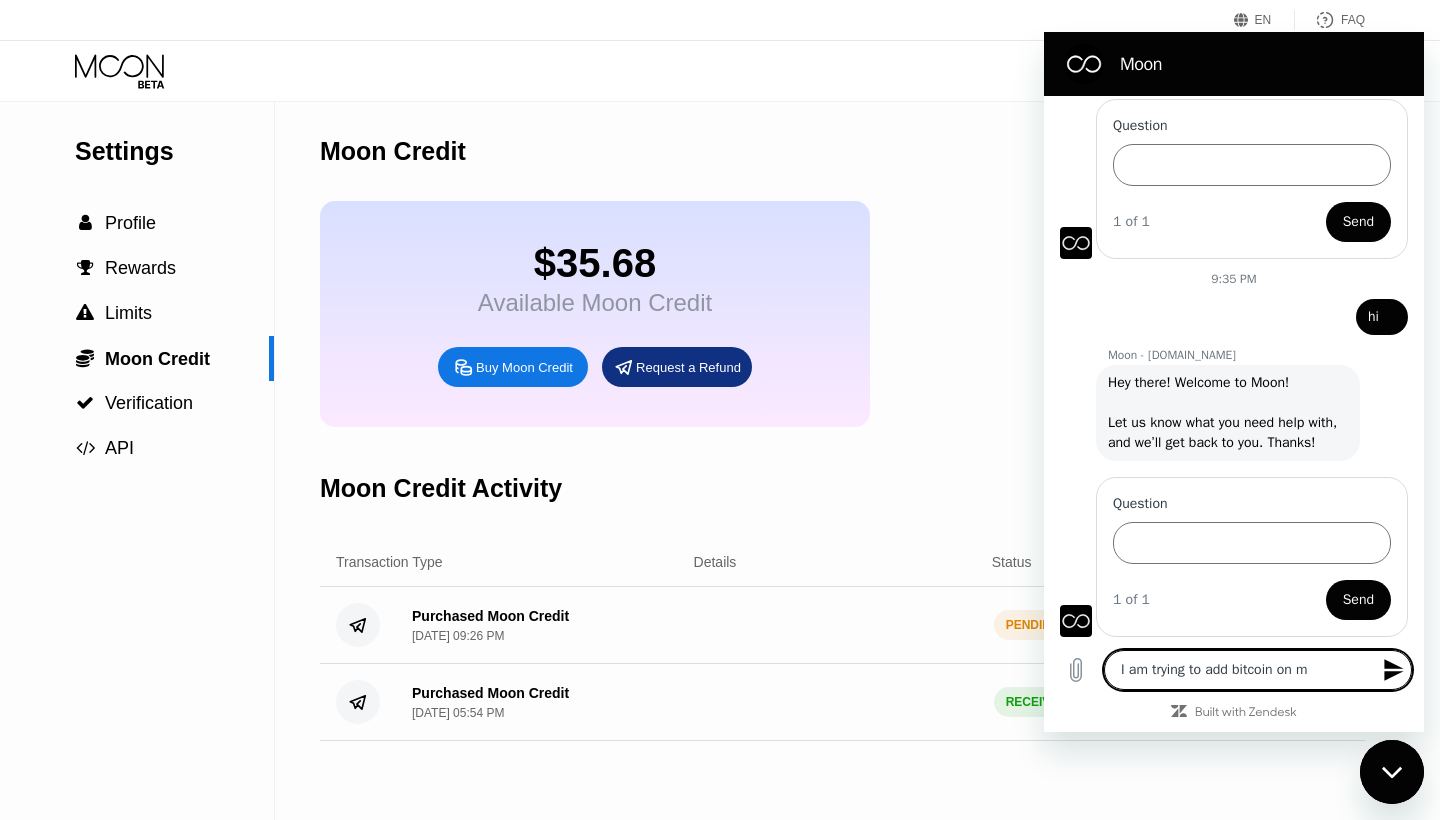 type on "I am trying to add bitcoin on my" 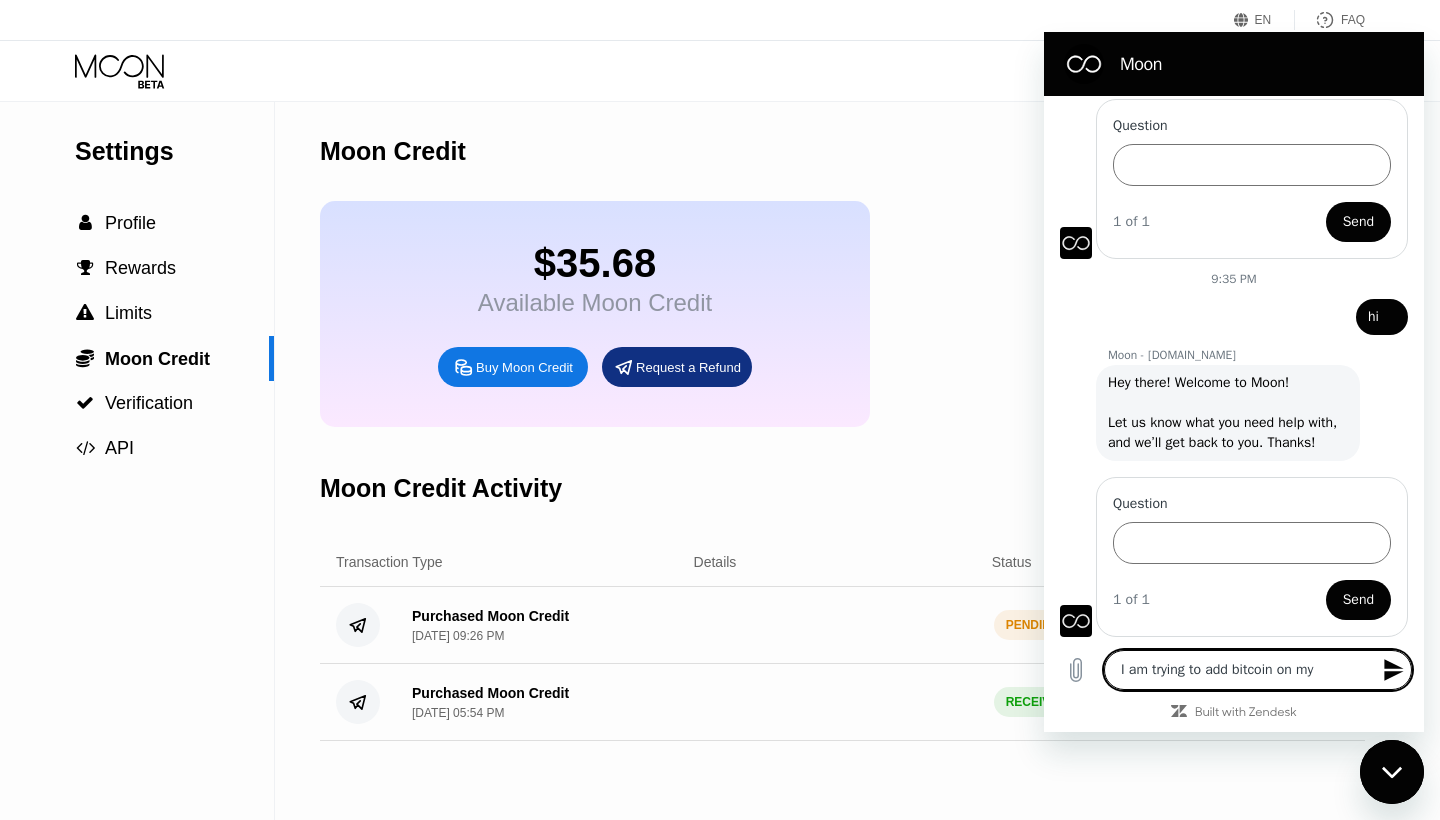 type on "I am trying to add bitcoin on my" 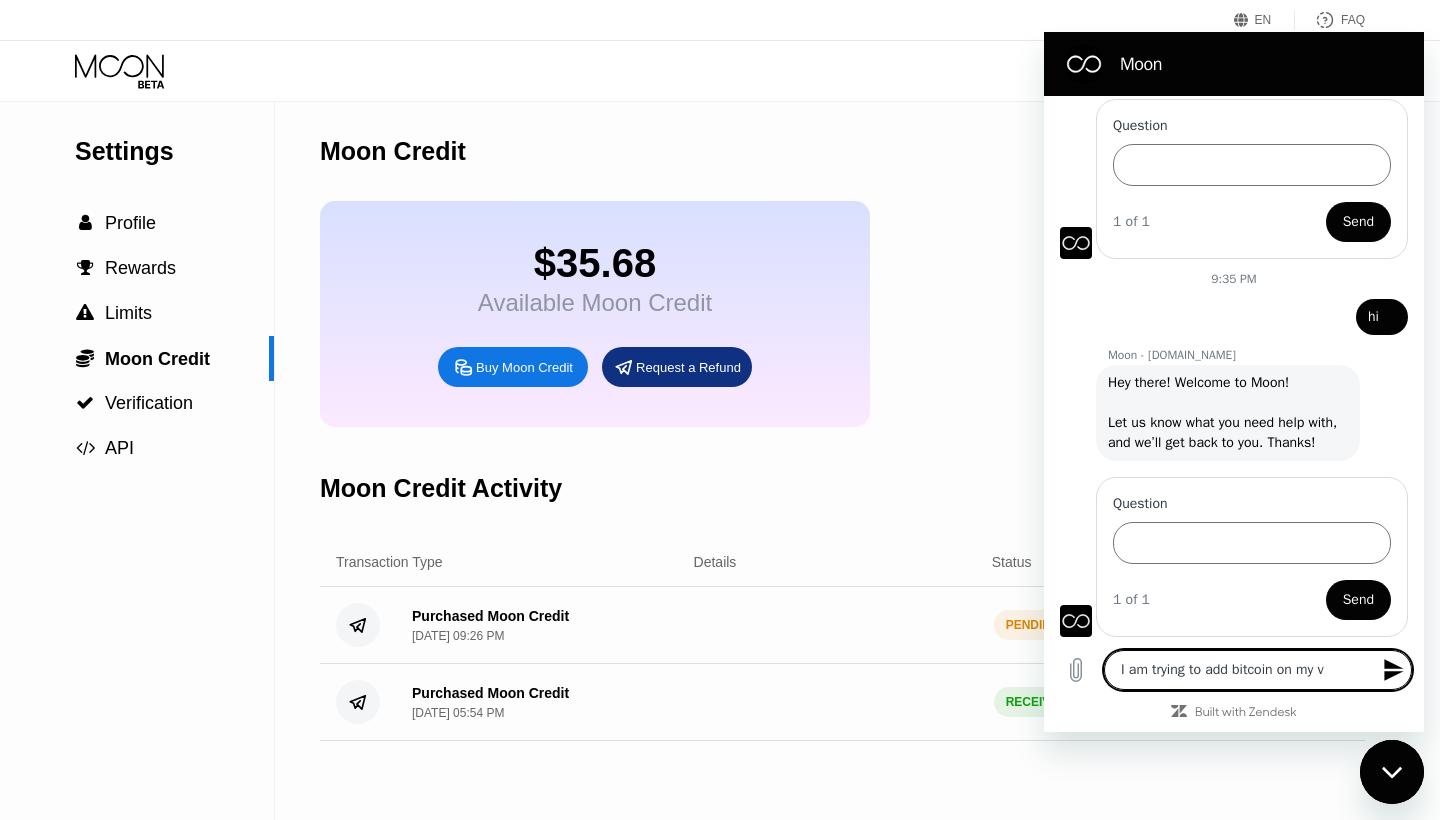 type on "I am trying to add bitcoin on my va" 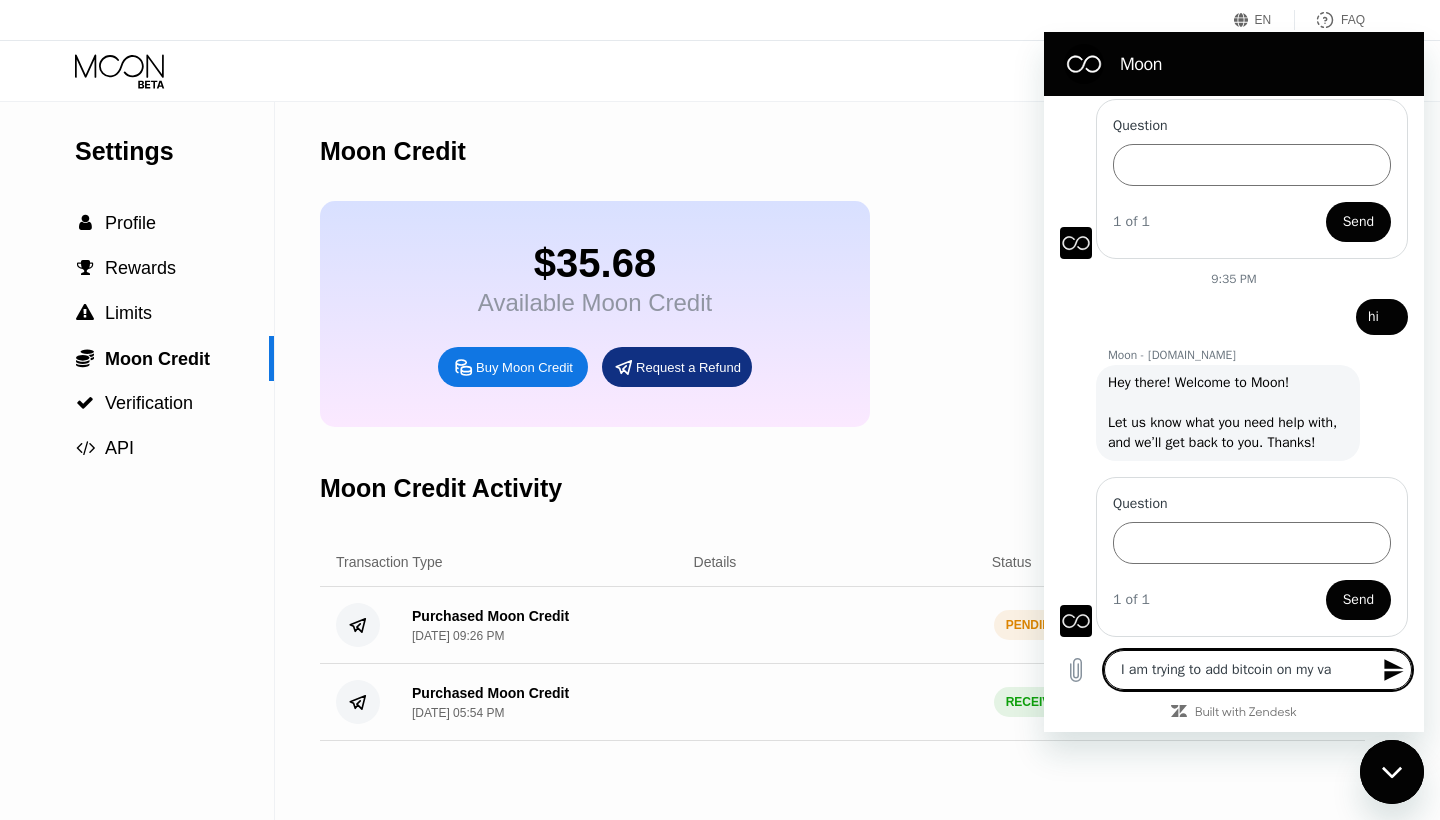 type on "I am trying to add bitcoin on my v" 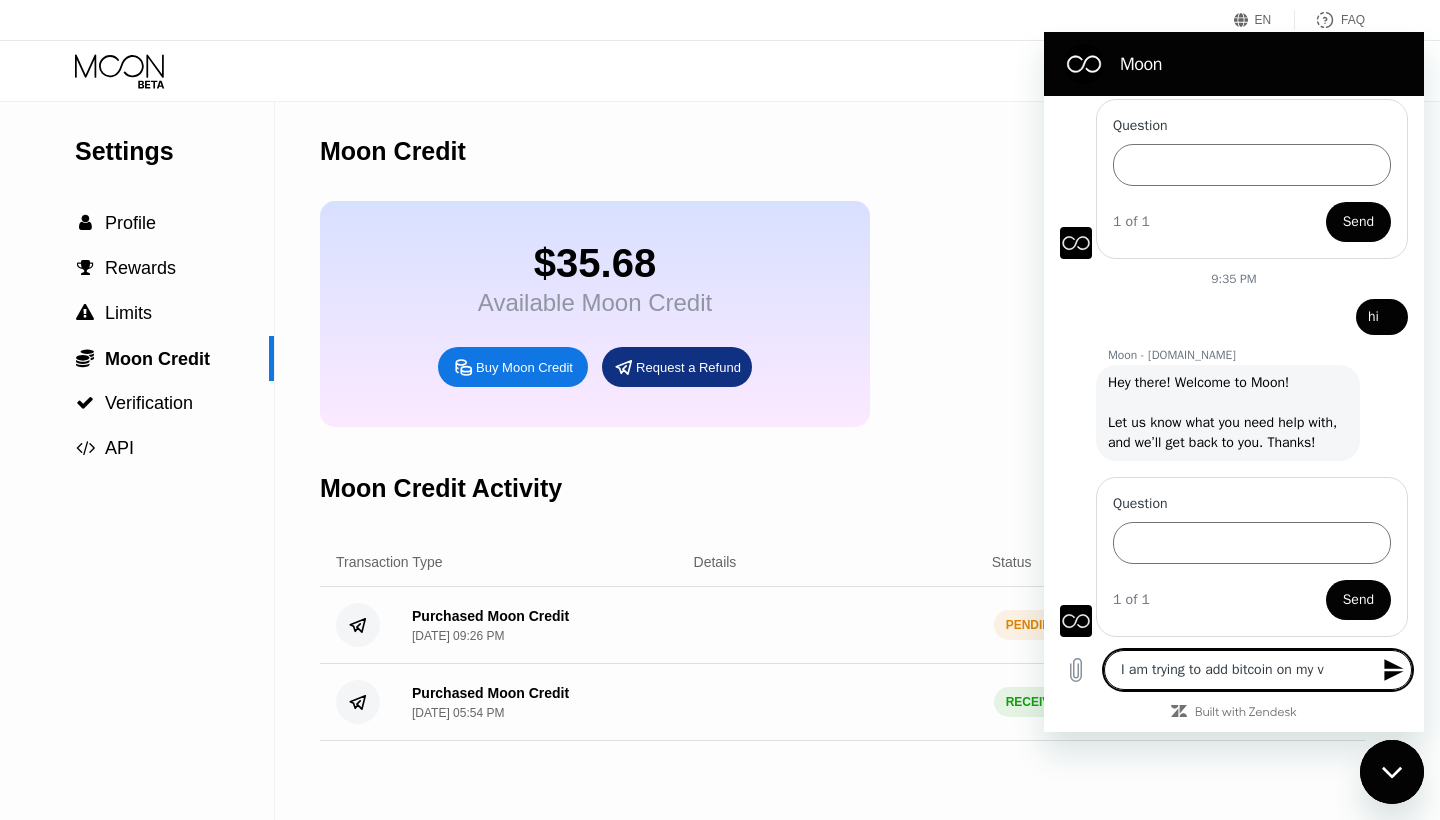 type on "I am trying to add bitcoin on my" 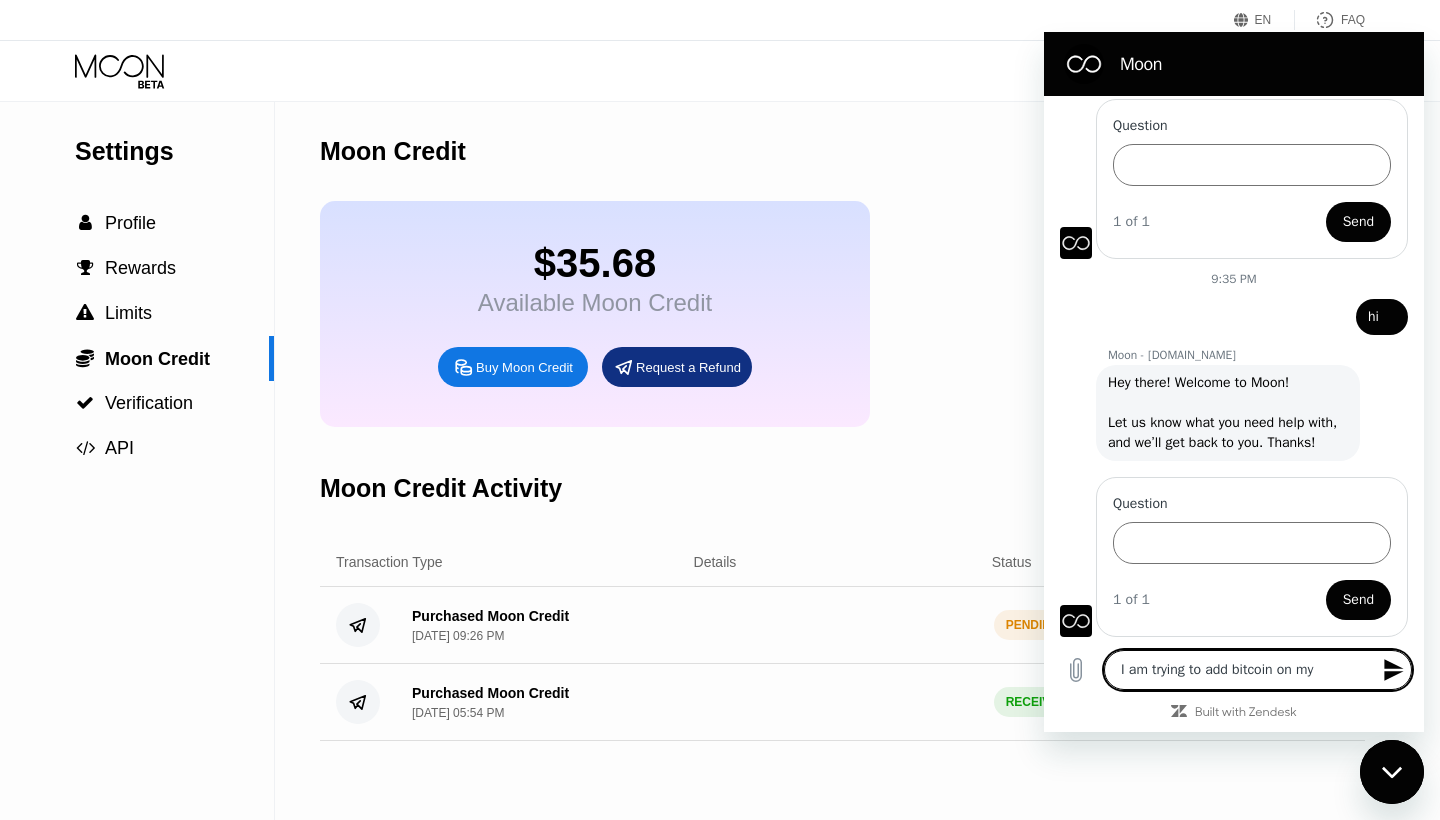 type on "I am trying to add bitcoin on my c" 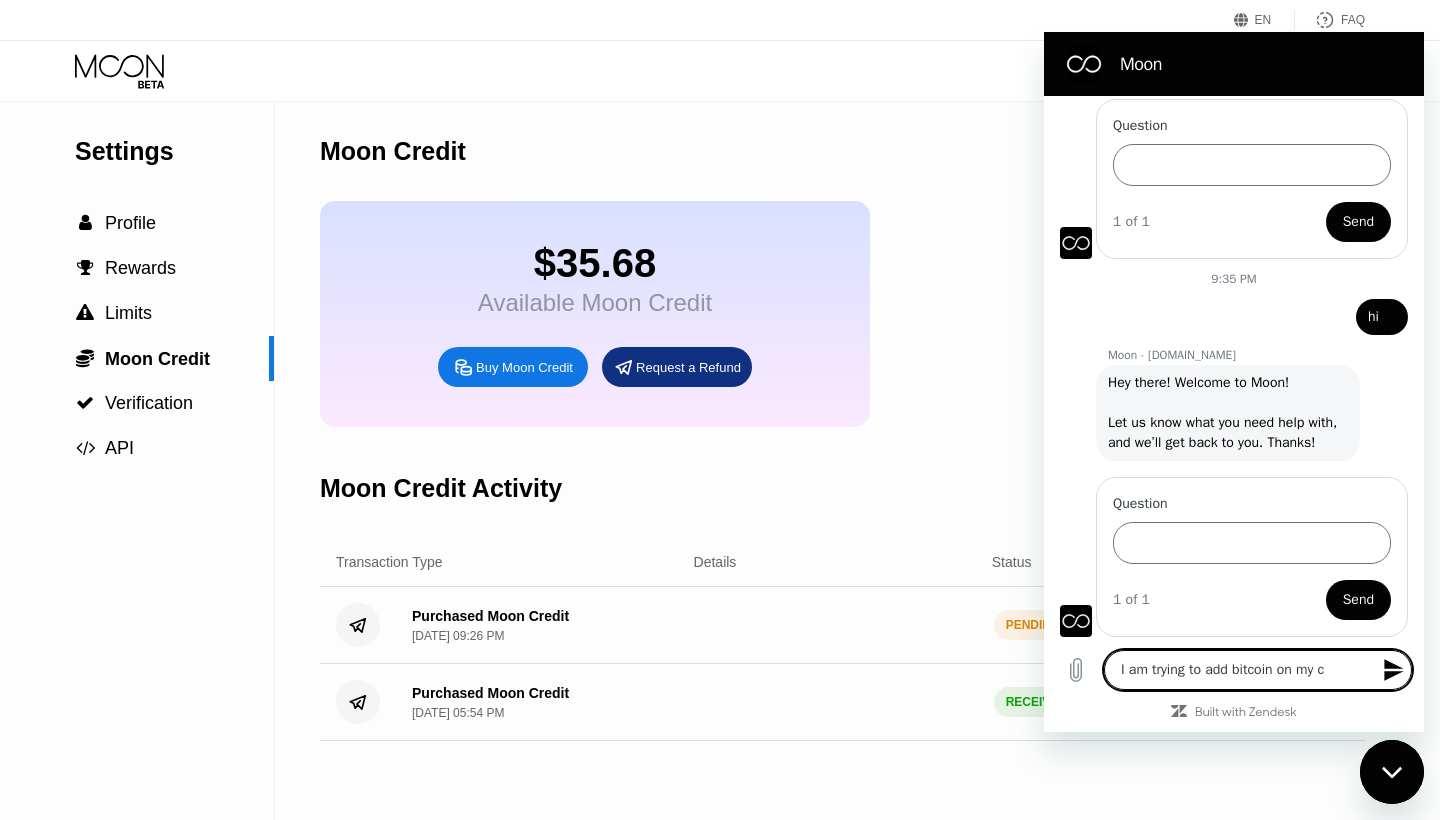 type on "I am trying to add bitcoin on my ca" 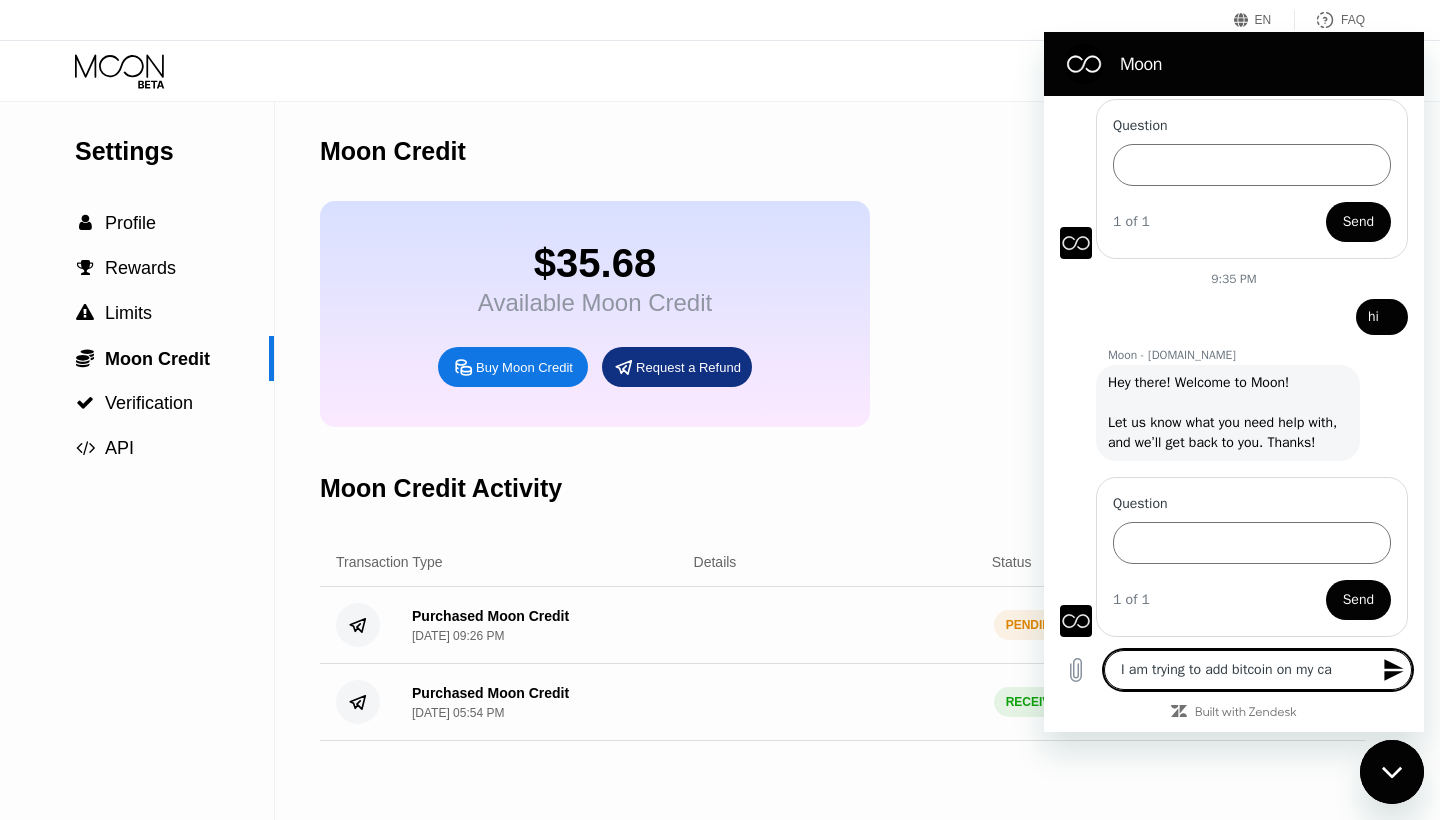 type on "I am trying to add bitcoin on my car" 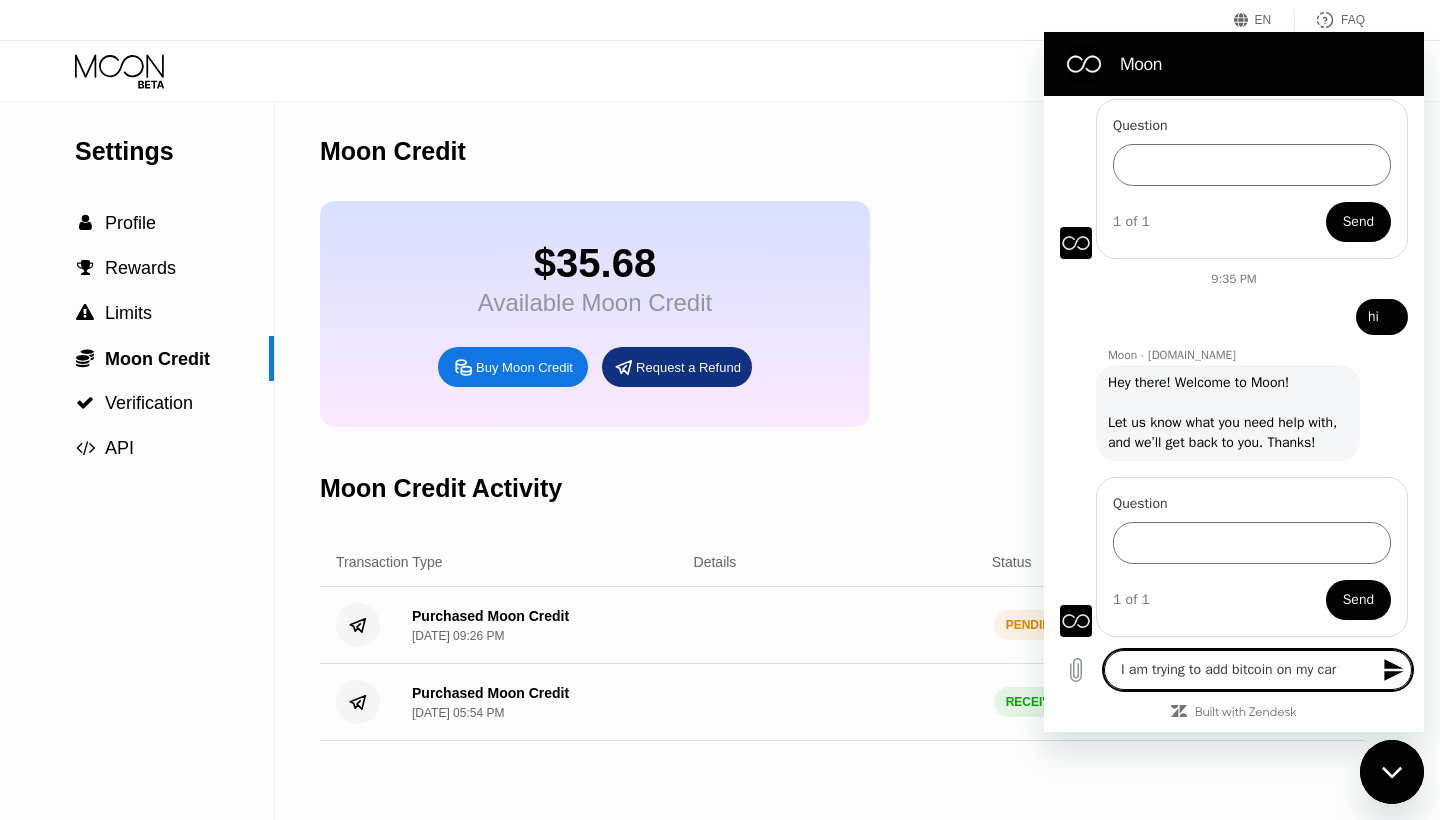 type on "I am trying to add bitcoin on my cars" 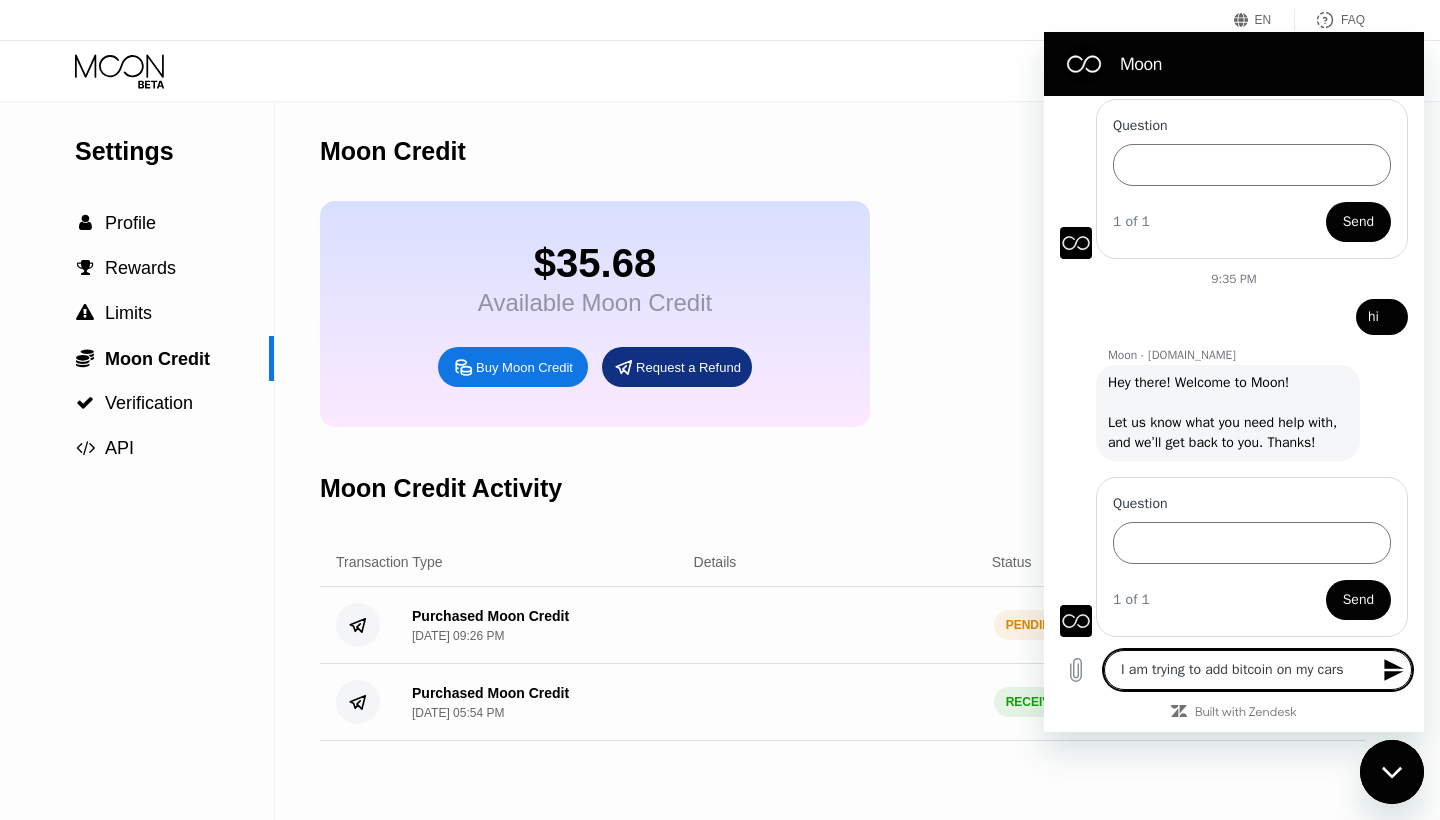 type on "I am trying to add bitcoin on my cars" 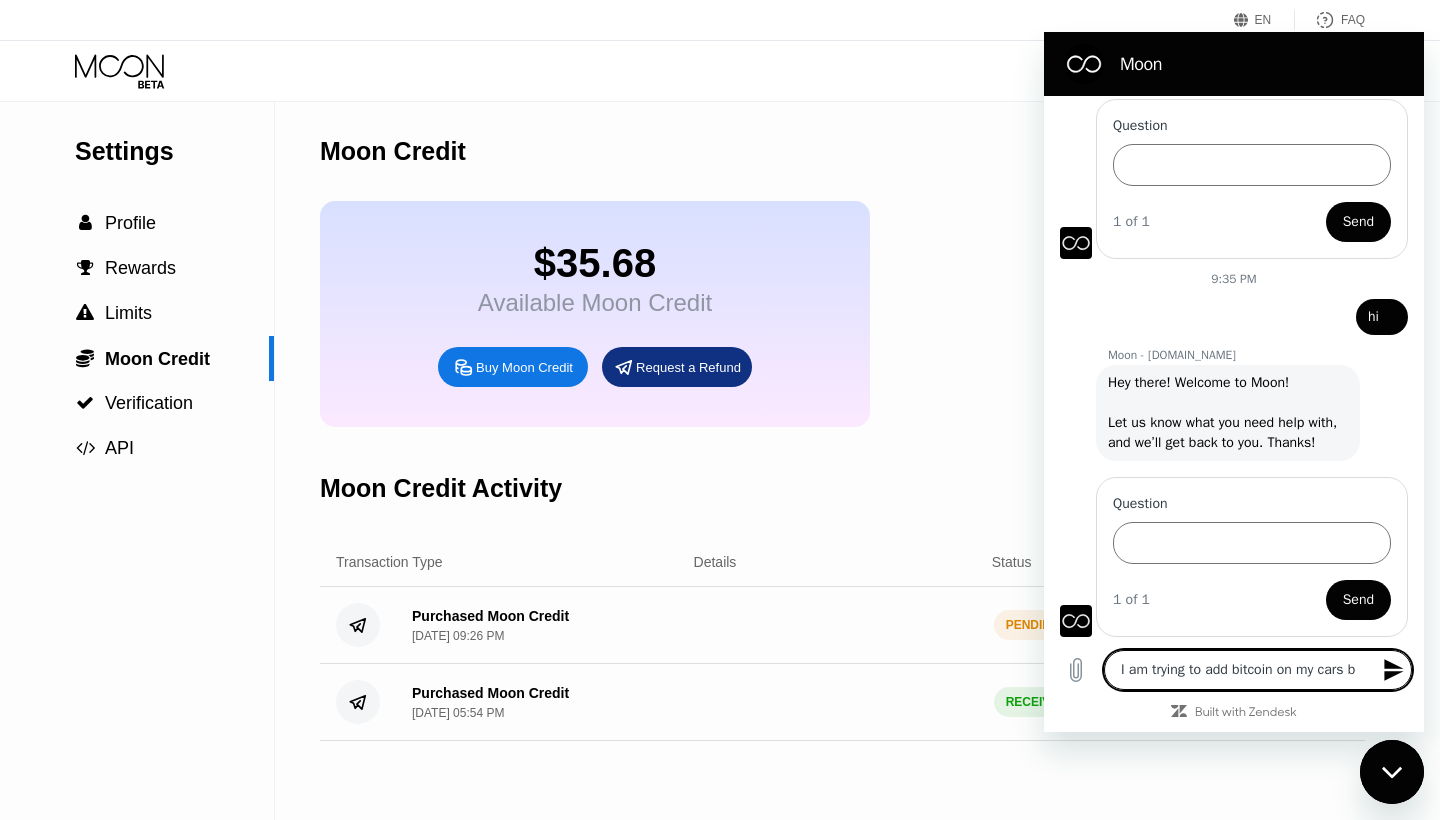 type on "I am trying to add bitcoin on my cars bu" 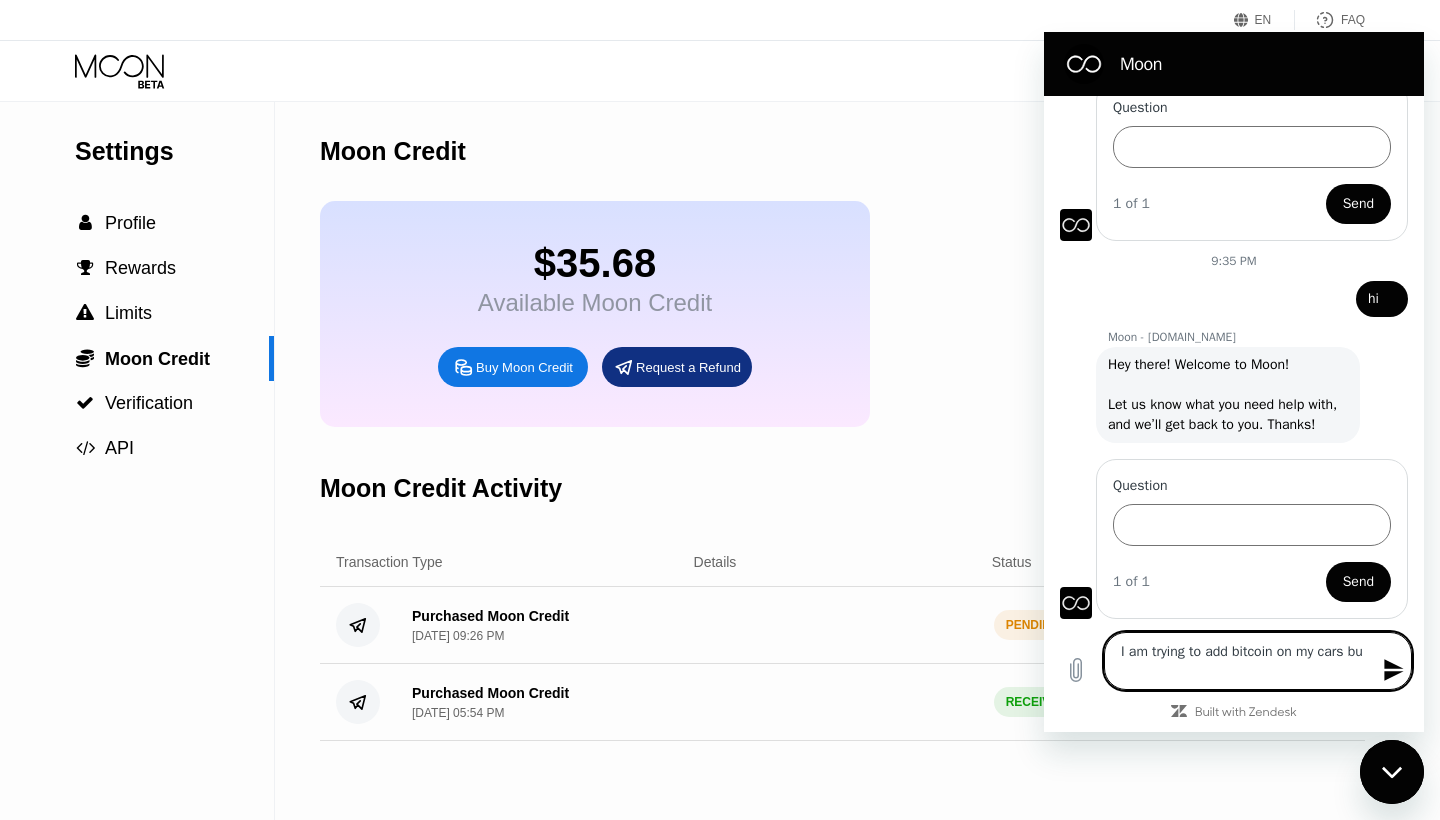 type on "I am trying to add bitcoin on my cars but" 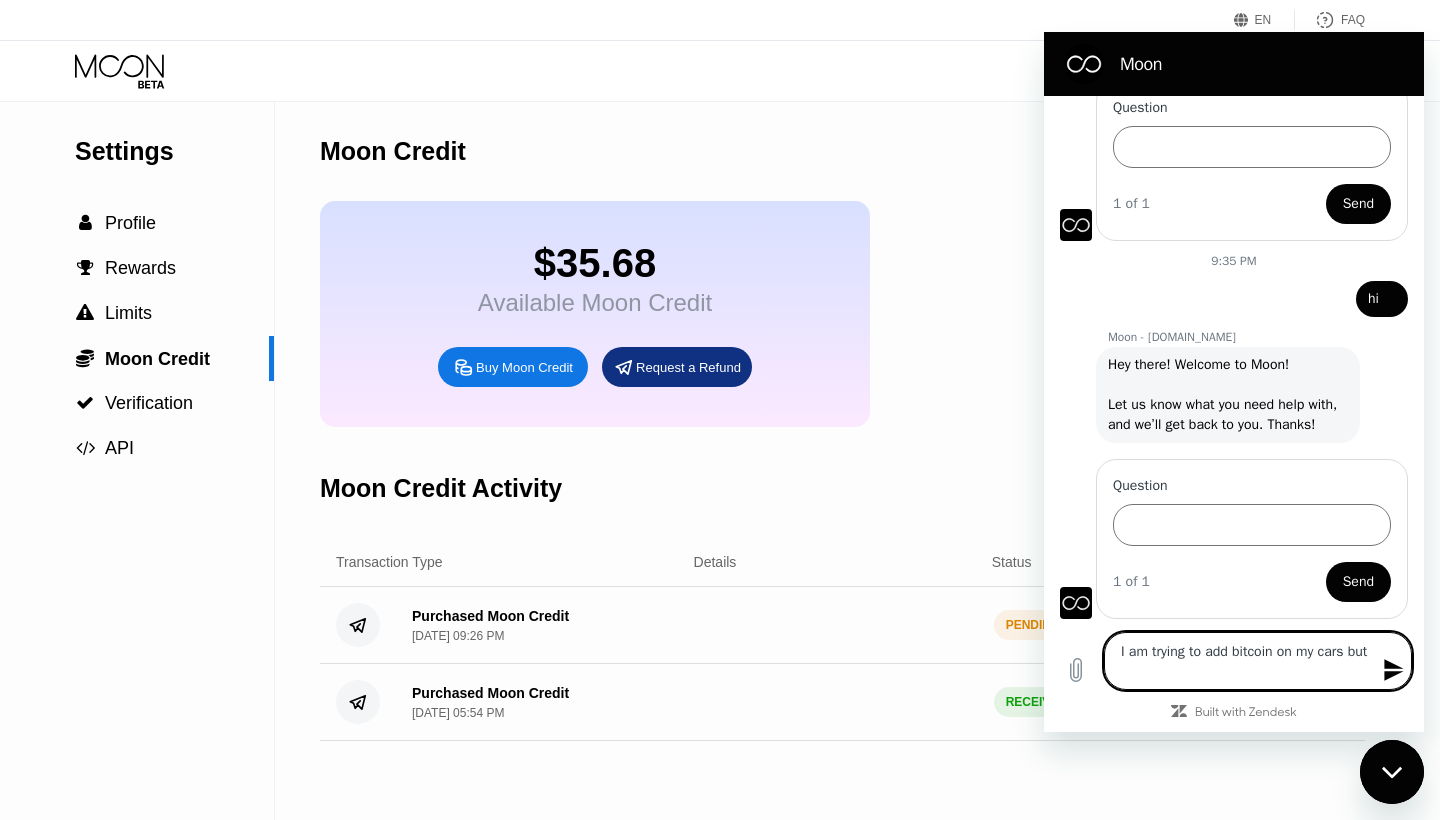 type on "I am trying to add bitcoin on my cars but" 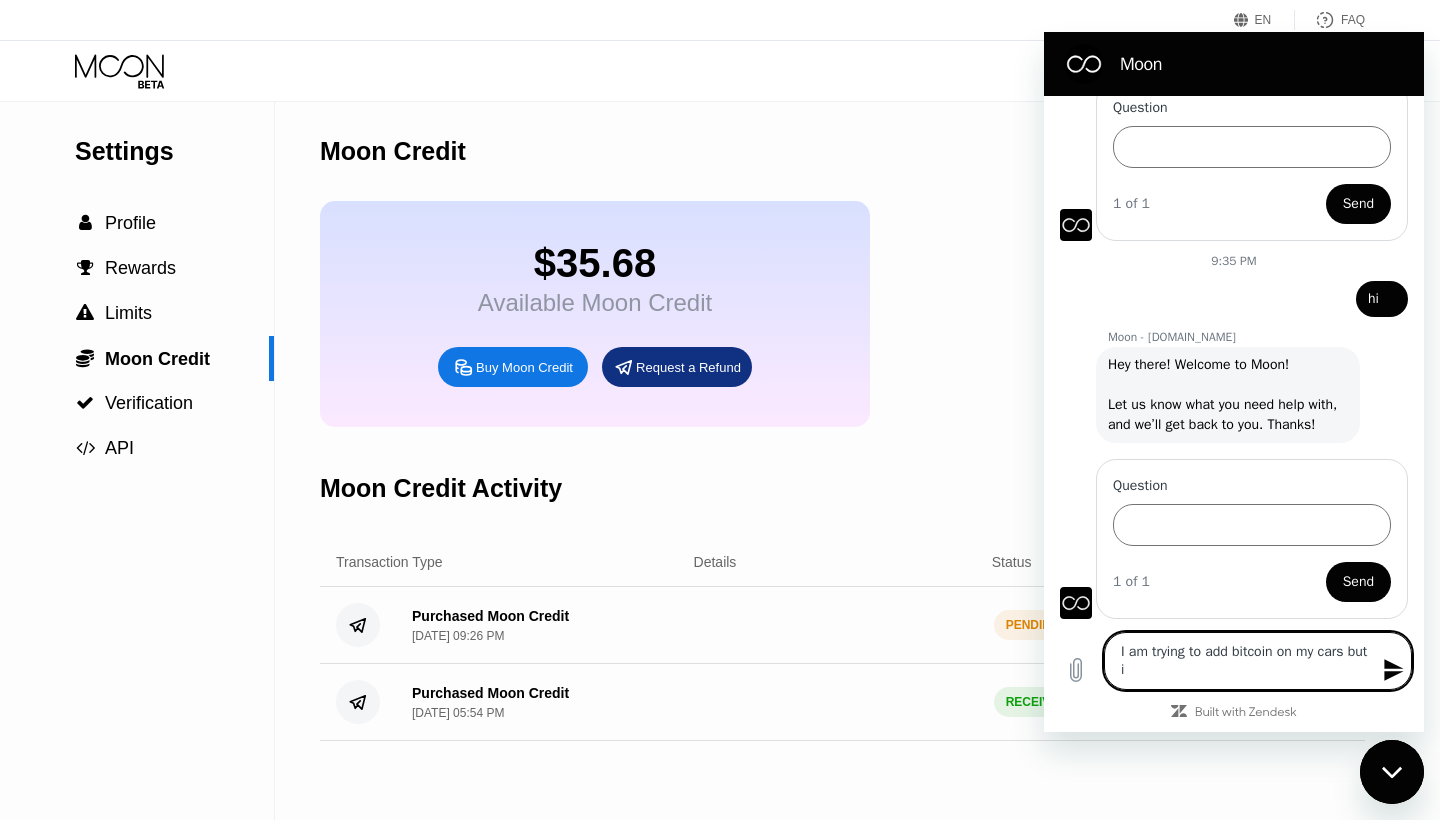 type on "I am trying to add bitcoin on my cars but it" 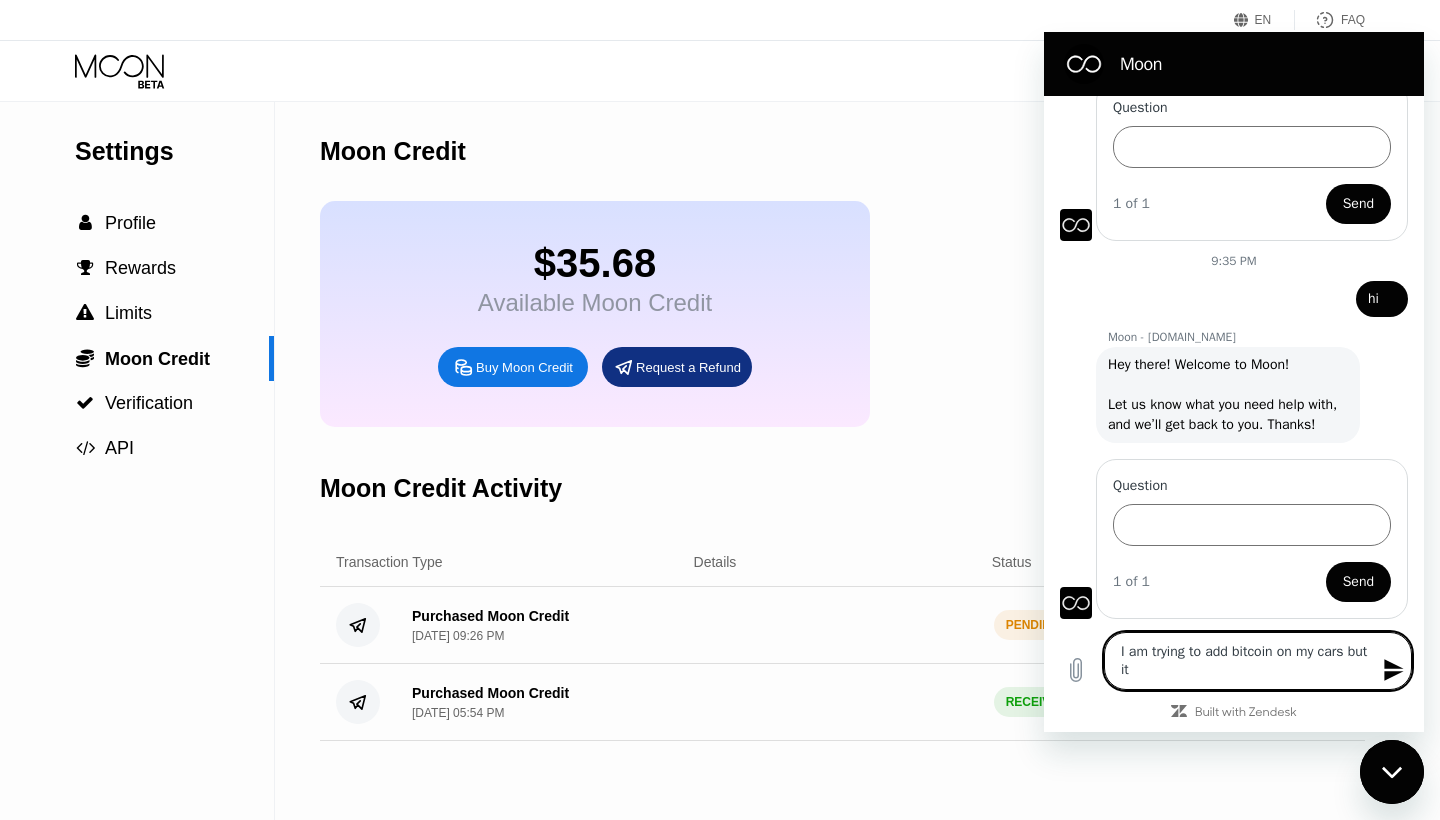 type on "I am trying to add bitcoin on my cars but it's" 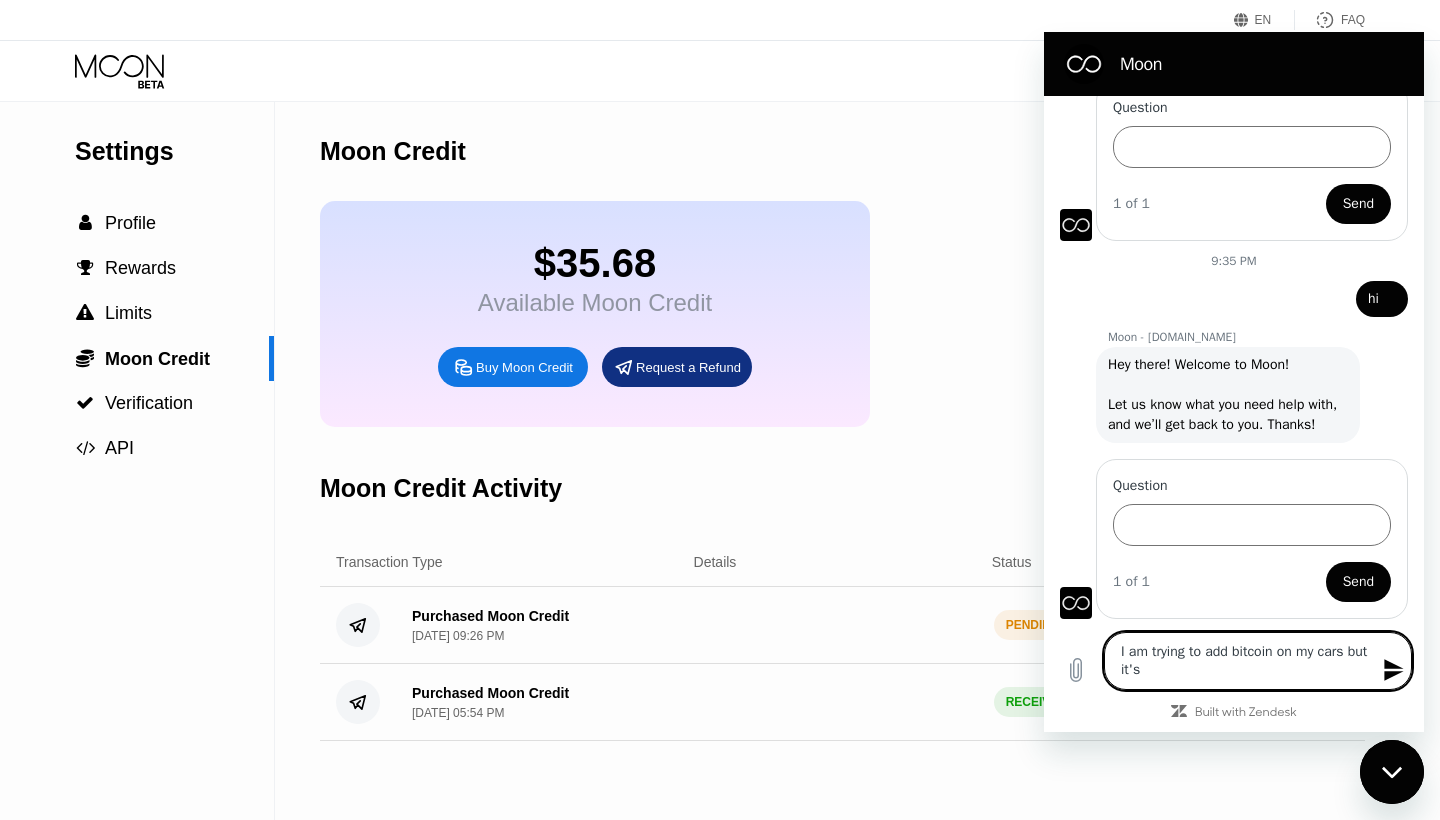 type on "I am trying to add bitcoin on my cars but it's still" 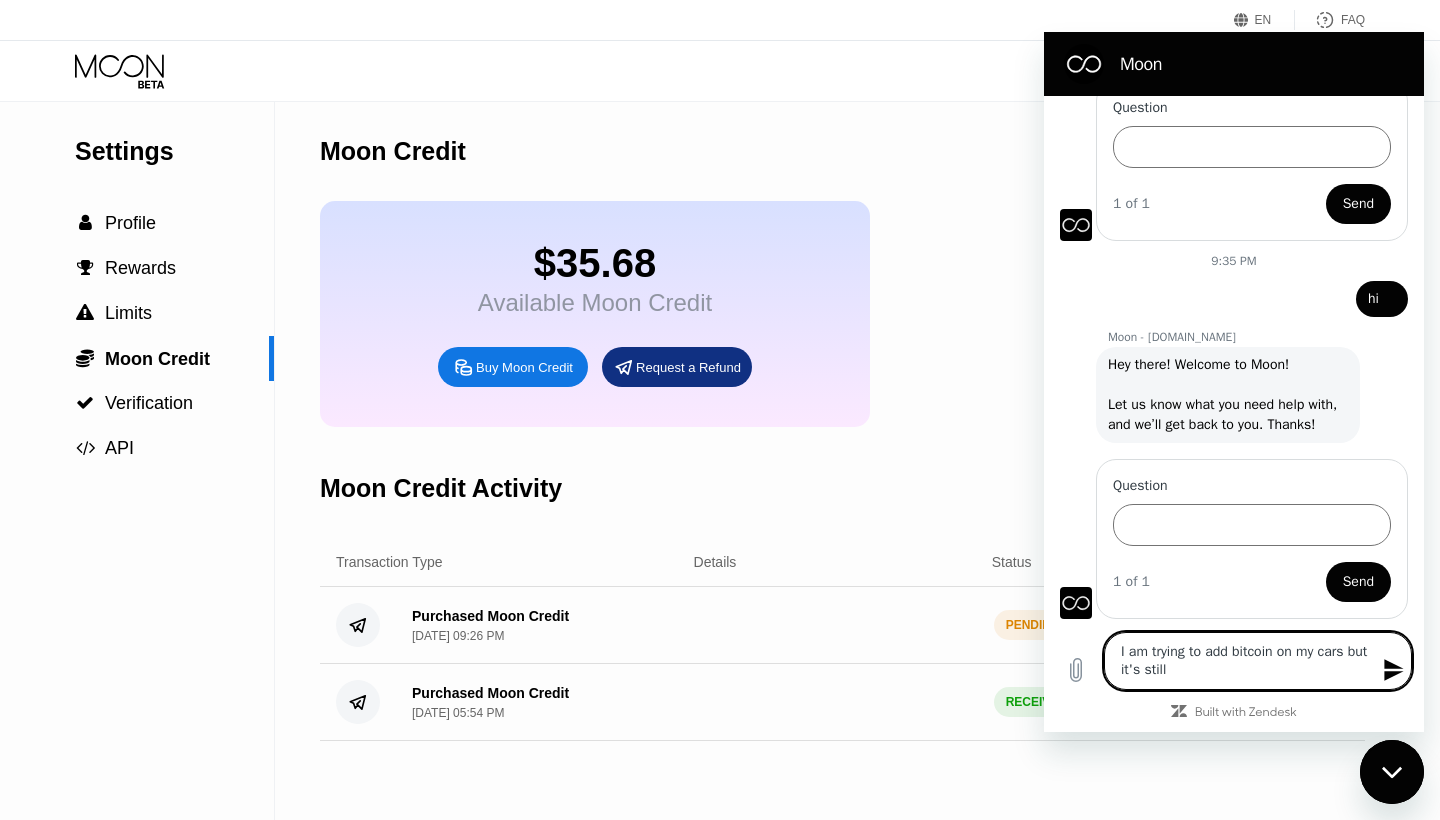 type on "I am trying to add bitcoin on my cars but it's still s" 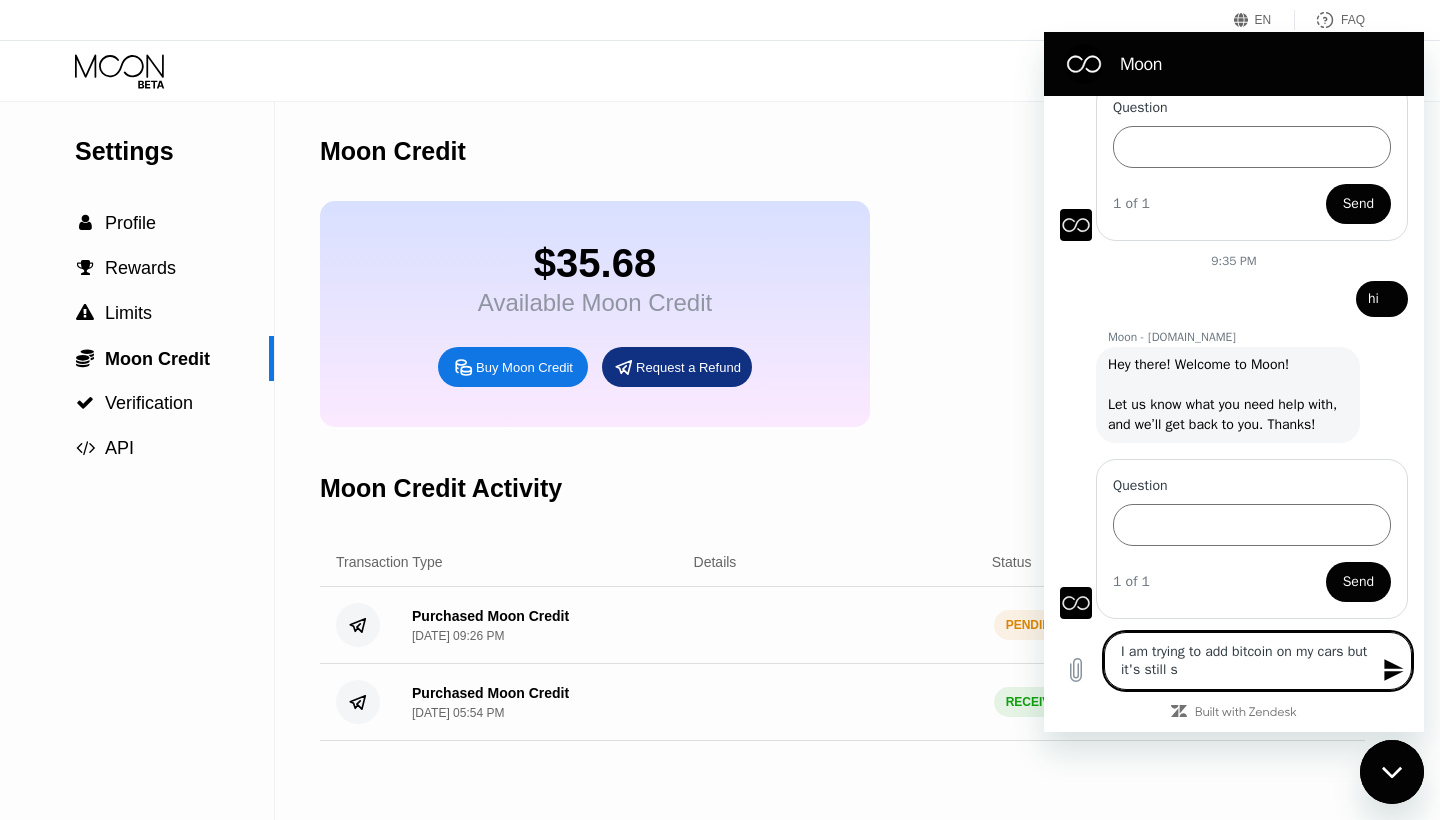 type on "I am trying to add bitcoin on my cars but it's still sh" 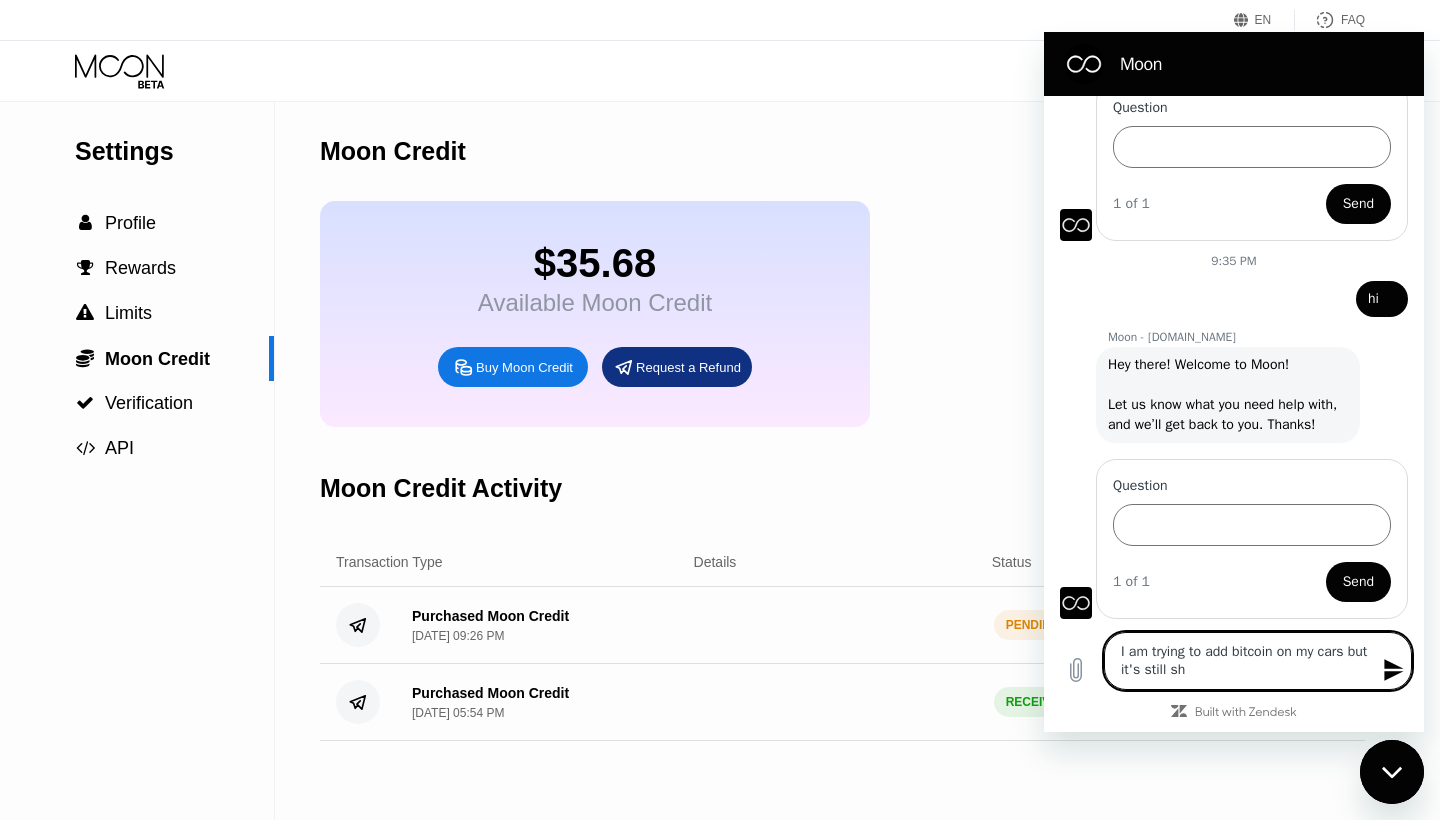 type on "I am trying to add bitcoin on my cars but it's still sho" 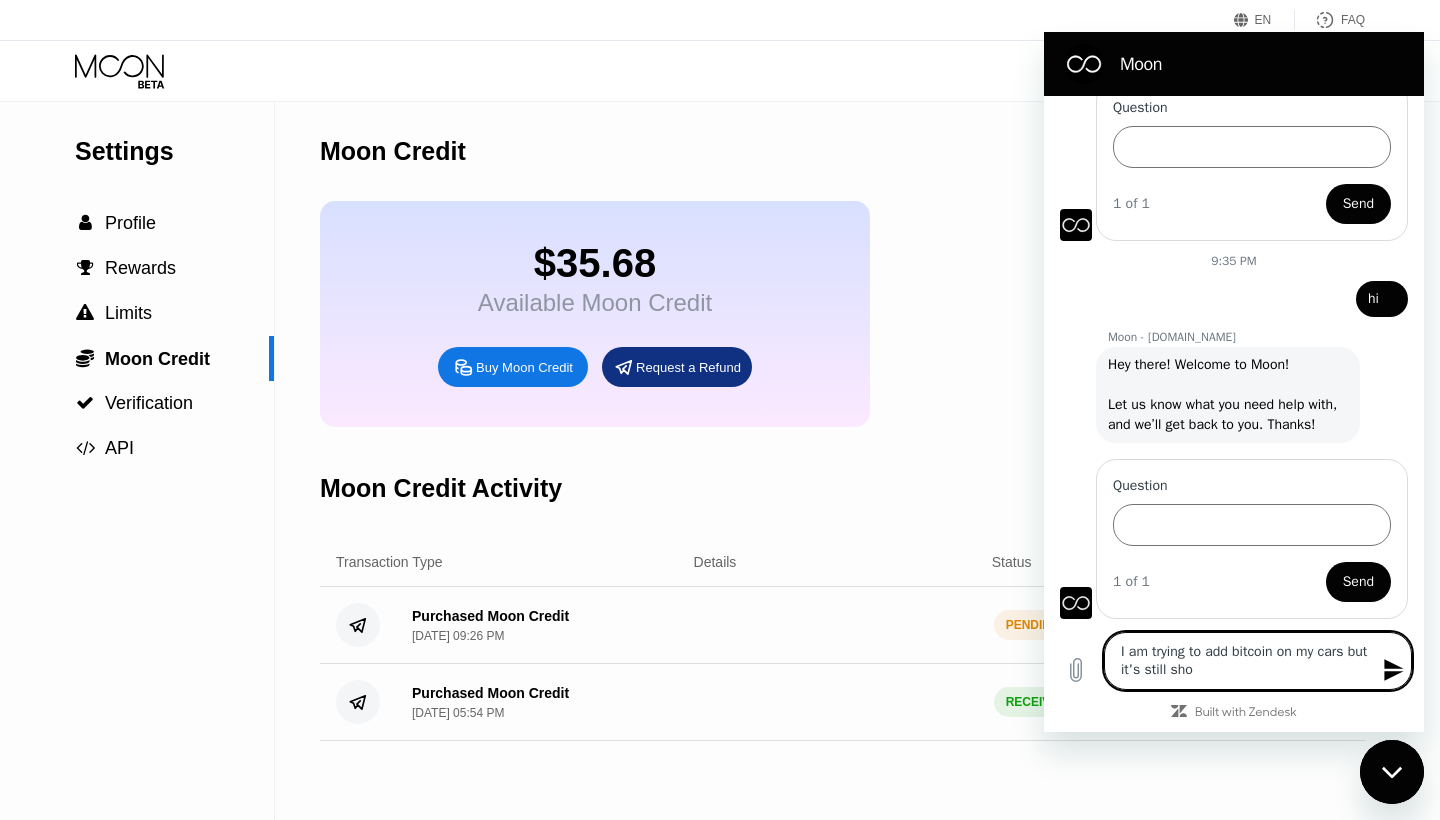 type on "I am trying to add bitcoin on my cars but it's still show" 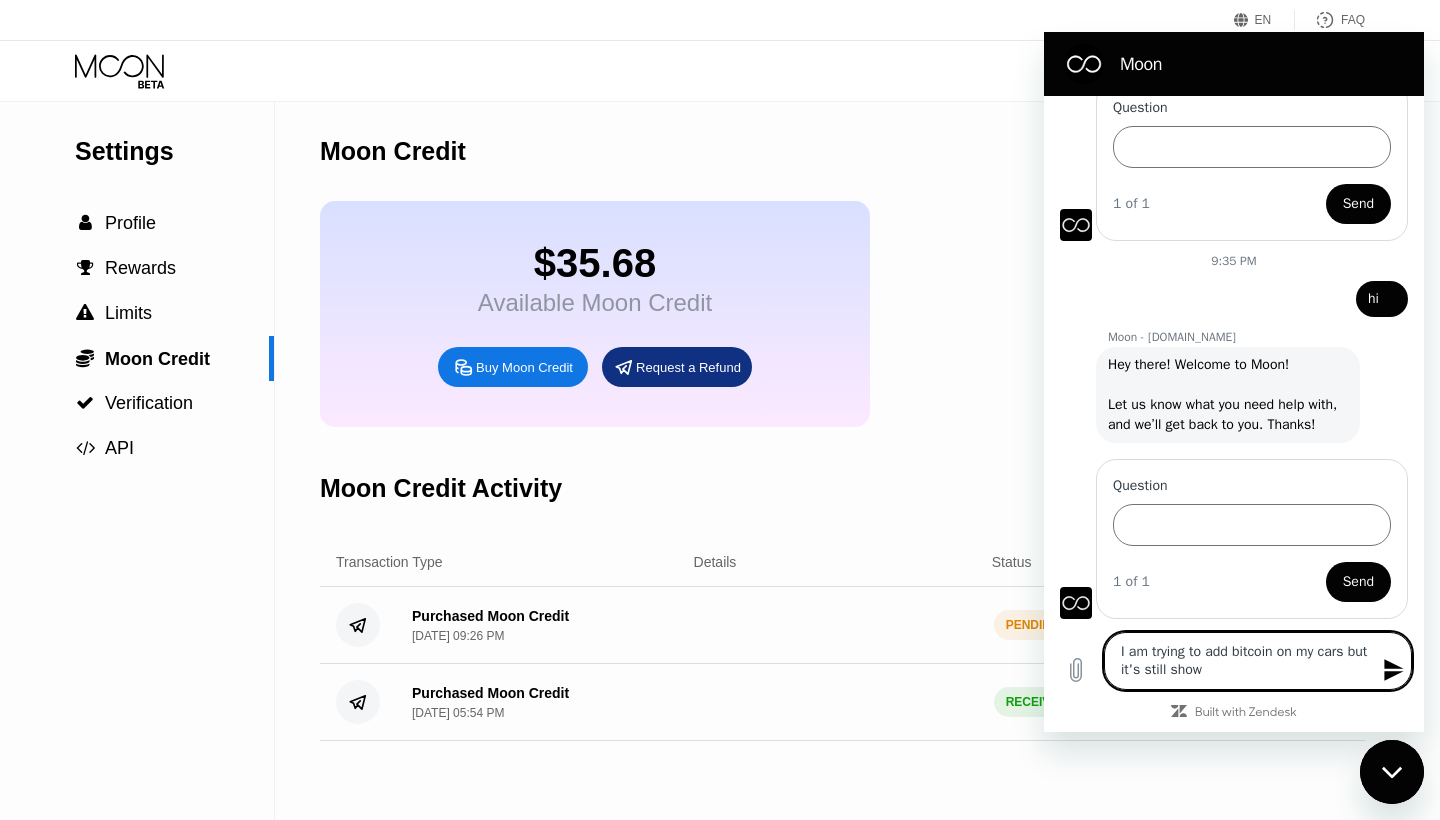 type on "I am trying to add bitcoin on my cars but it's still showi" 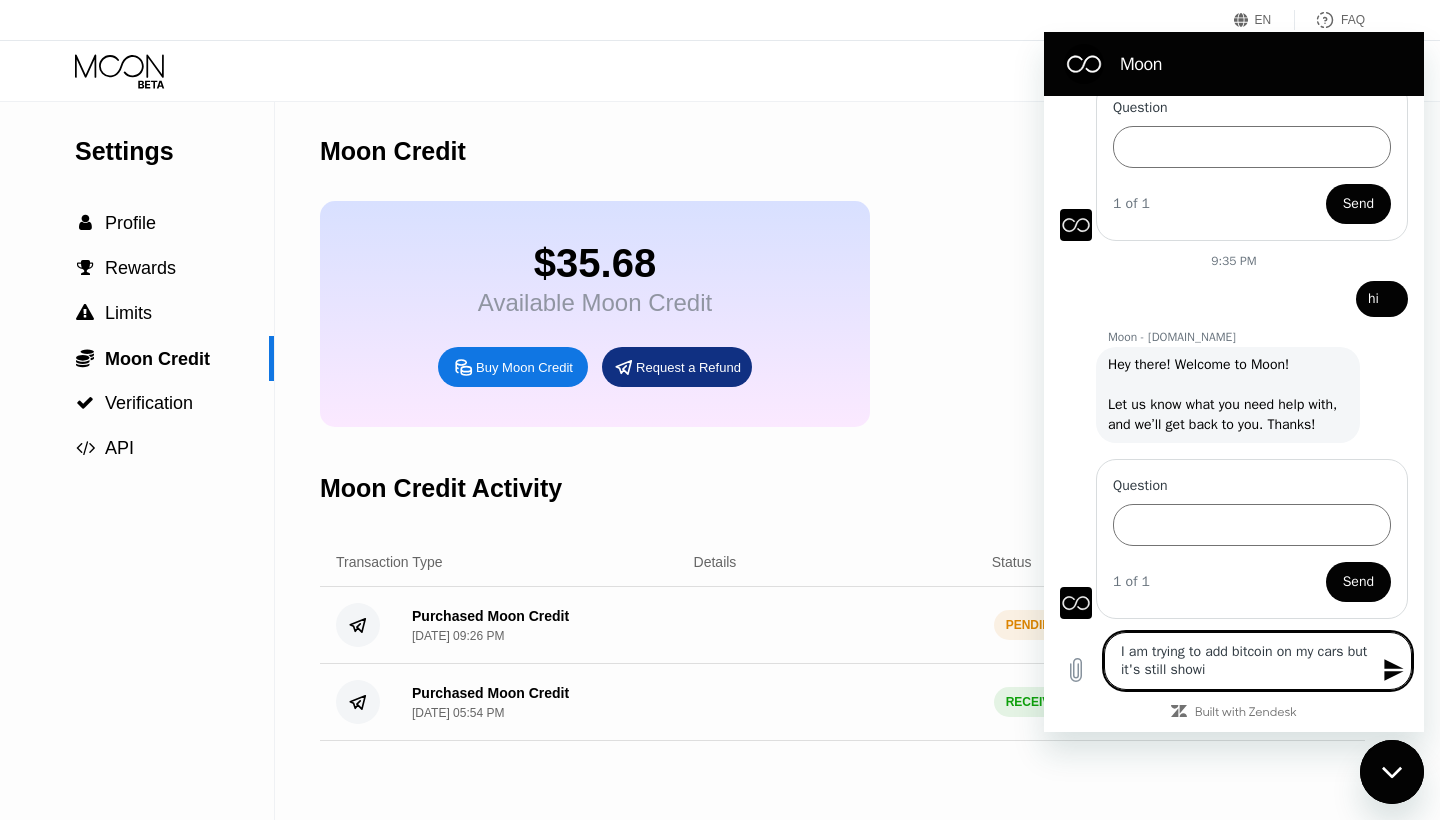 type on "I am trying to add bitcoin on my cars but it's still showin" 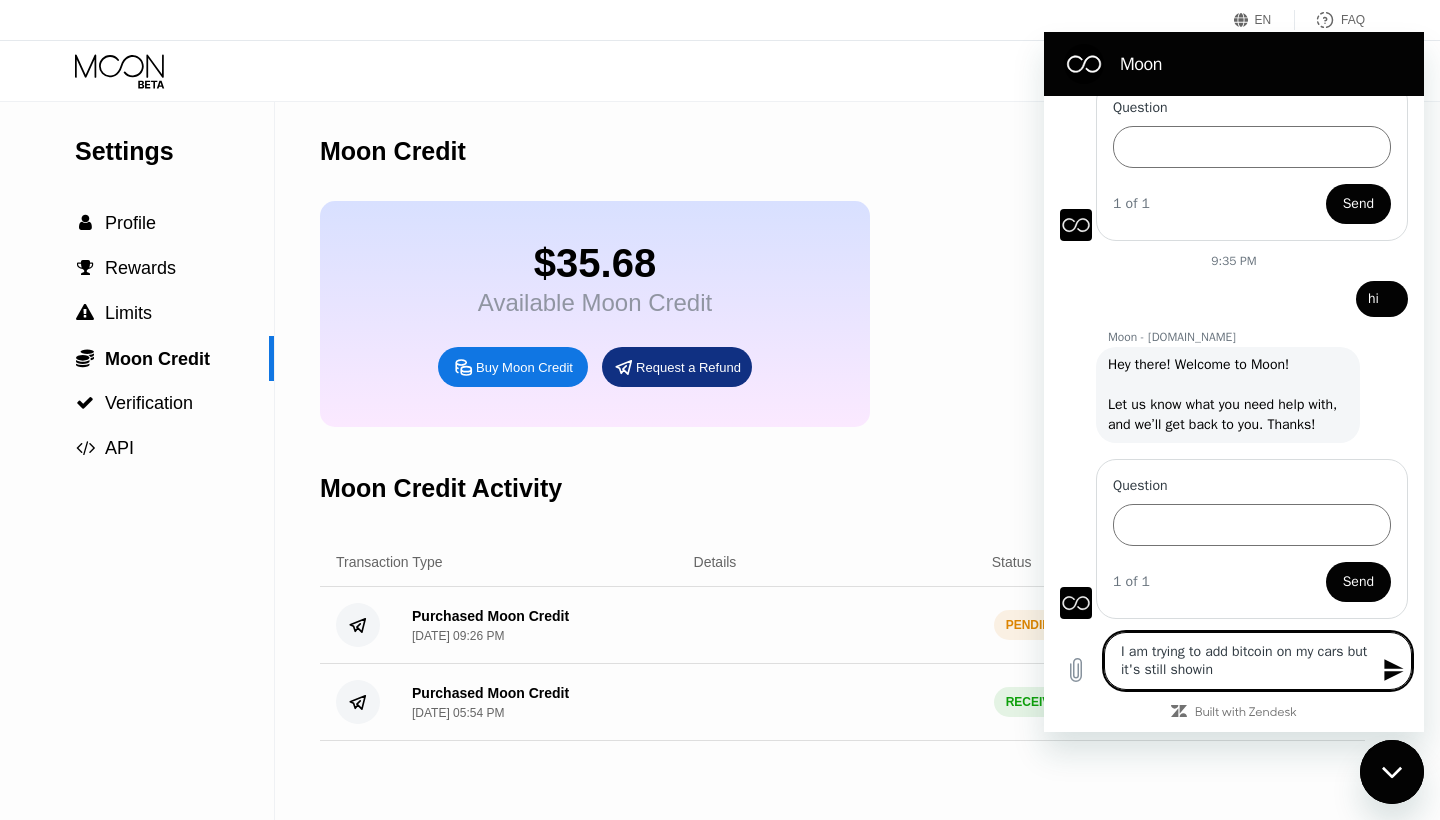 type on "I am trying to add bitcoin on my cars but it's still showing" 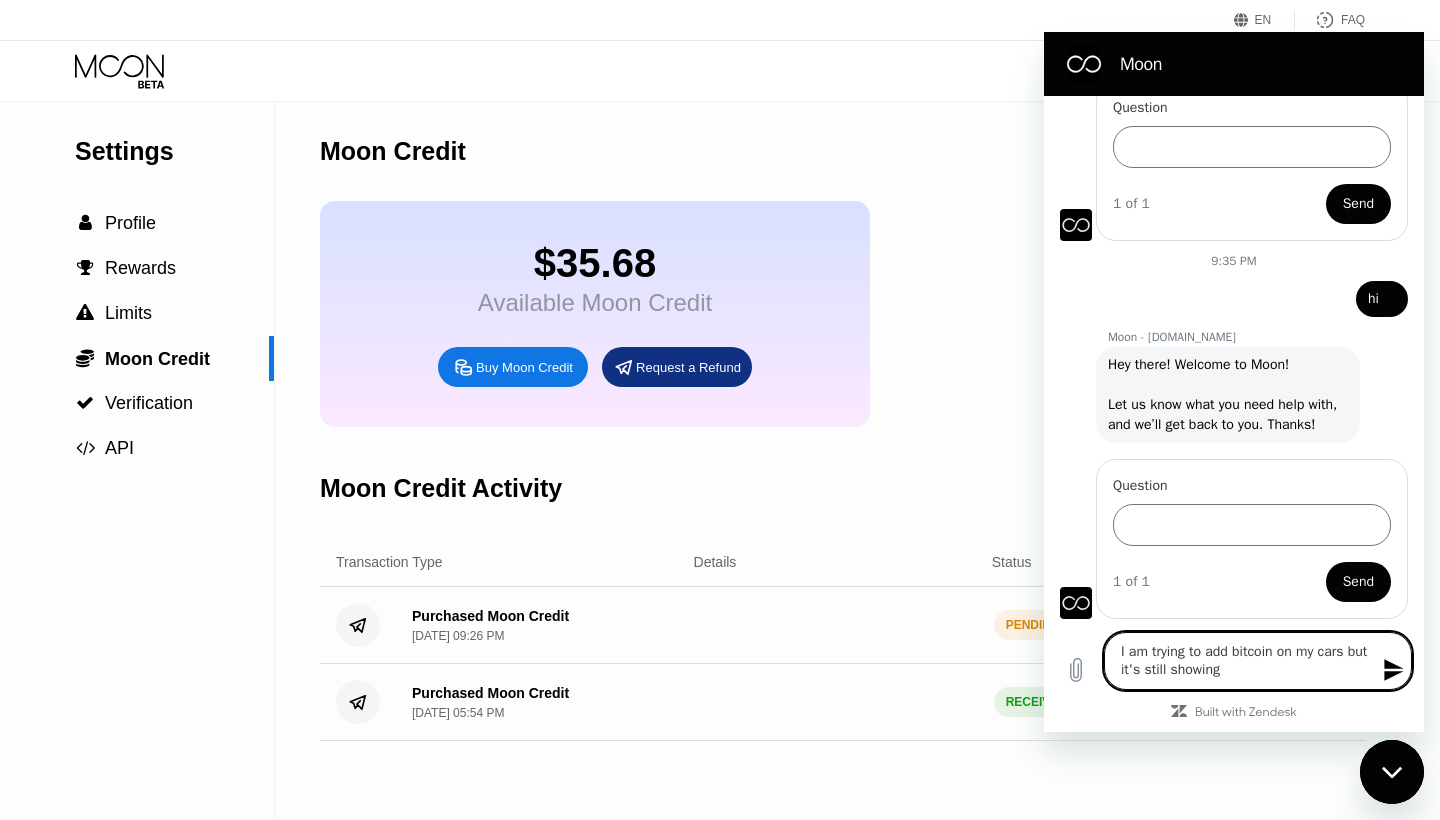 type on "I am trying to add bitcoin on my cars but it's still showing" 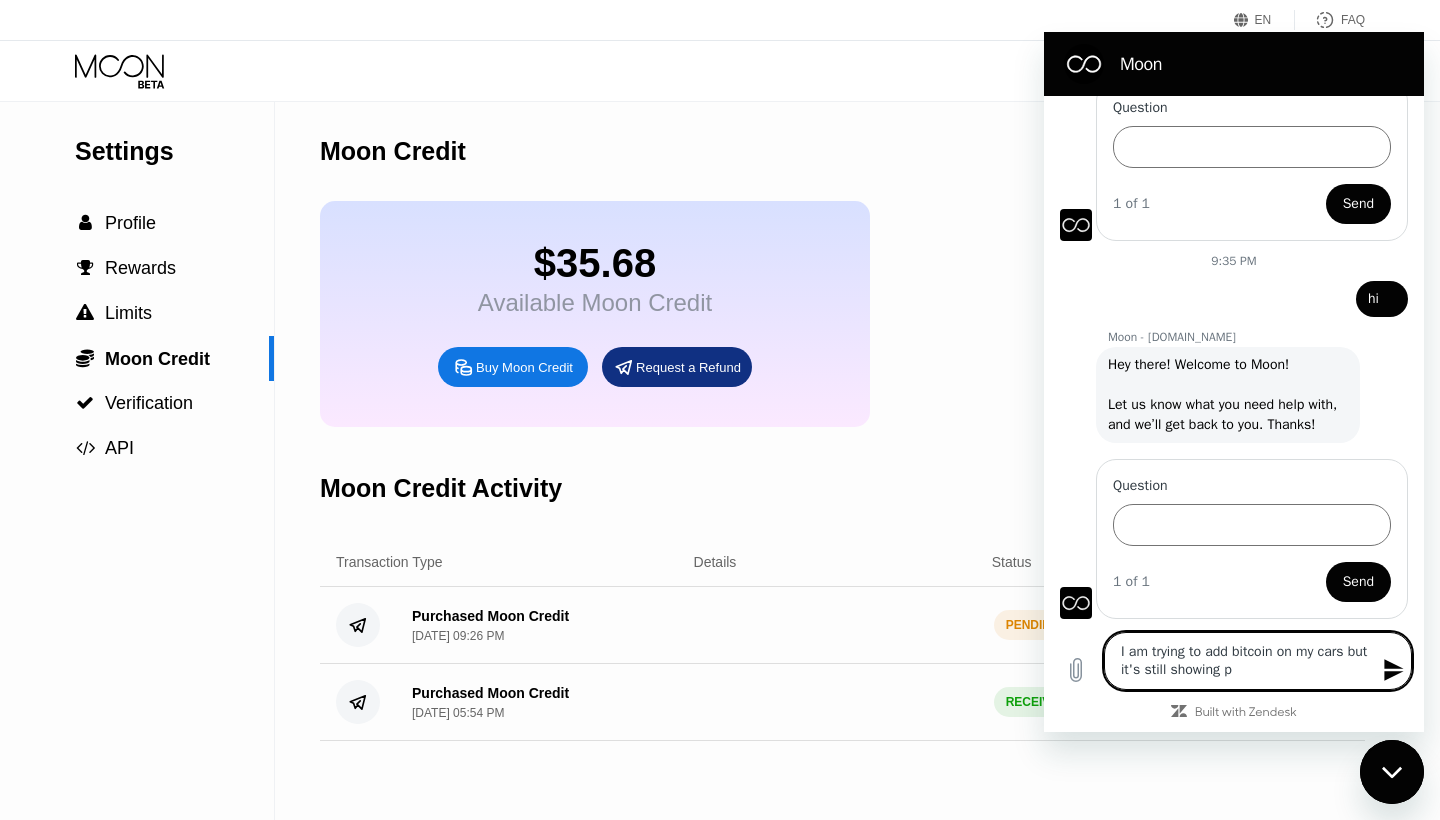 type on "I am trying to add bitcoin on my cars but it's still showing pe" 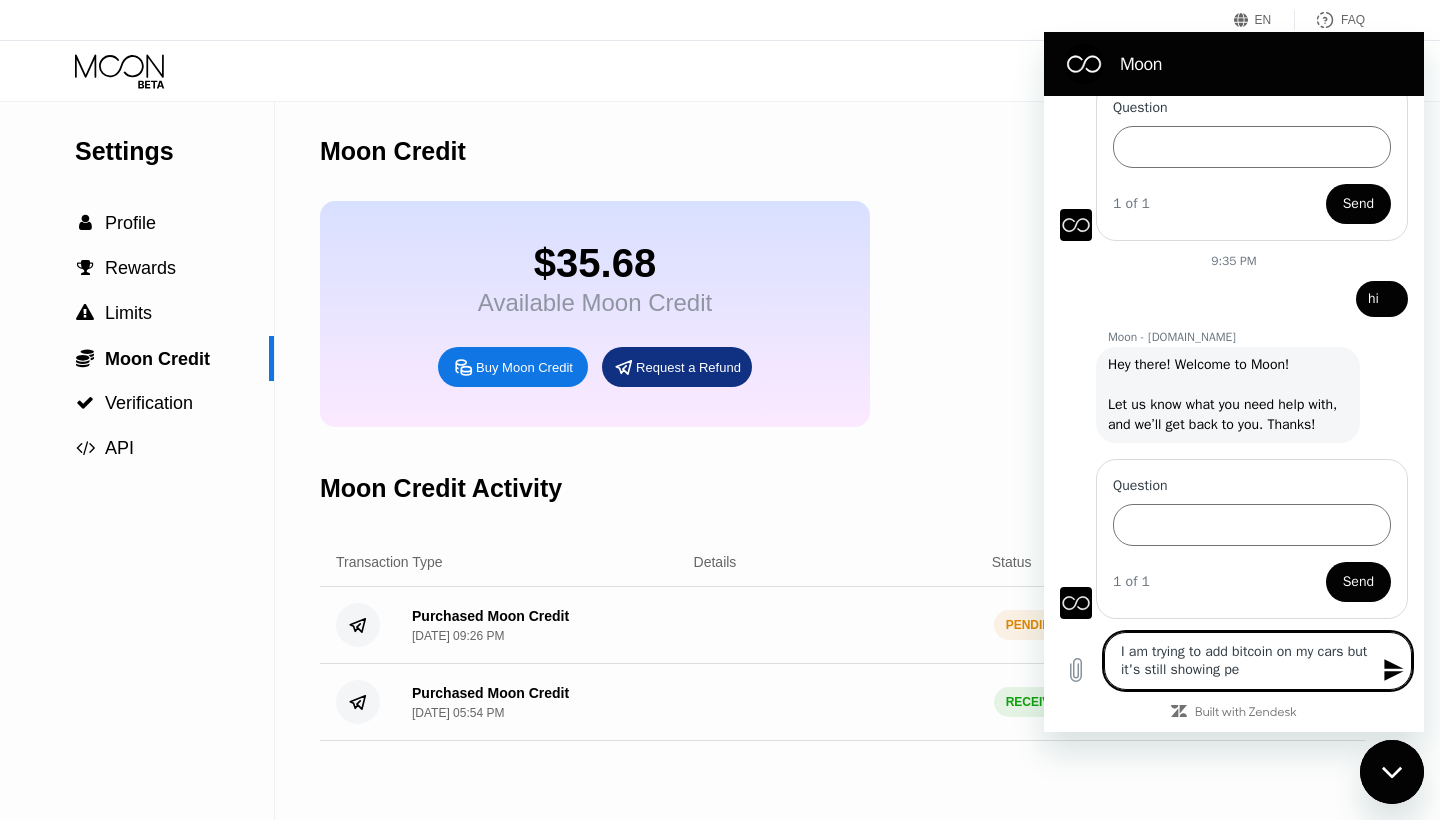 type on "I am trying to add bitcoin on my cars but it's still showing pen" 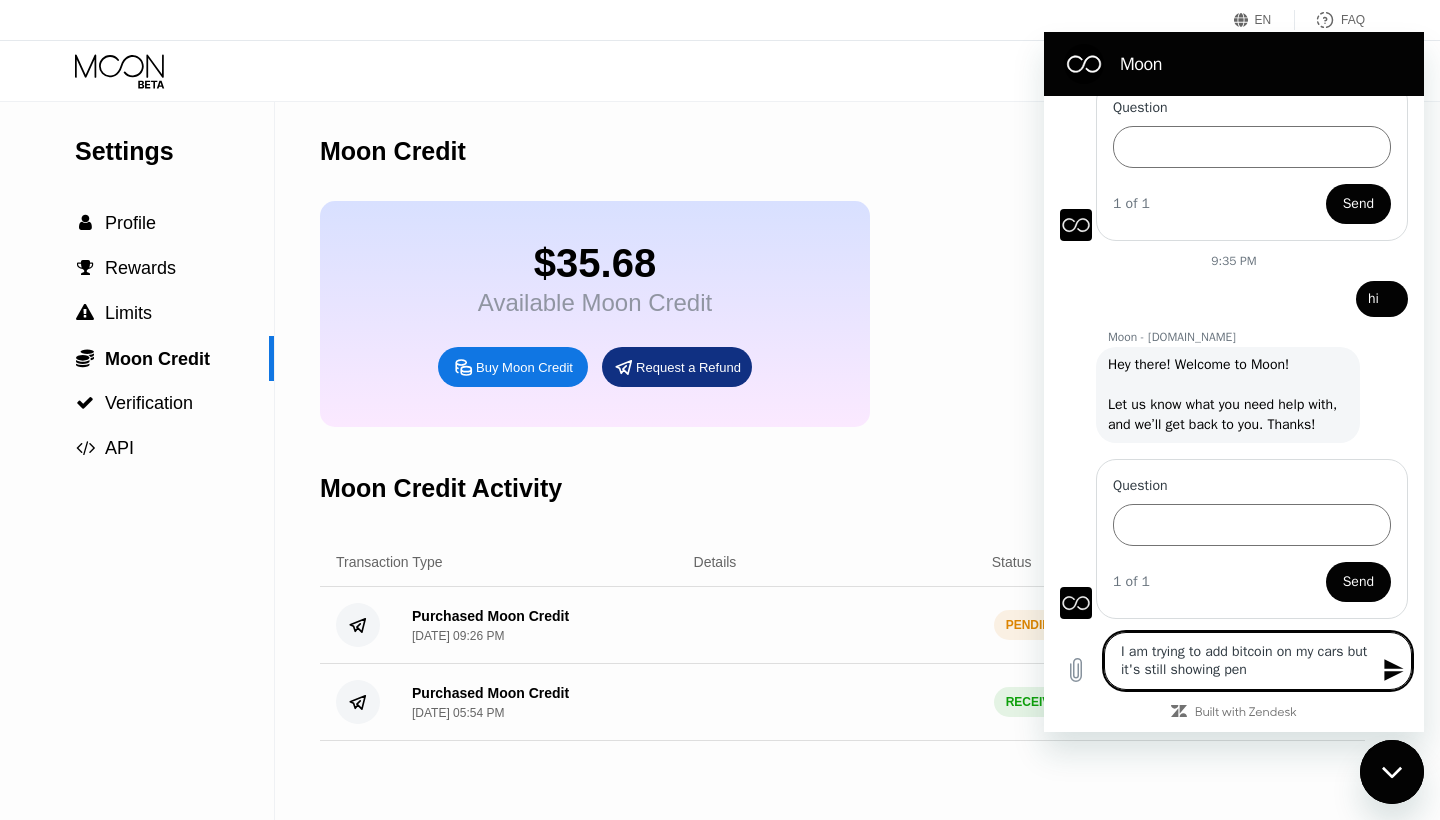 type on "I am trying to add bitcoin on my cars but it's still showing pend" 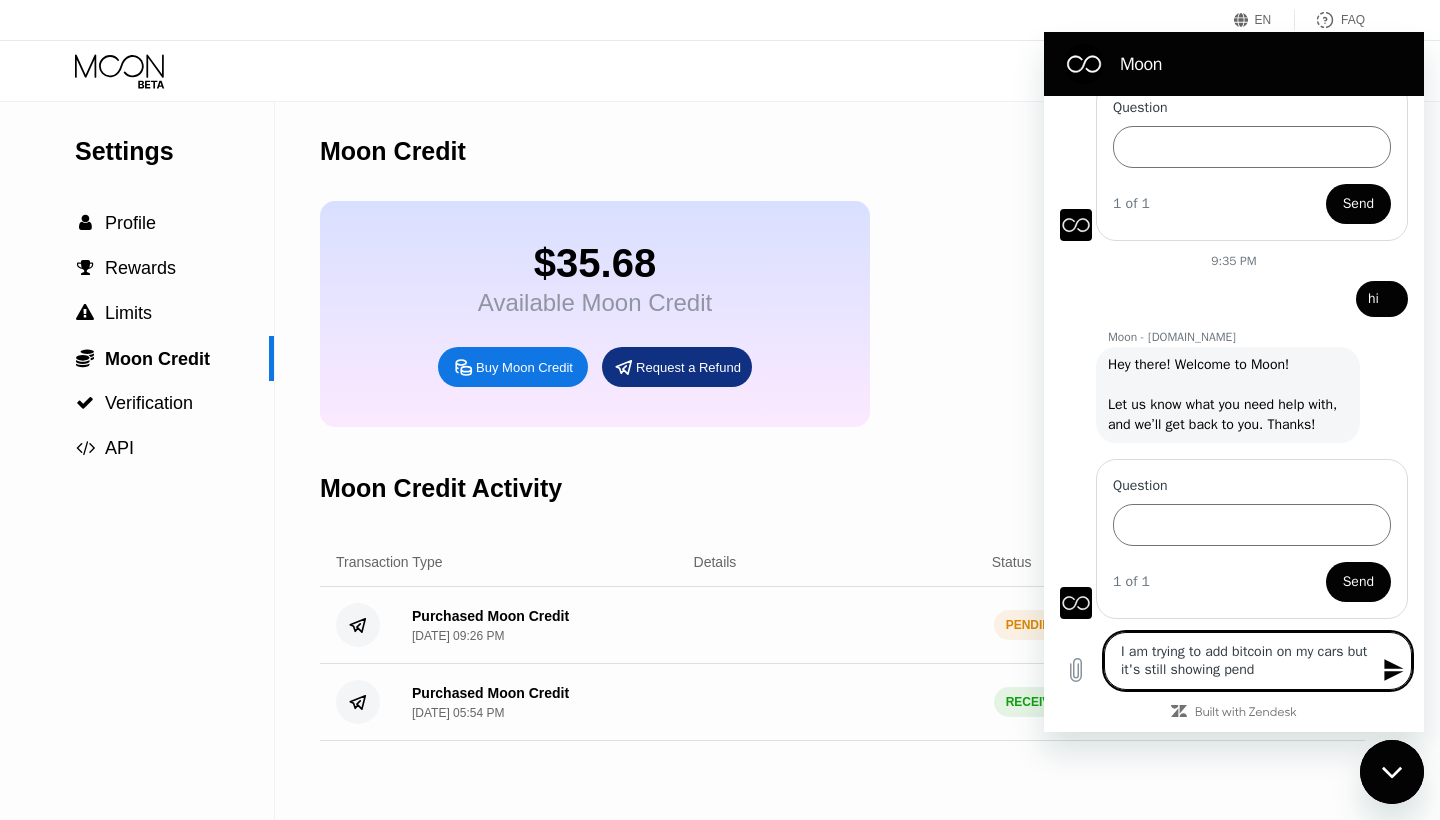 type on "I am trying to add bitcoin on my cars but it's still showing pendi" 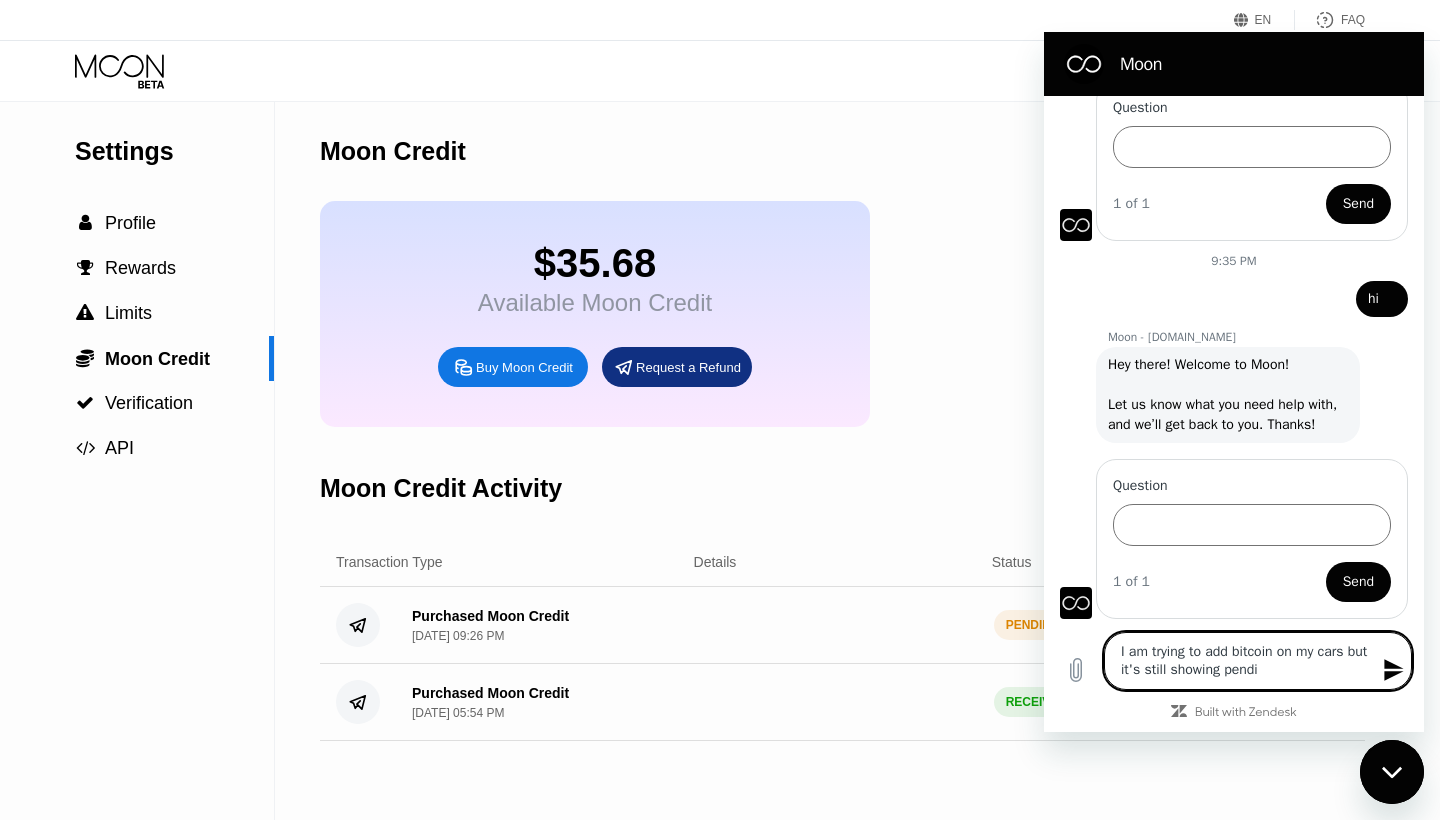 type on "I am trying to add bitcoin on my cars but it's still showing [PERSON_NAME]" 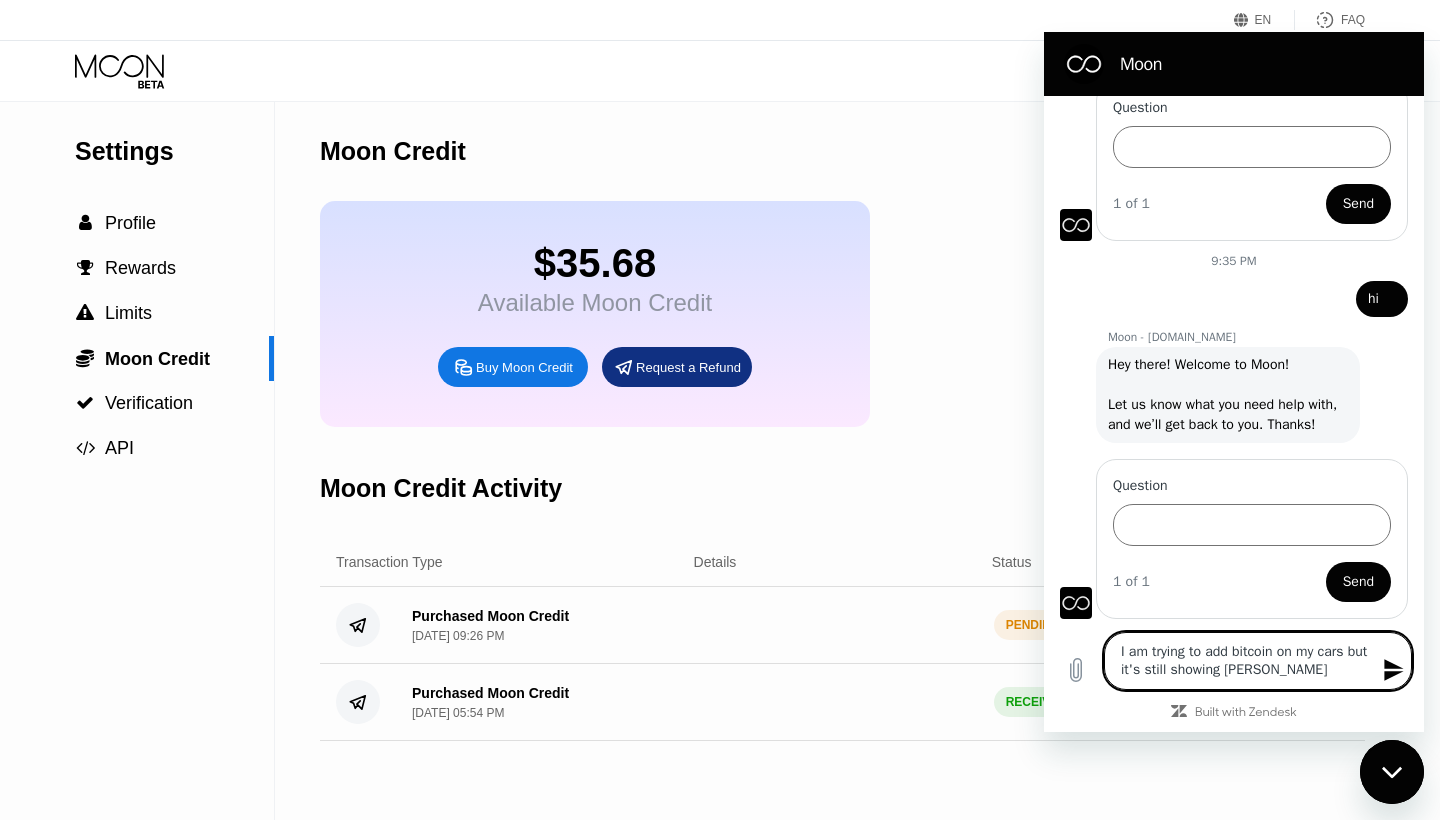 type on "I am trying to add bitcoin on my cars but it's still showing pending" 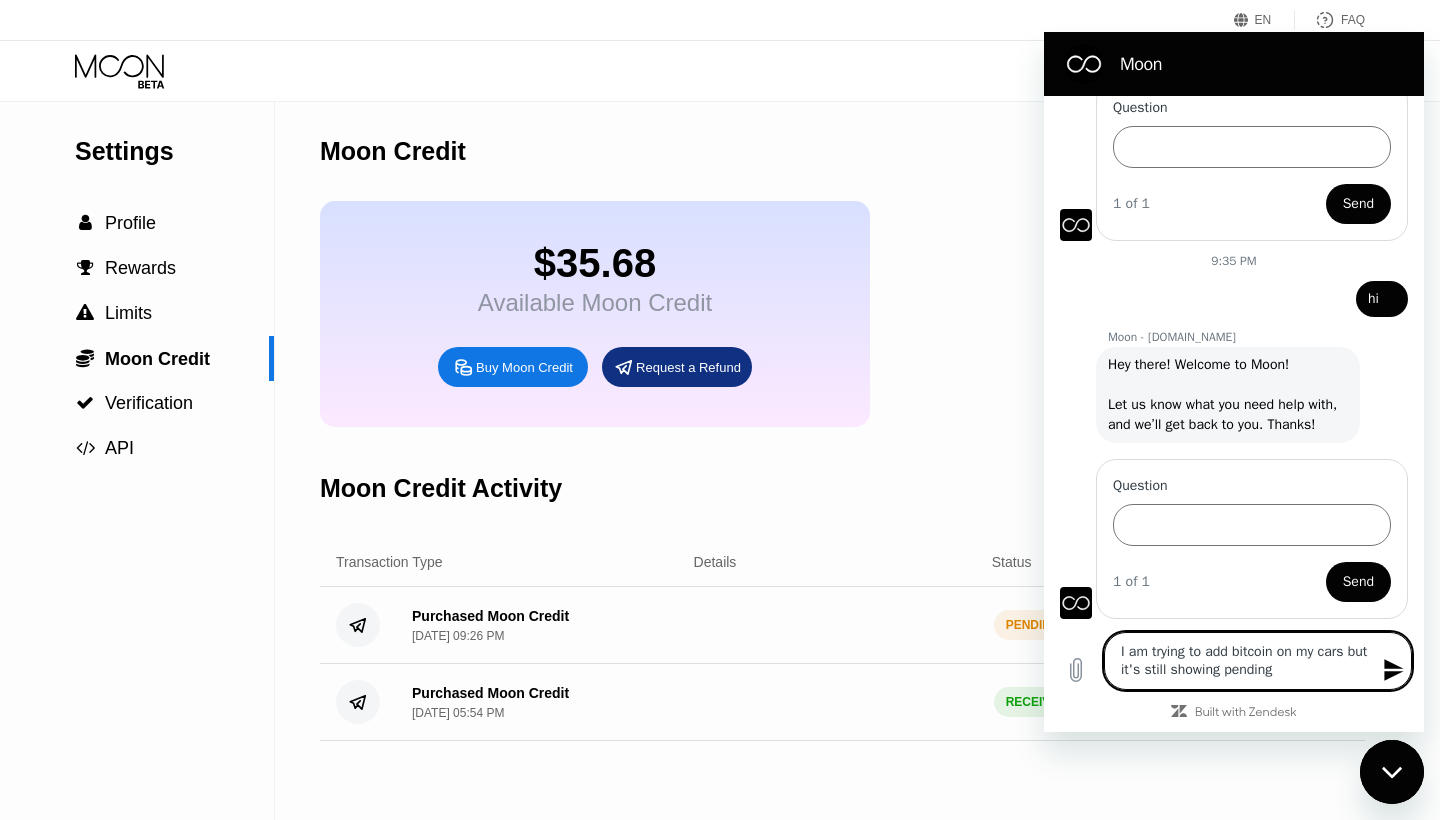 type on "I am trying to add bitcoin on my cars but it's still showing pending" 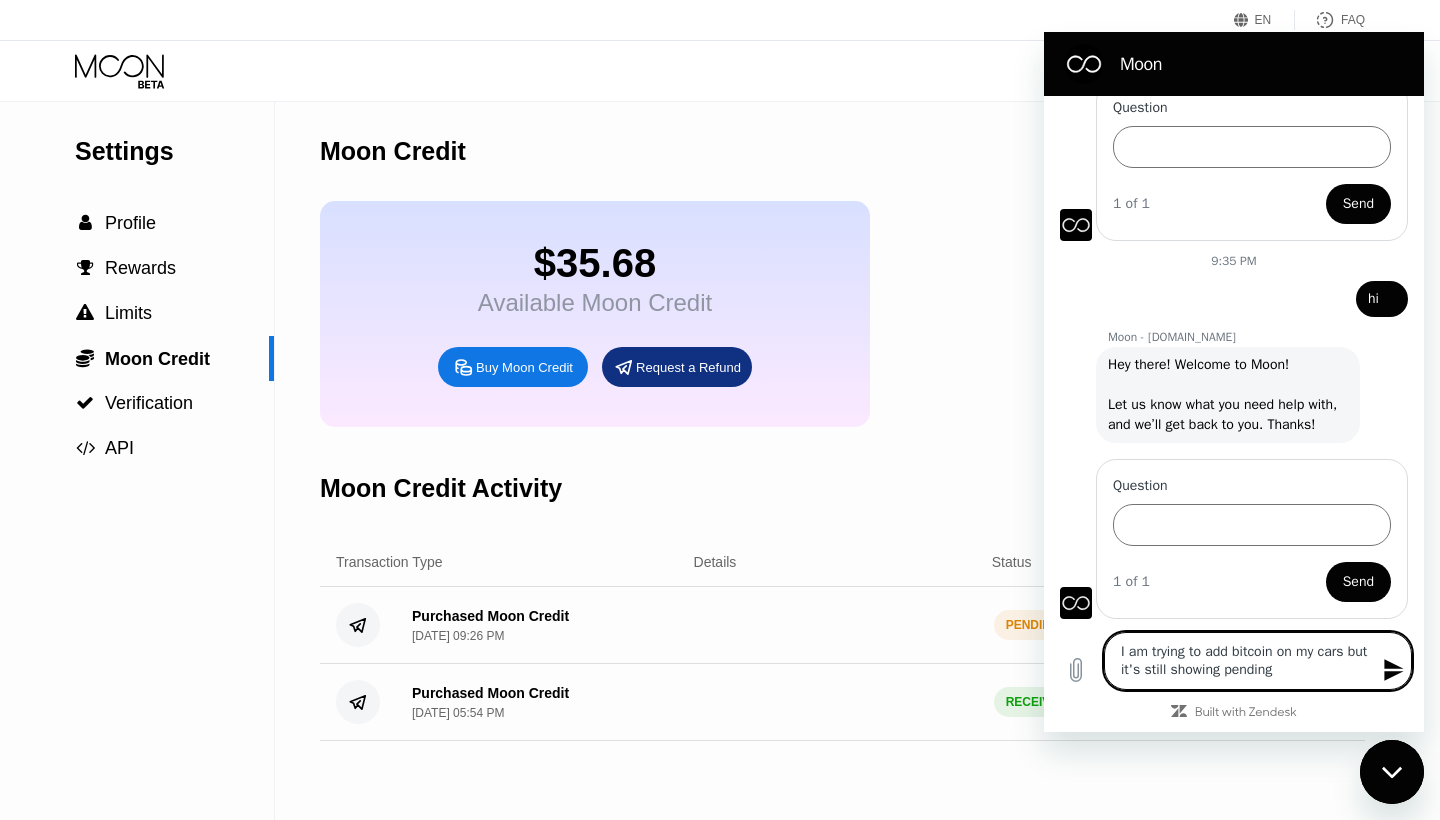type on "I am trying to add bitcoin on my cars but it's still showing pending" 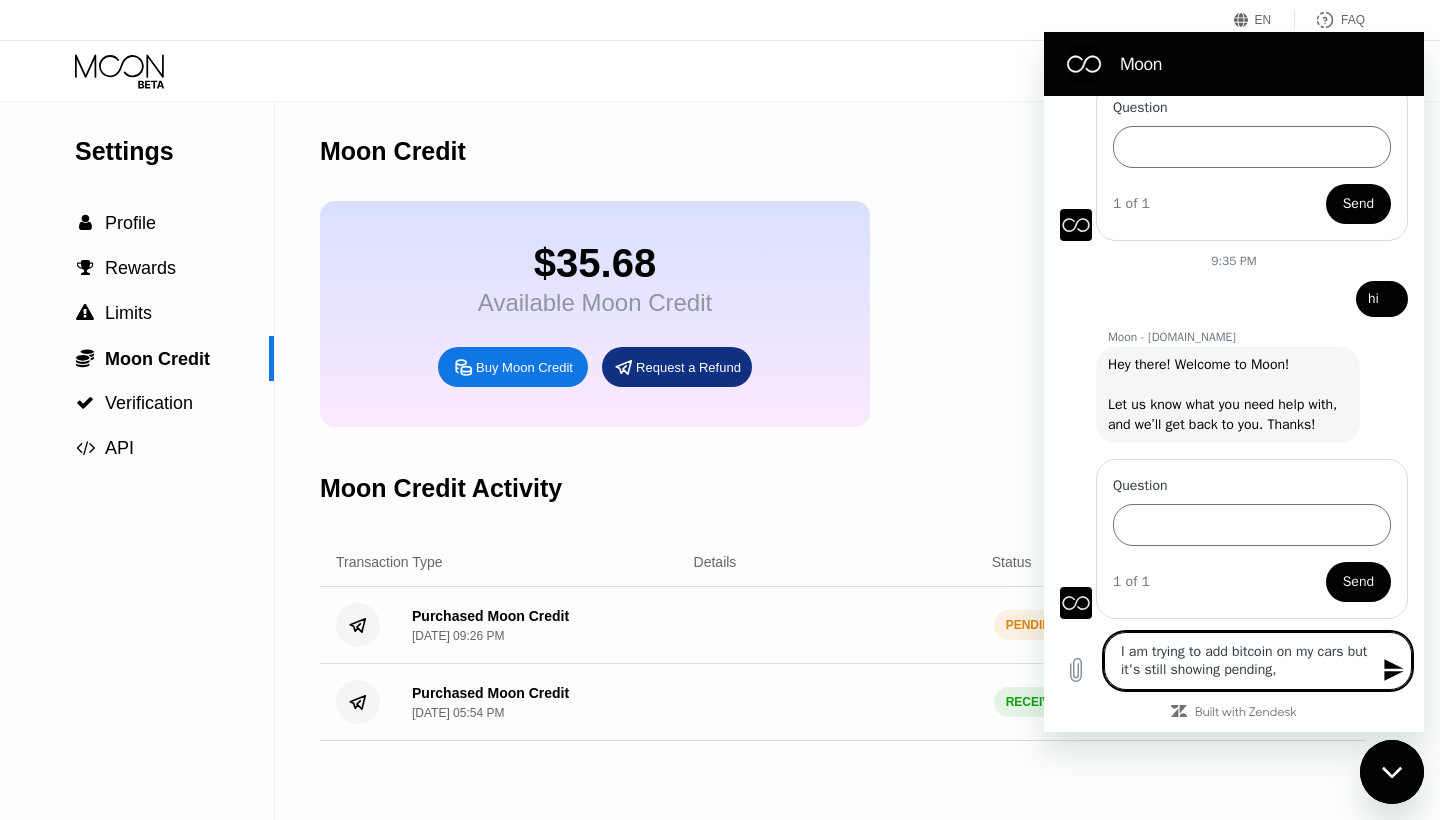 type on "I am trying to add bitcoin on my cars but it's still showing pending," 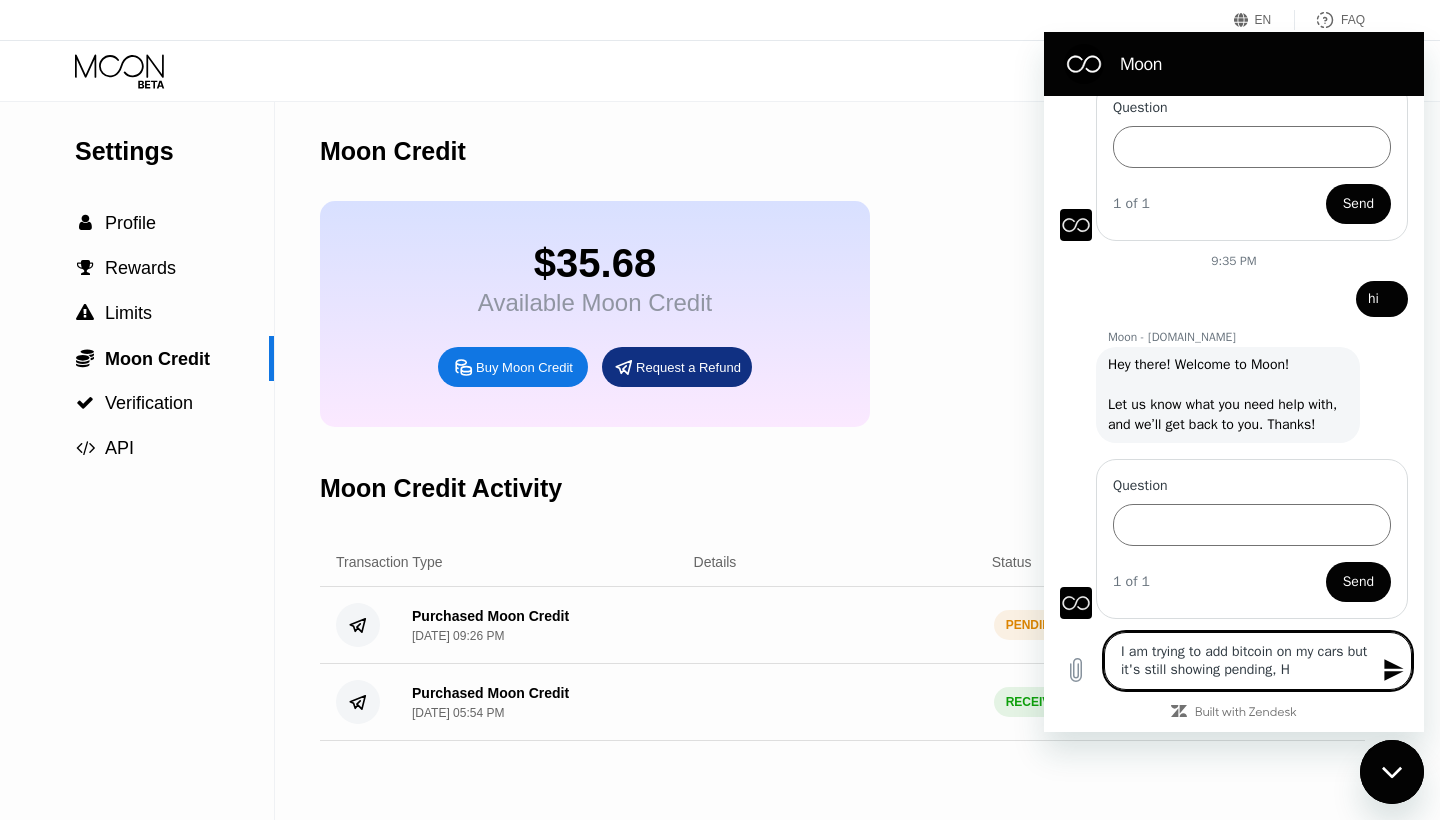 type on "I am trying to add bitcoin on my cars but it's still showing pending, Ho" 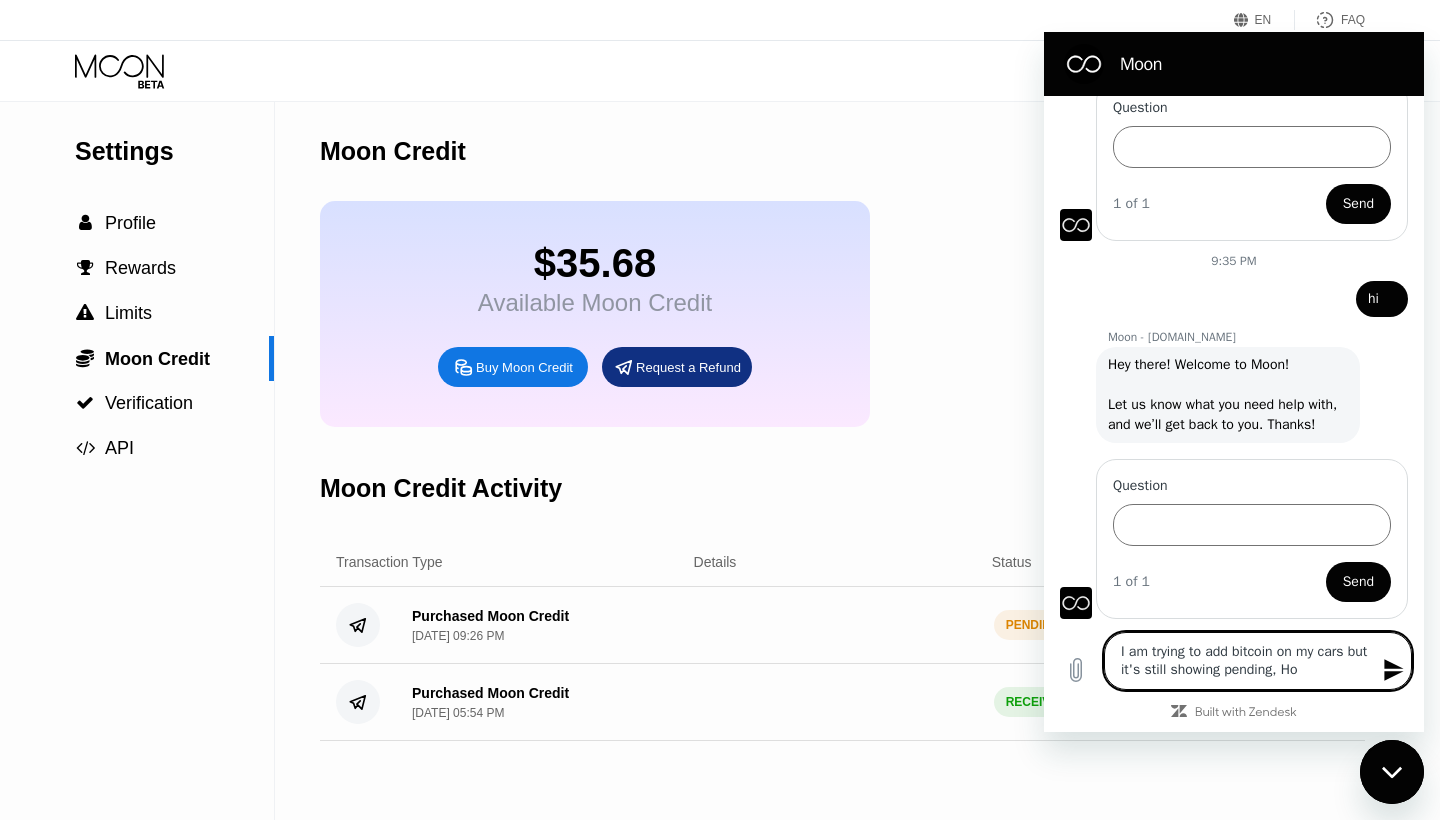 type on "I am trying to add bitcoin on my cars but it's still showing pending, How" 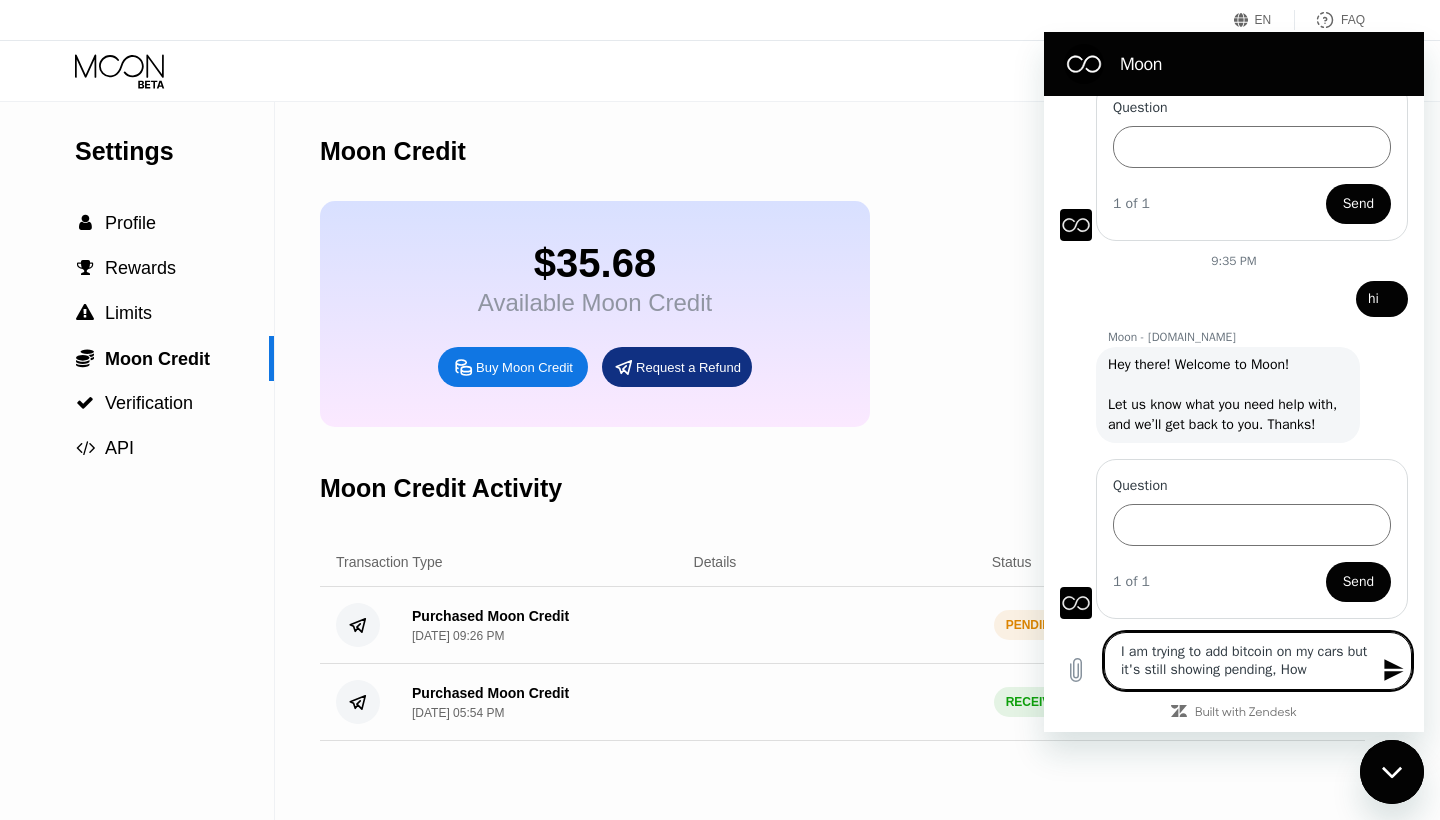 type on "I am trying to add bitcoin on my cars but it's still showing pending, How" 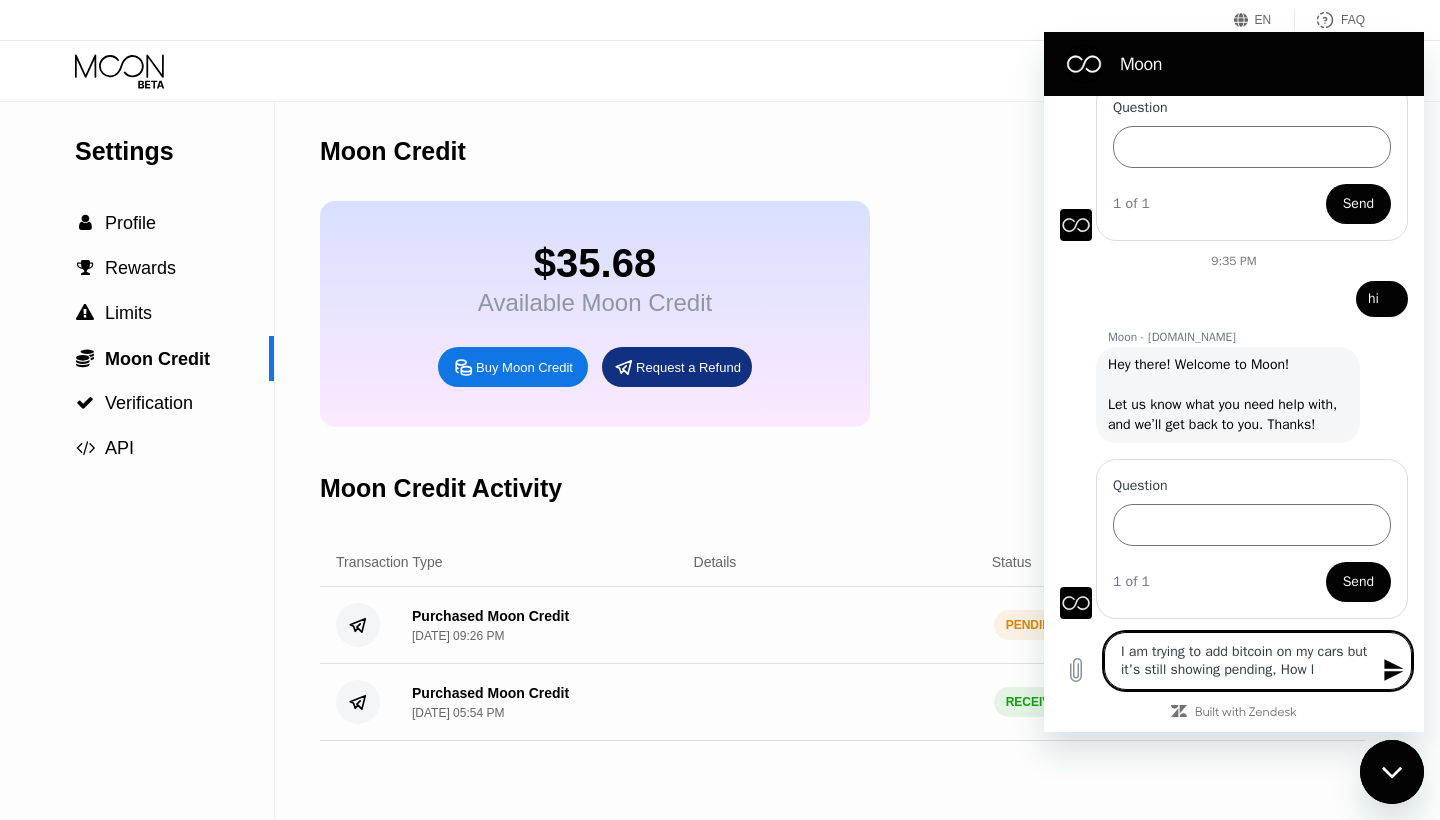 type on "I am trying to add bitcoin on my cars but it's still showing pending, How lo" 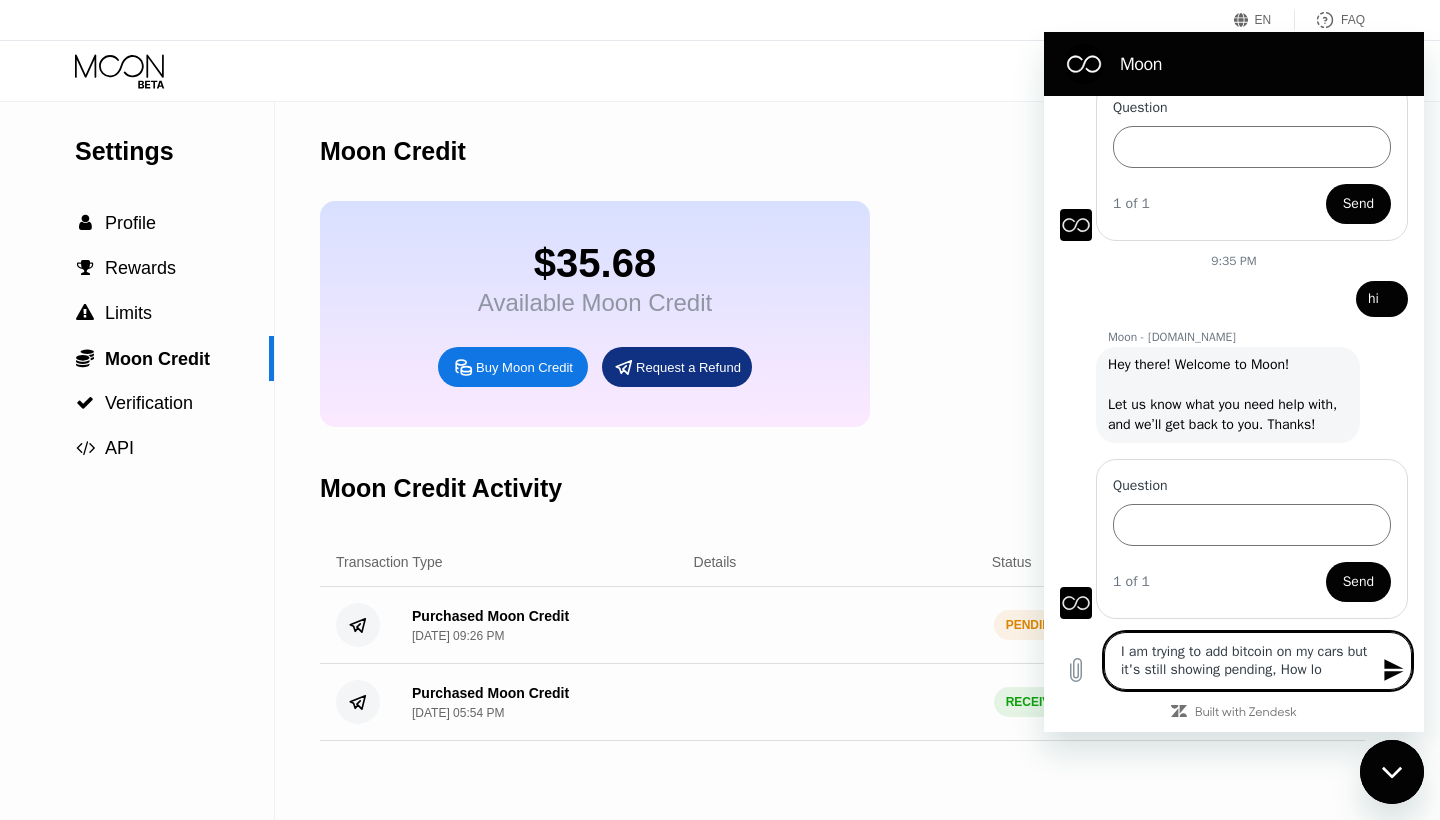 scroll, scrollTop: 7, scrollLeft: 0, axis: vertical 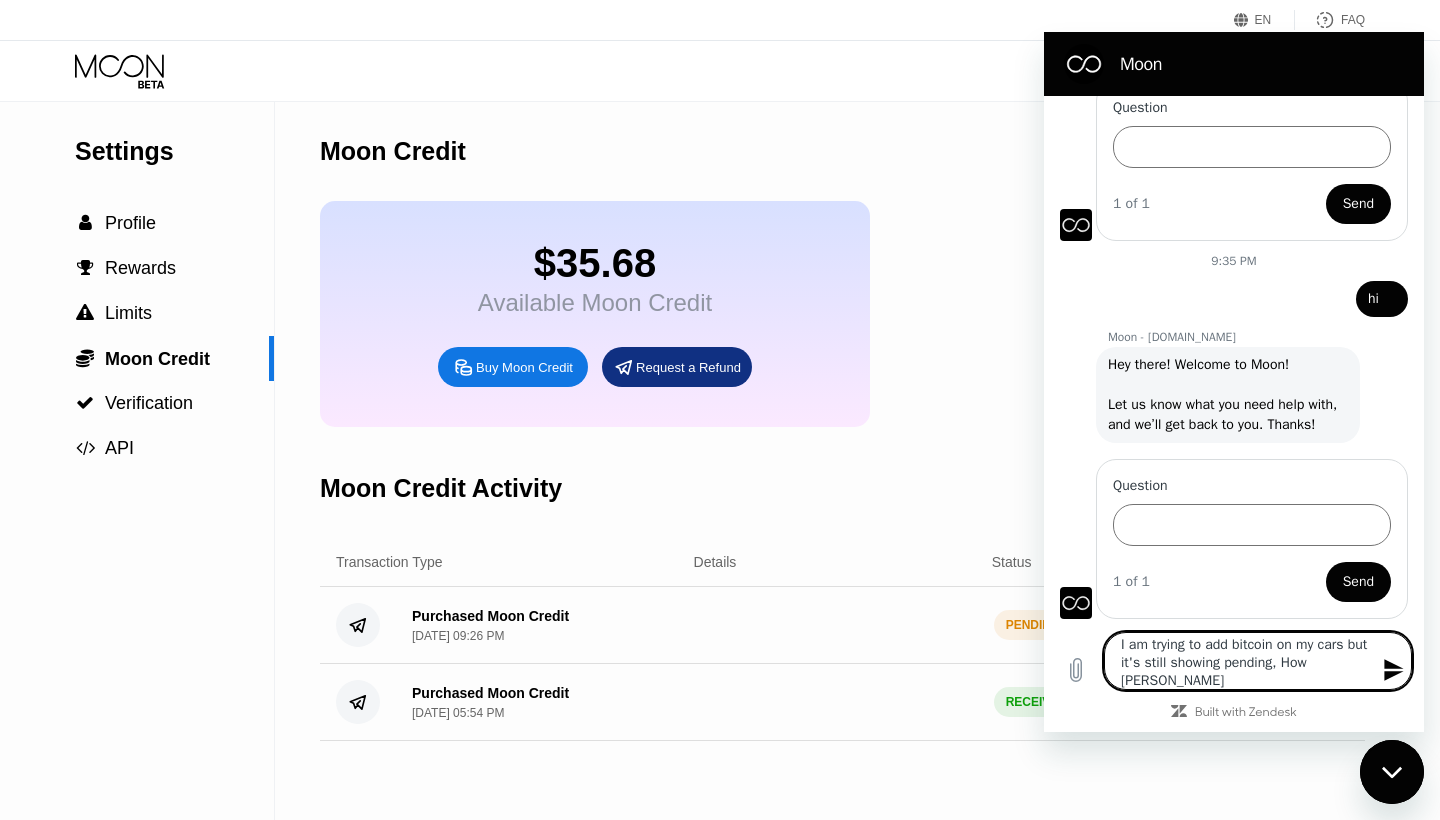 type on "I am trying to add bitcoin on my cars but it's still showing pending, How long" 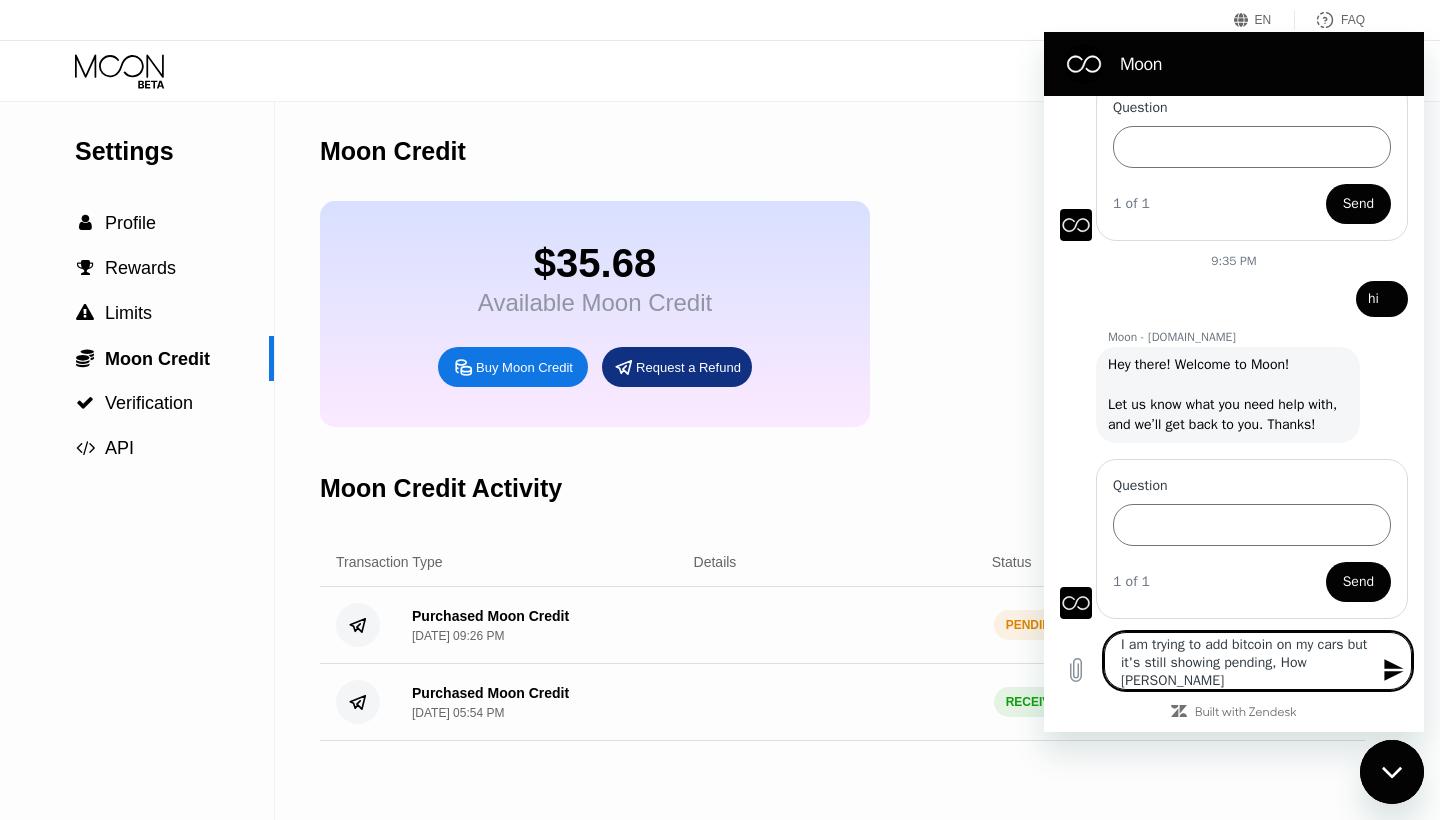 type on "x" 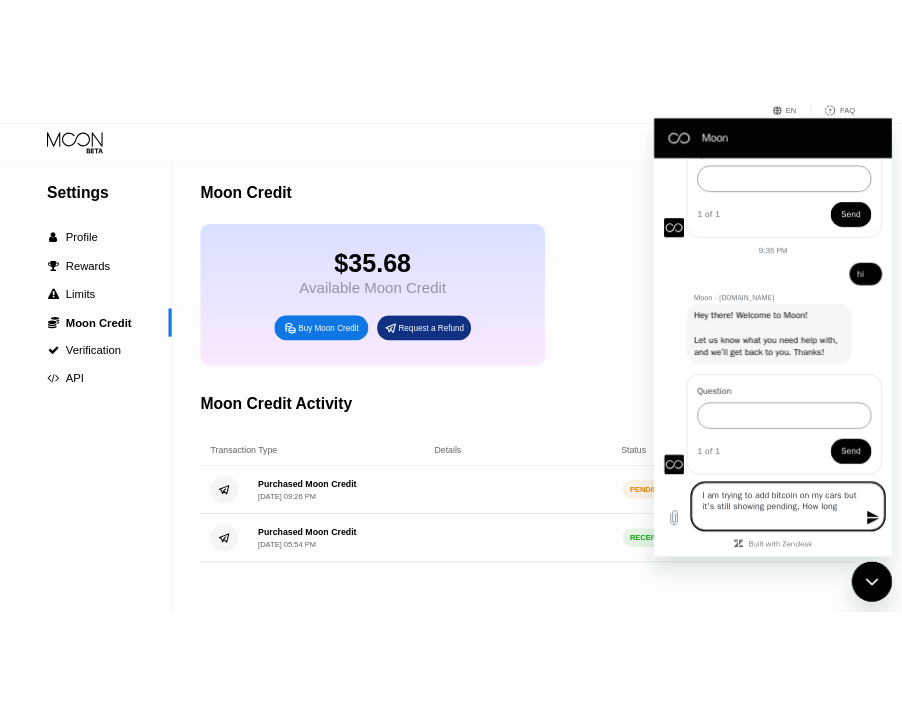 scroll, scrollTop: 0, scrollLeft: 0, axis: both 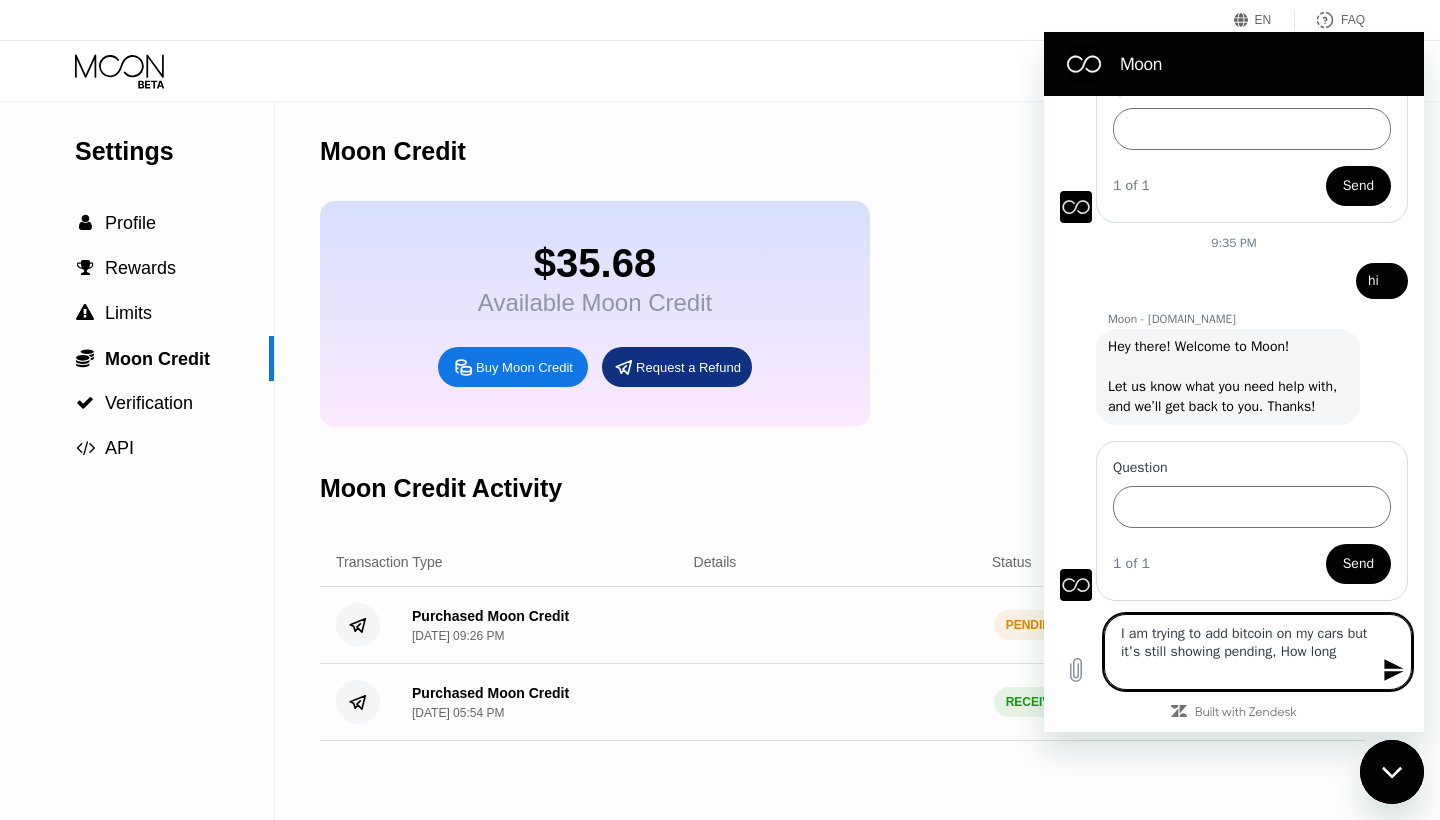 type on "I am trying to add bitcoin on my cars but it's still showing pending, How long" 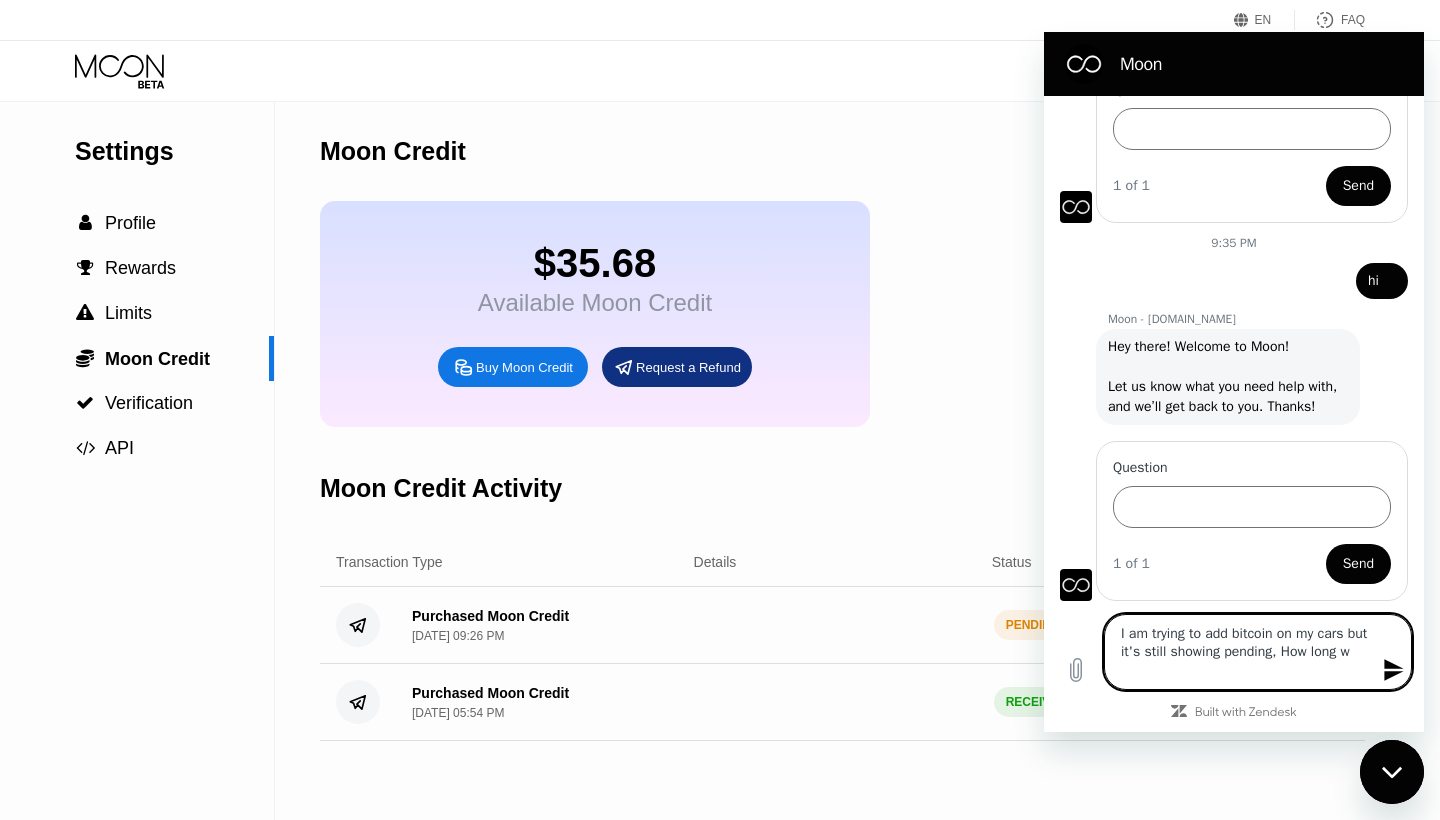 type on "I am trying to add bitcoin on my cars but it's still showing pending, How long wi" 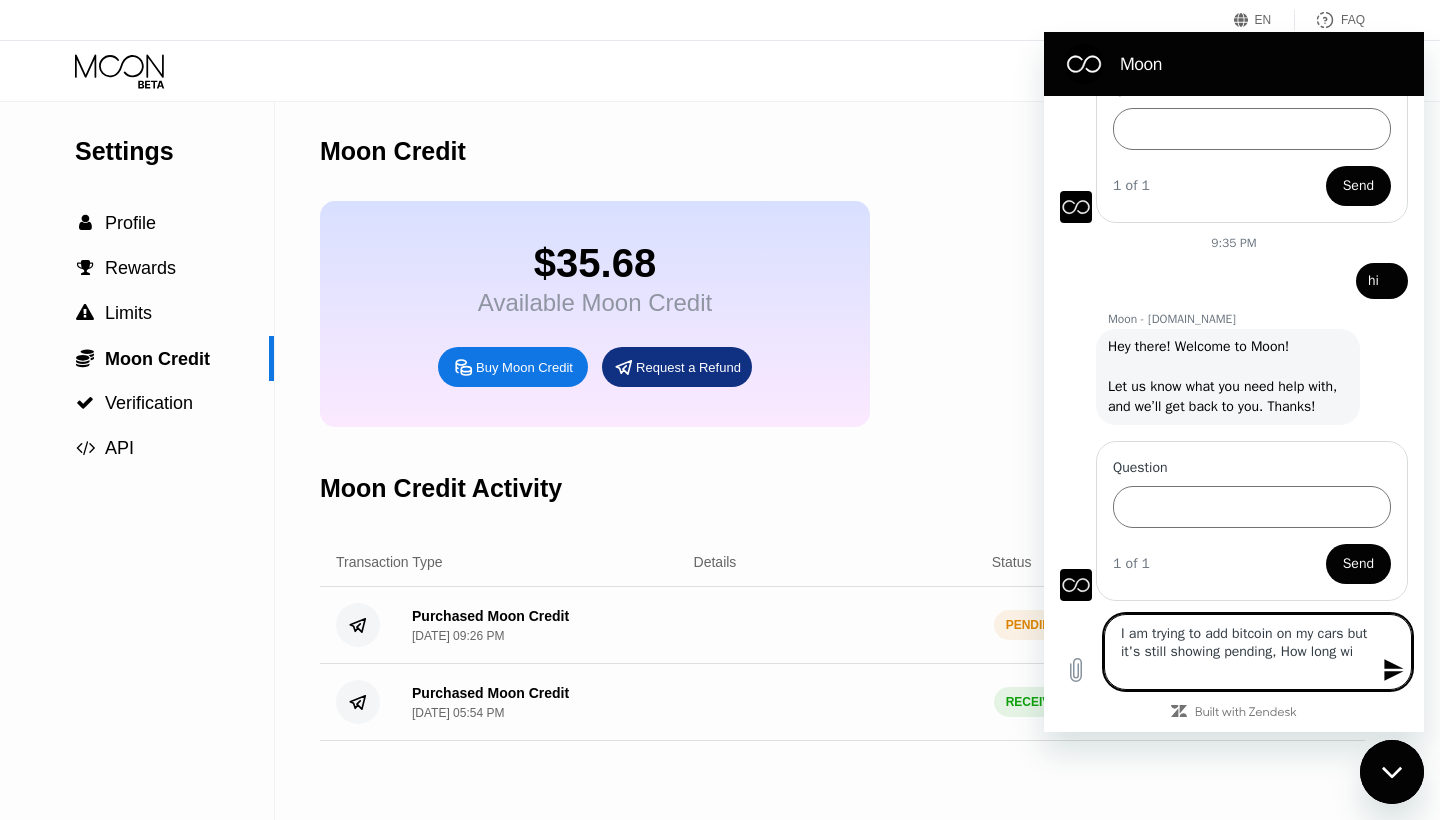 type on "I am trying to add bitcoin on my cars but it's still showing pending, How long wil" 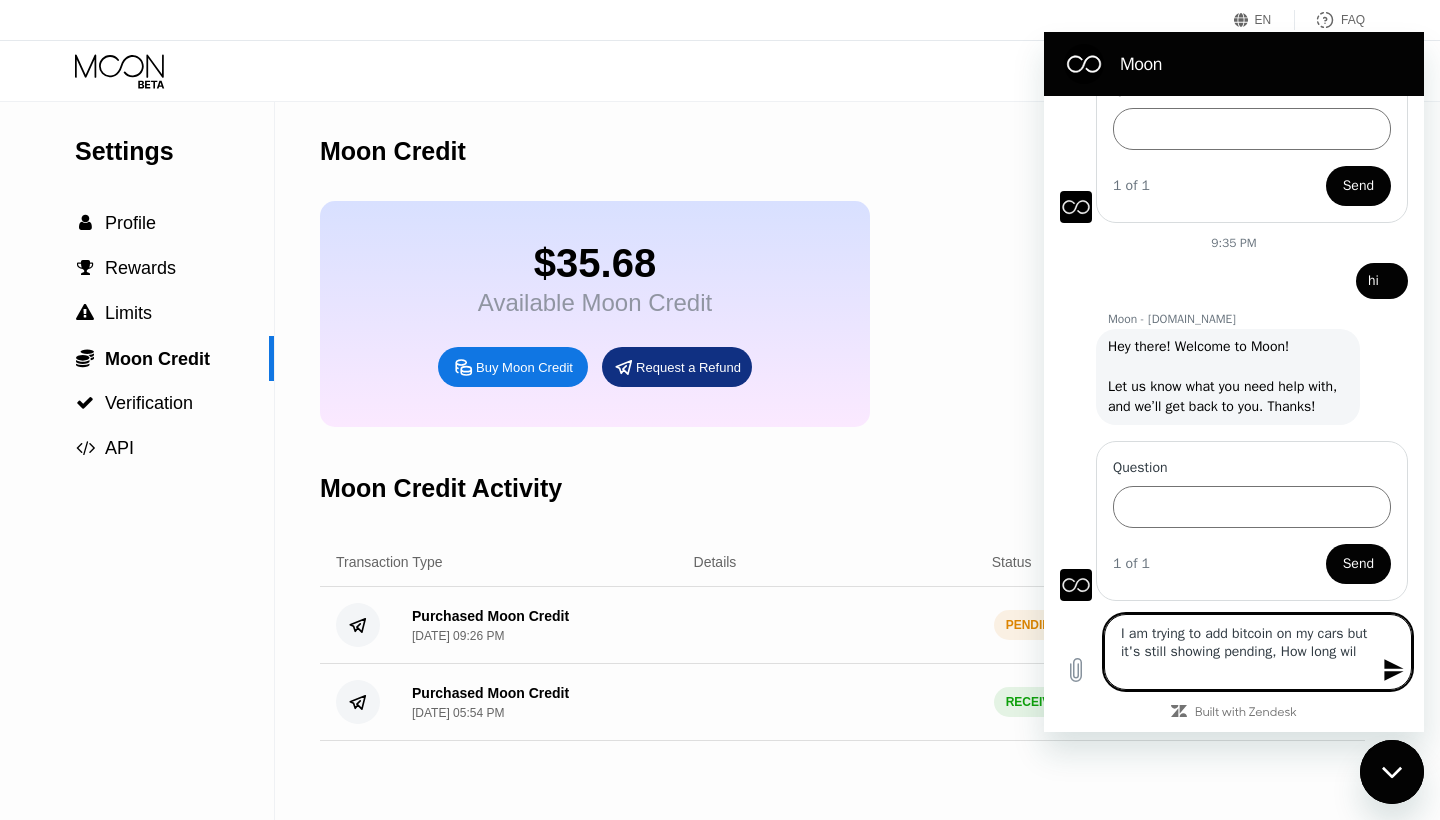 type on "I am trying to add bitcoin on my cars but it's still showing pending, How long will" 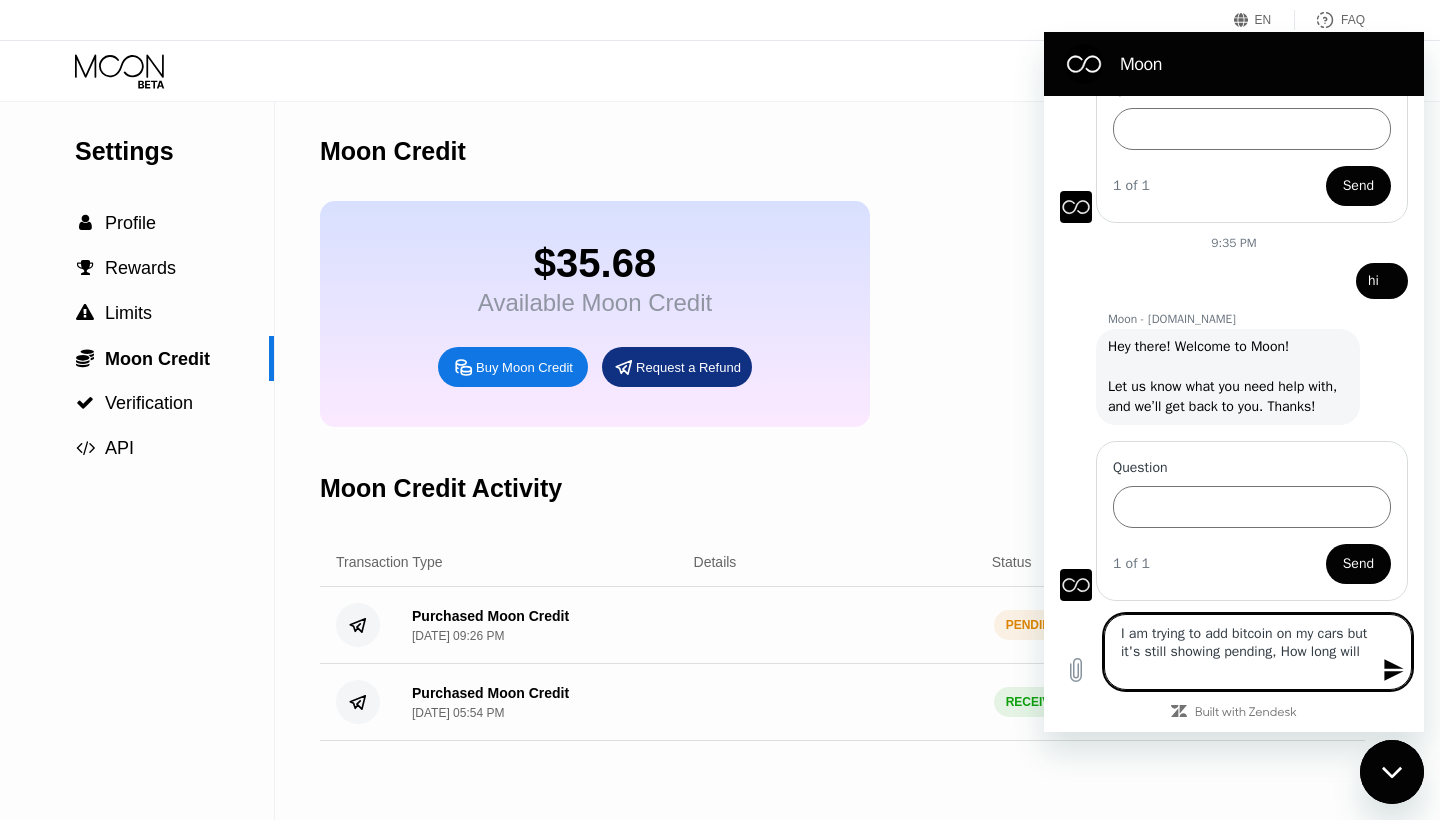 type on "I am trying to add bitcoin on my cars but it's still showing pending, How long will" 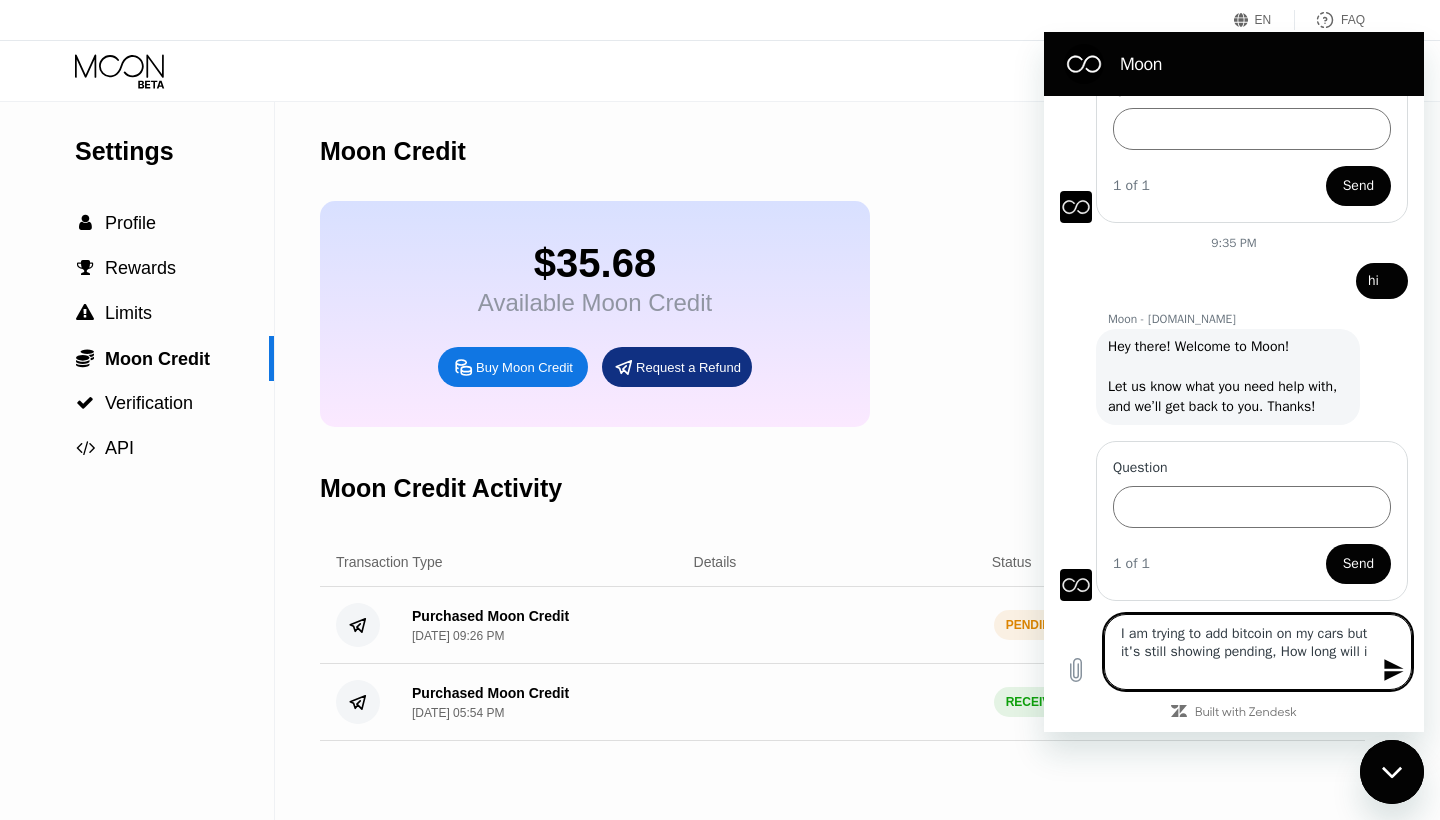 type on "I am trying to add bitcoin on my cars but it's still showing pending, How long will it" 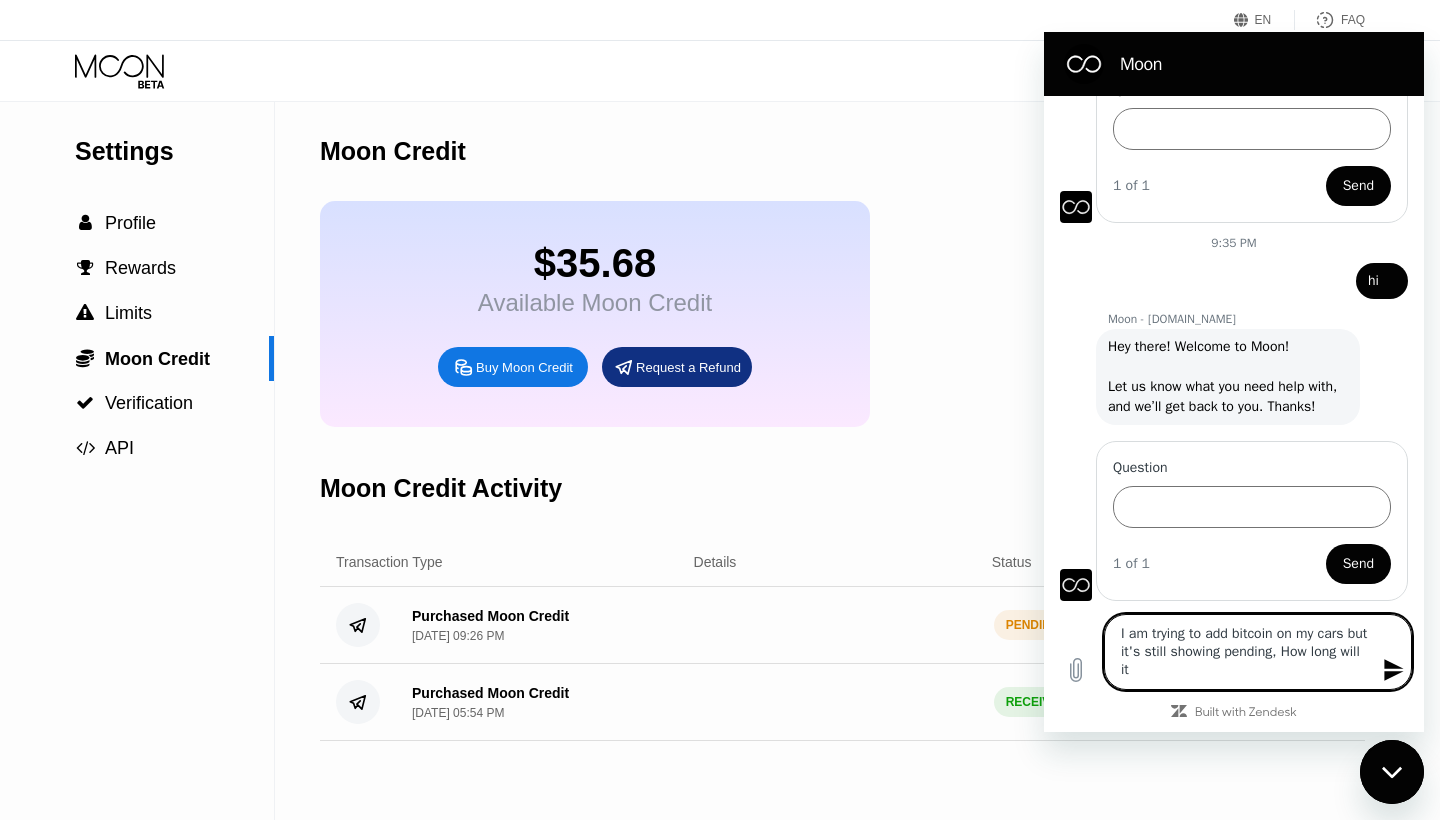 type on "I am trying to add bitcoin on my cars but it's still showing pending, How long will it" 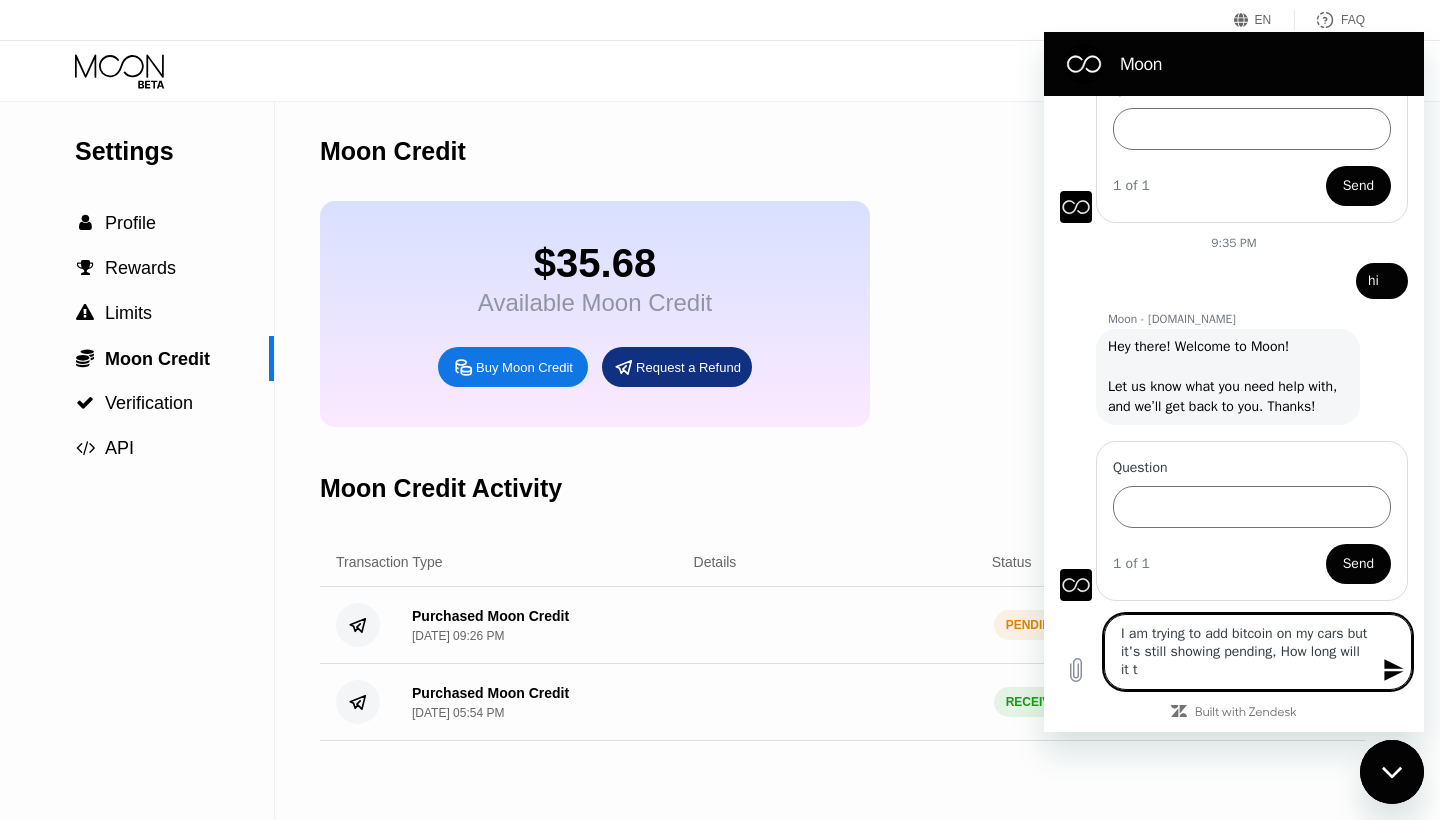 type on "I am trying to add bitcoin on my cars but it's still showing pending, How long will it ta" 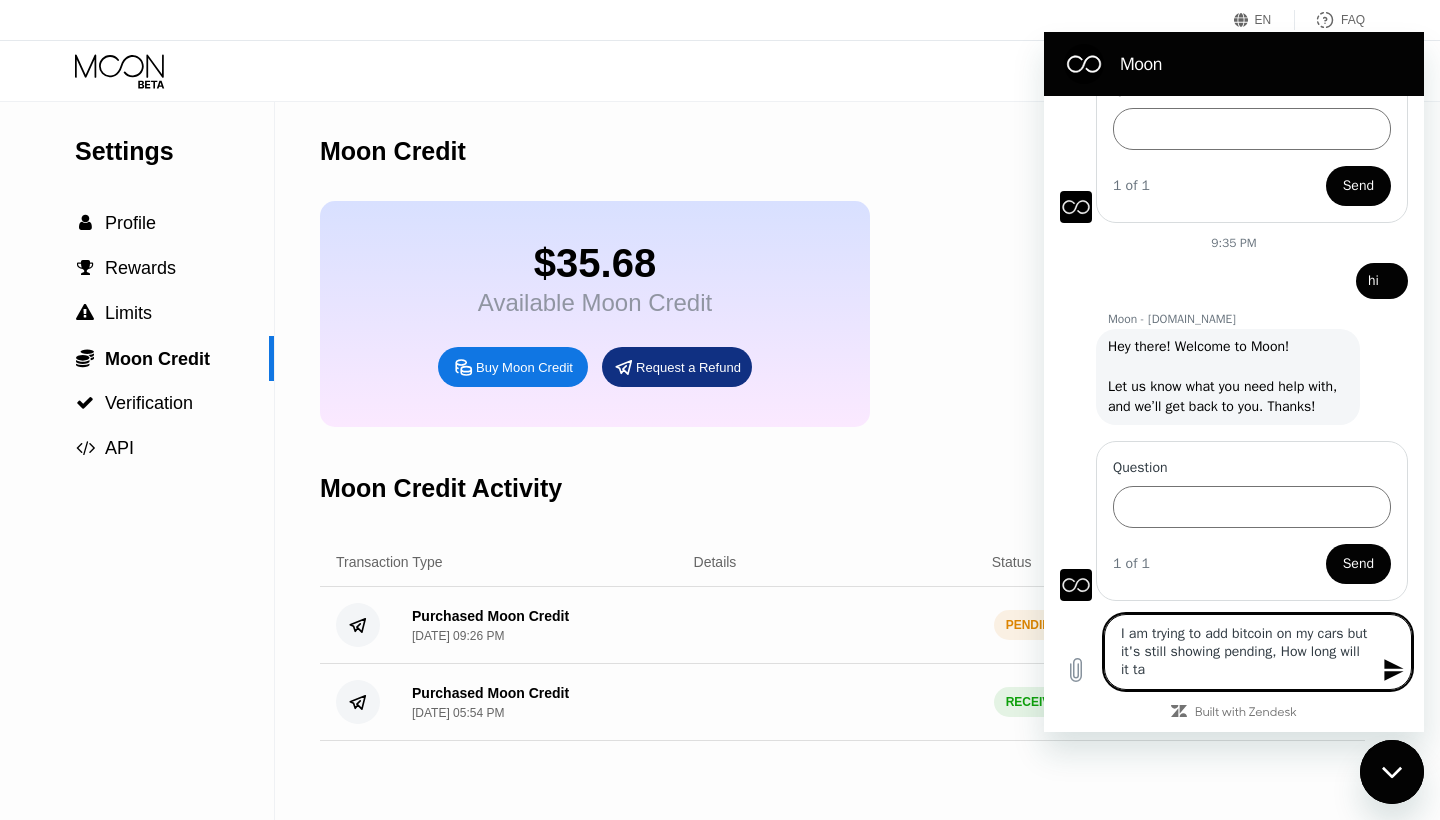 type on "I am trying to add bitcoin on my cars but it's still showing pending, How long will it tak" 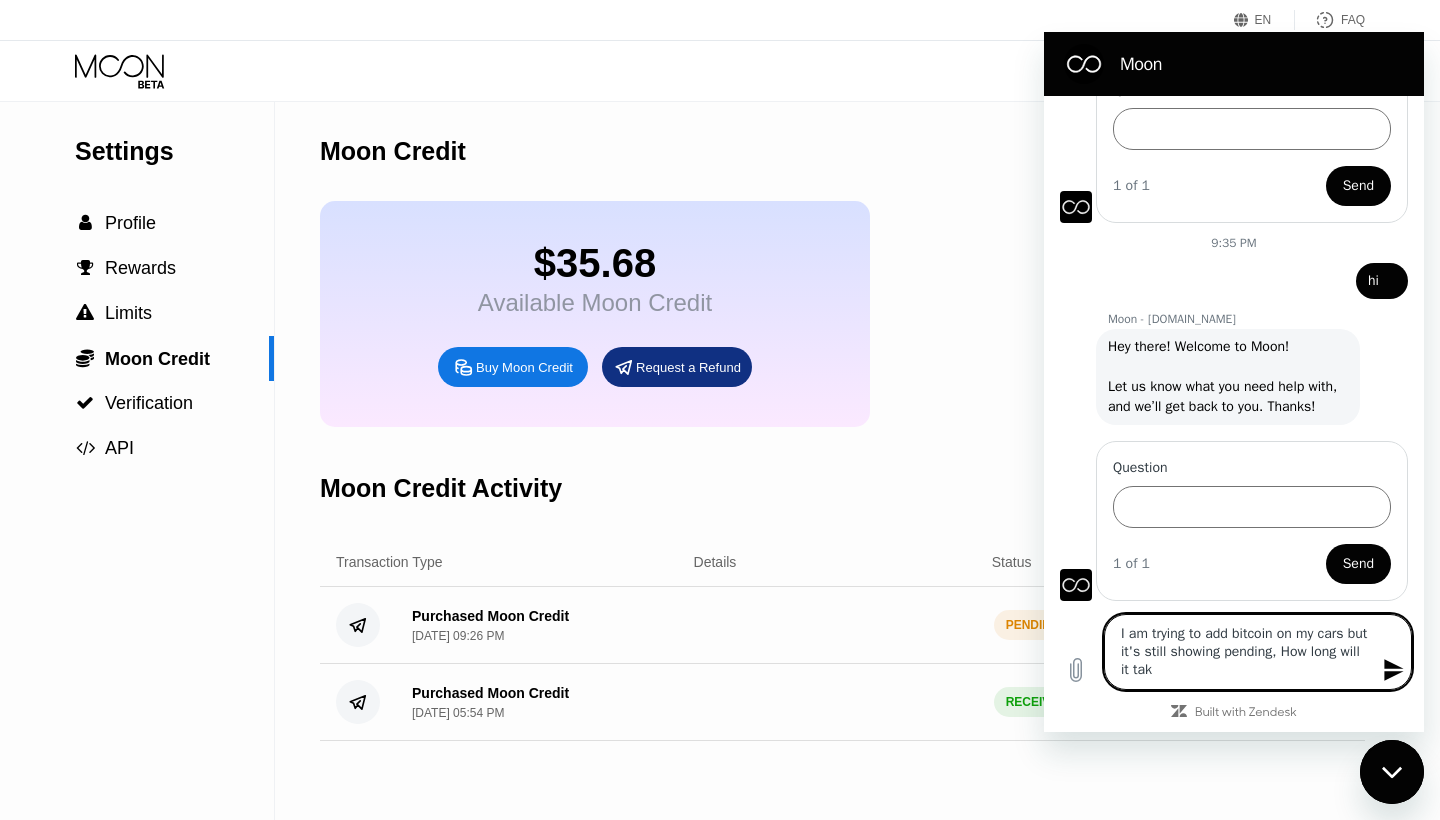type on "I am trying to add bitcoin on my cars but it's still showing pending, How long will it take" 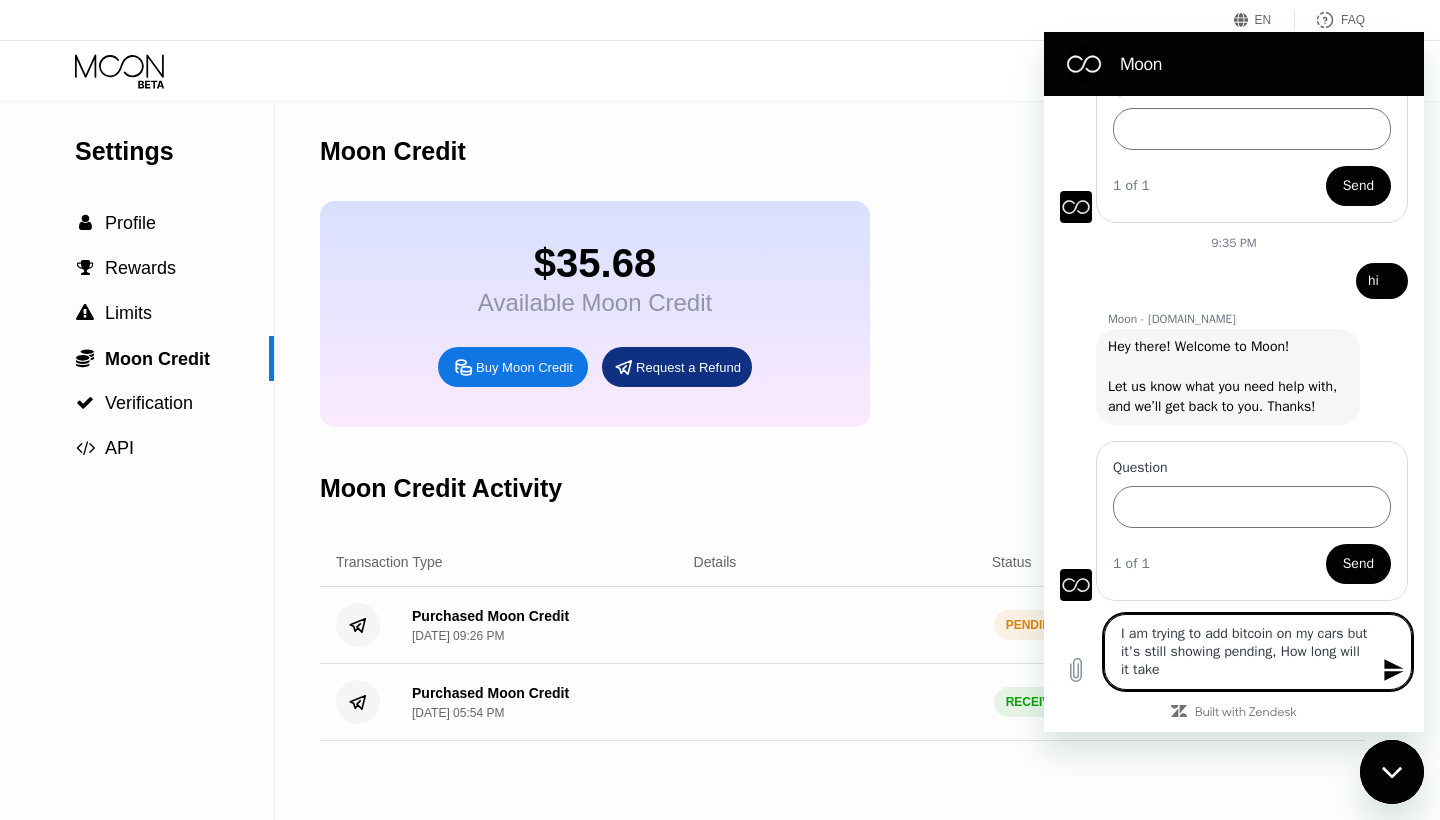 type on "I am trying to add bitcoin on my cars but it's still showing pending, How long will it take" 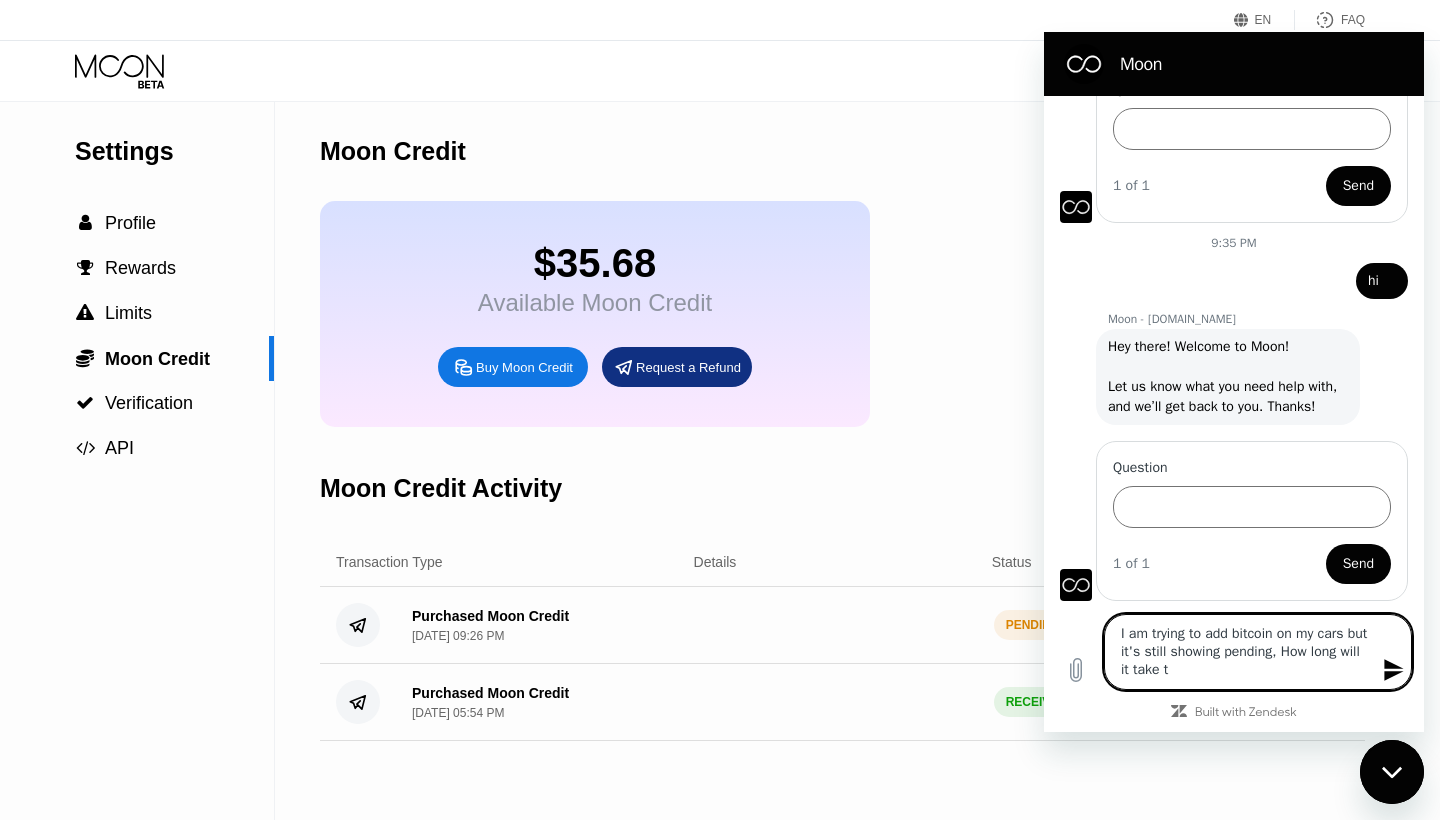 type on "I am trying to add bitcoin on my cars but it's still showing pending, How long will it take to" 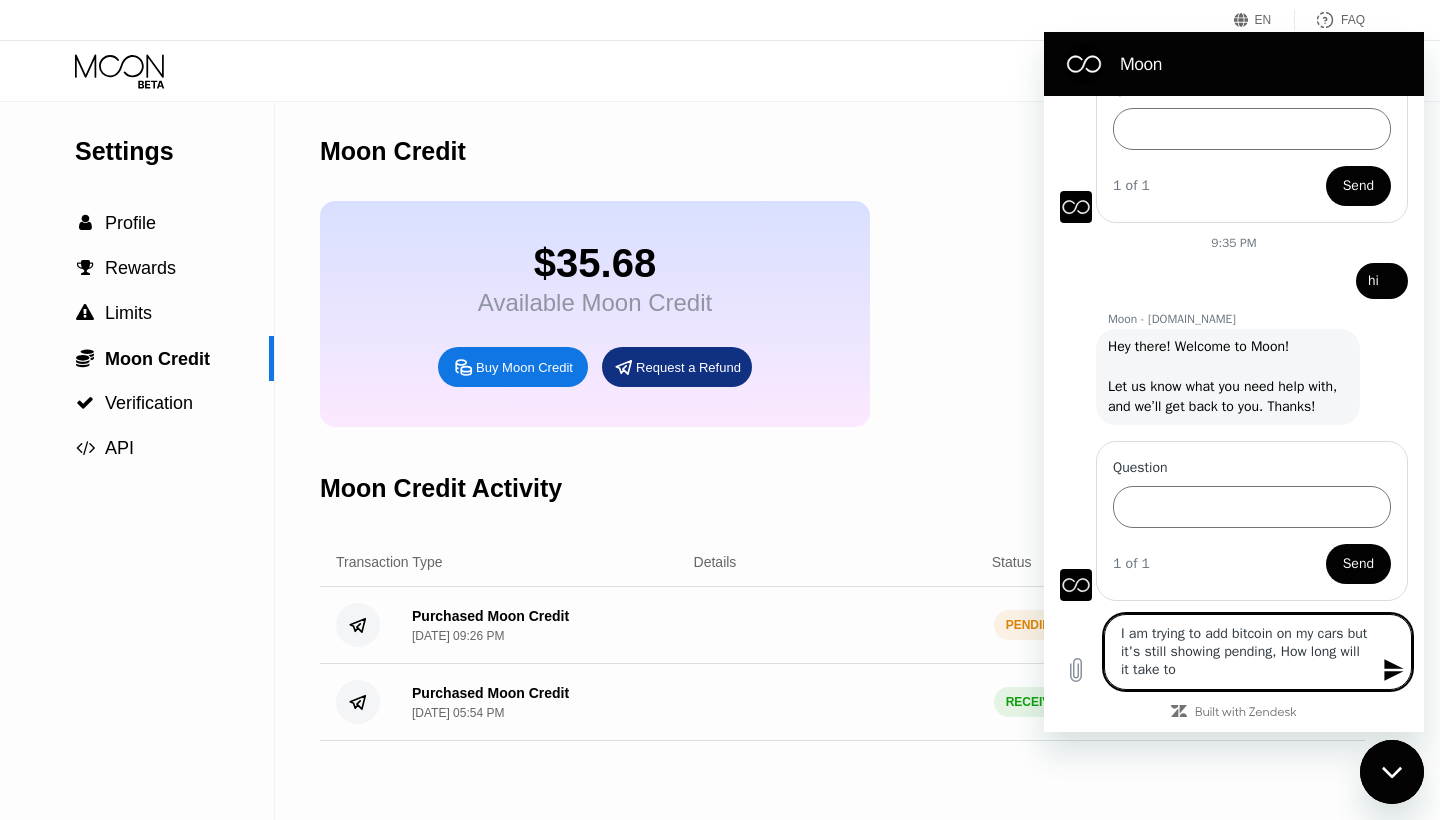 type on "x" 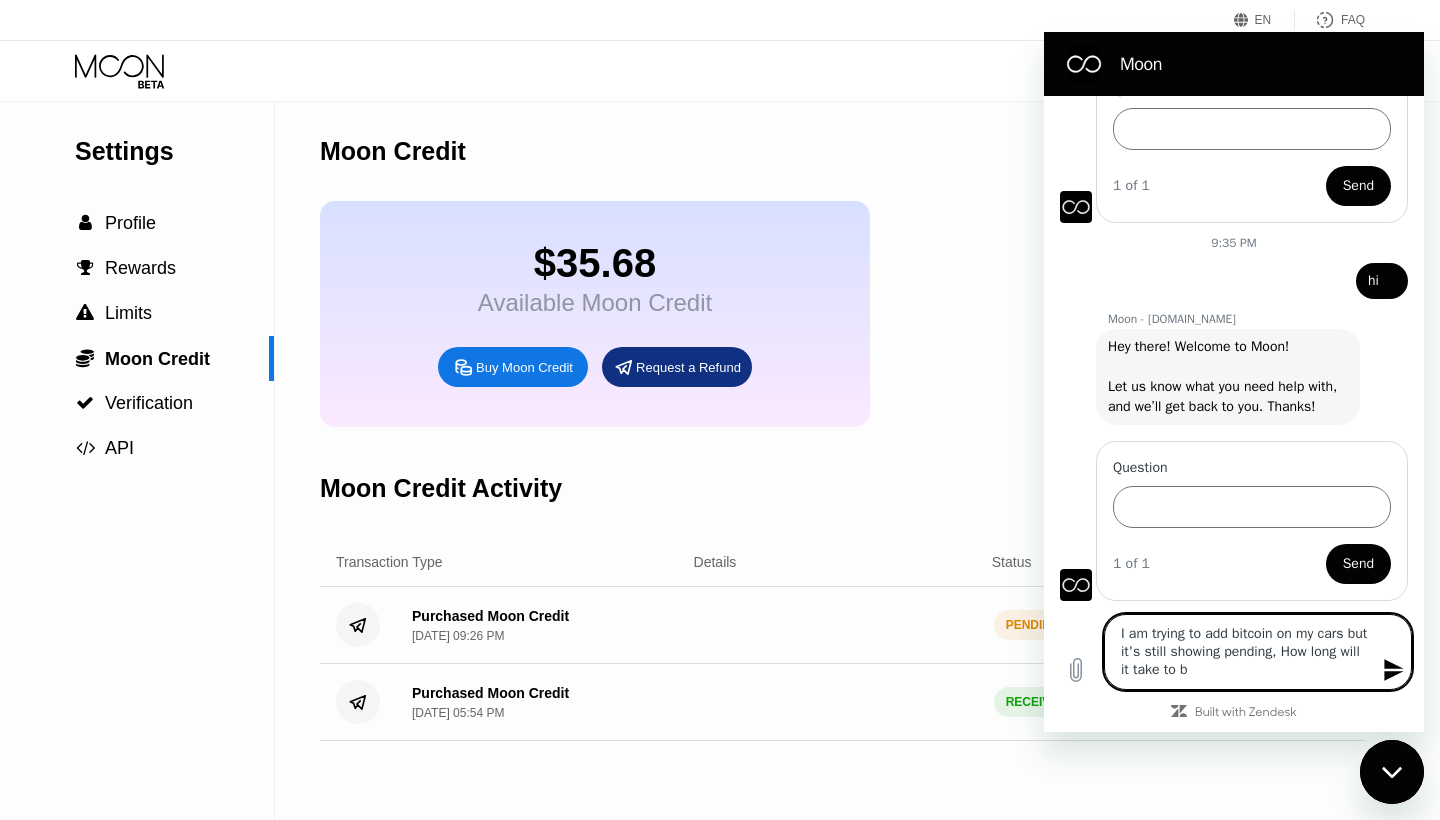 type on "I am trying to add bitcoin on my cars but it's still showing pending, How long will it take to be" 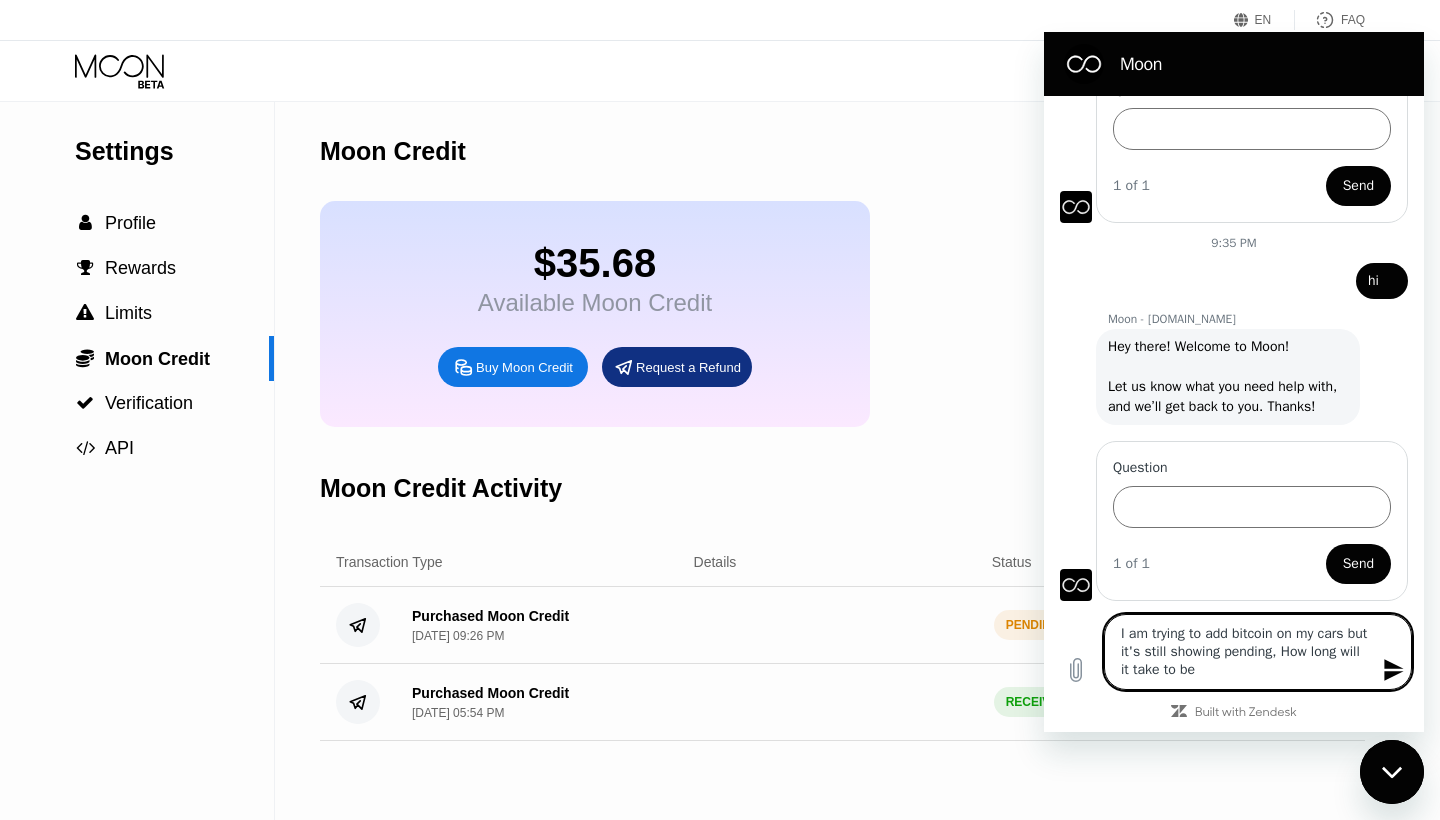 type on "I am trying to add bitcoin on my cars but it's still showing pending, How long will it take to be" 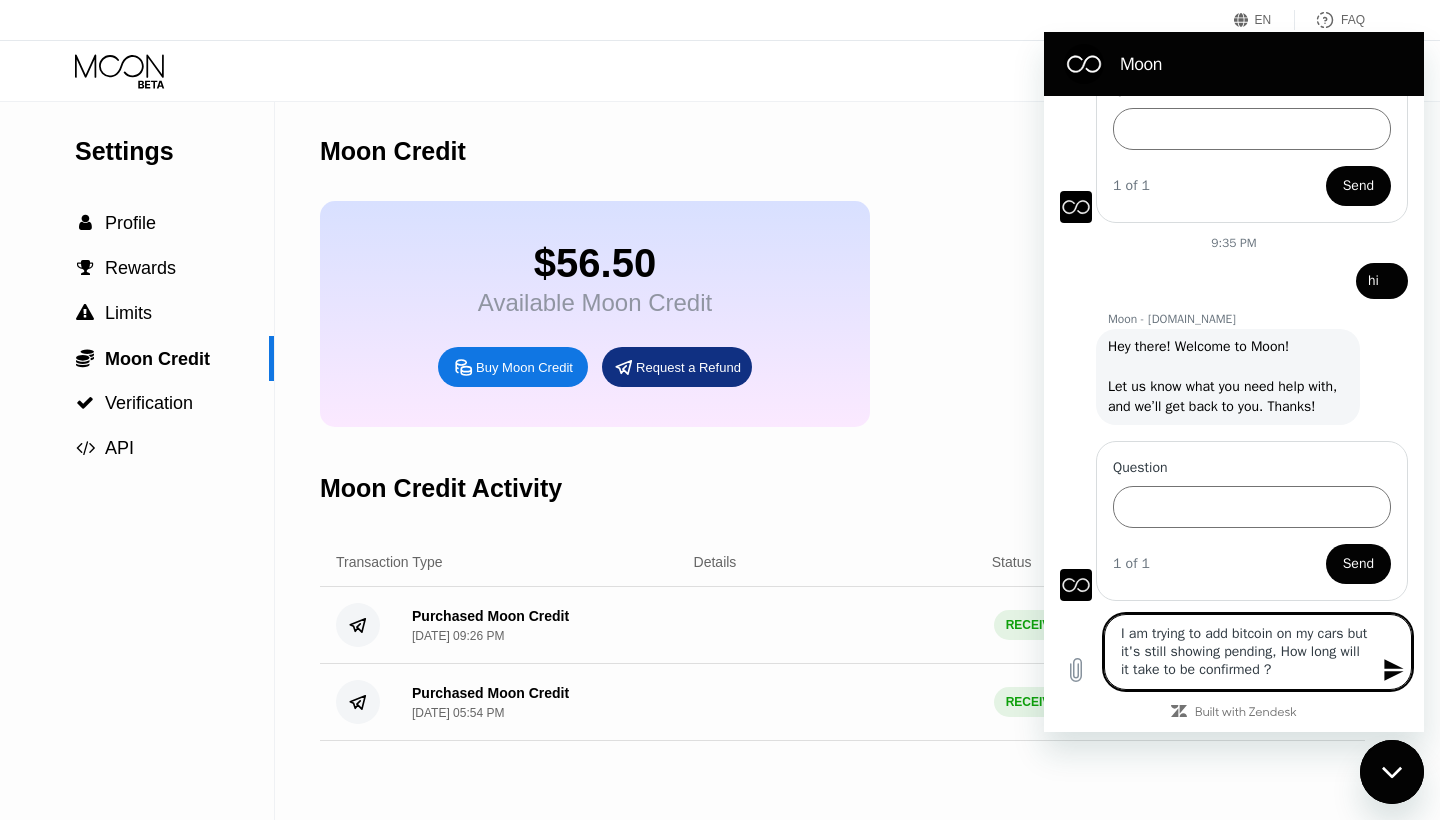 click on "I am trying to add bitcoin on my cars but it's still showing pending, How long will it take to be confirmed ?" at bounding box center (1258, 652) 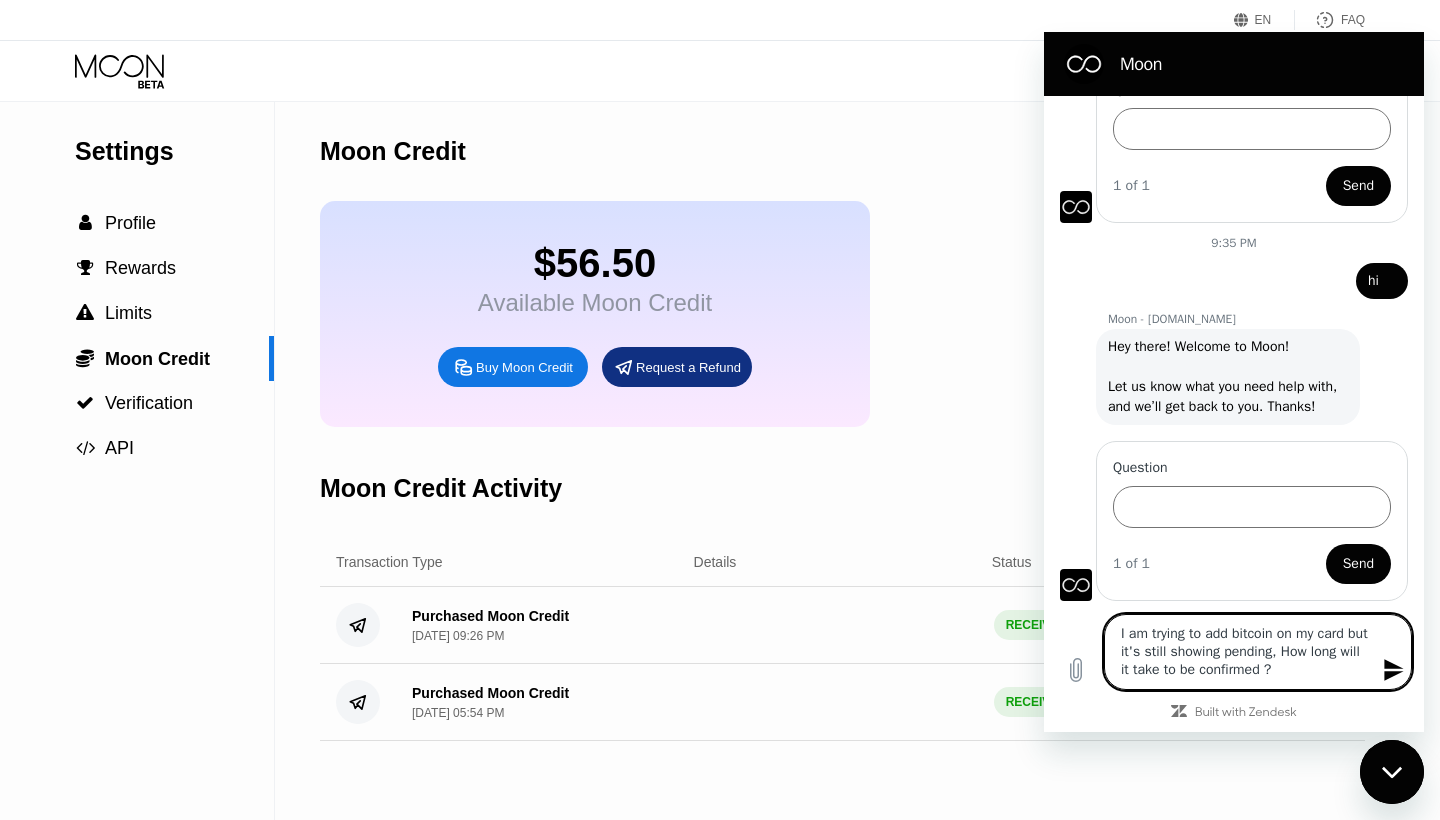 click on "Visa Monthly Spend Limit $0.00 / $4,000.00 $56.50 Moon Credit [PERSON_NAME] [EMAIL_ADDRESS][DOMAIN_NAME]  Home Settings Support Careers About Us Log out Privacy policy Terms" at bounding box center (720, 71) 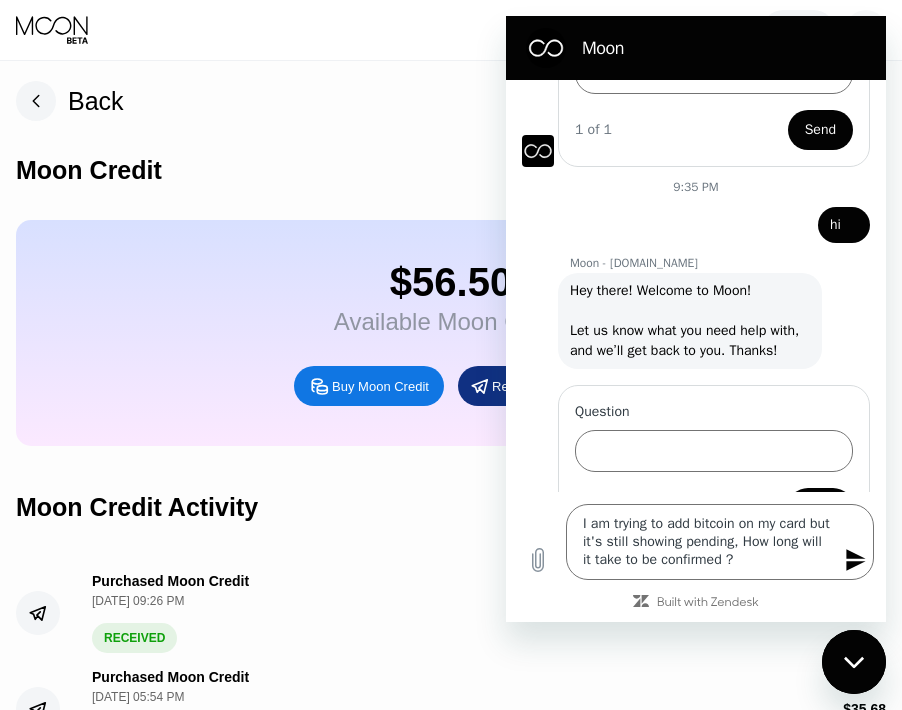 scroll, scrollTop: 337, scrollLeft: 0, axis: vertical 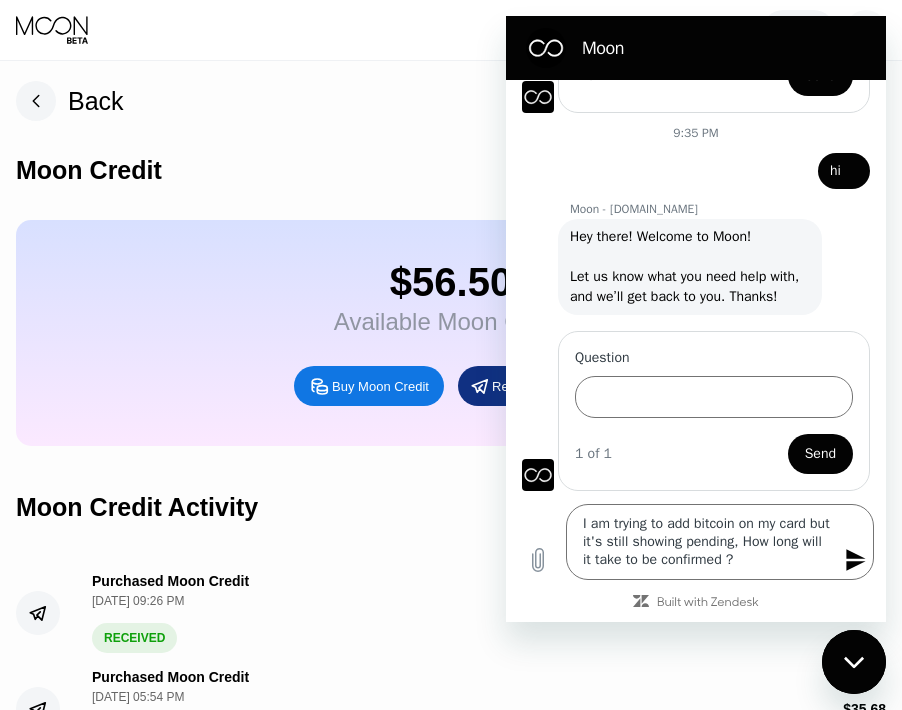 click 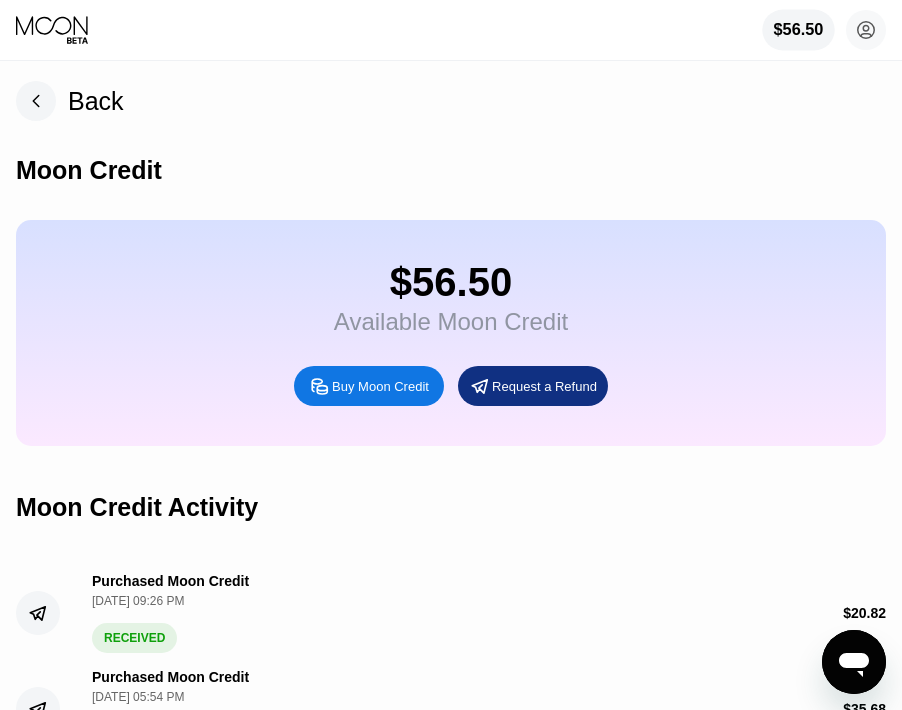 click on "$56.50" at bounding box center [799, 30] 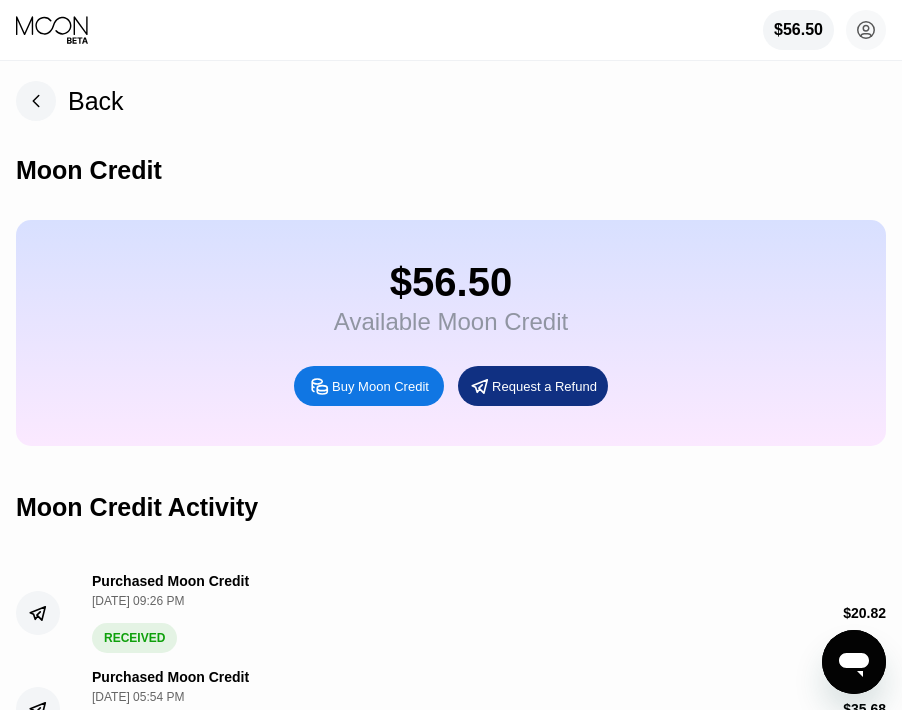 click 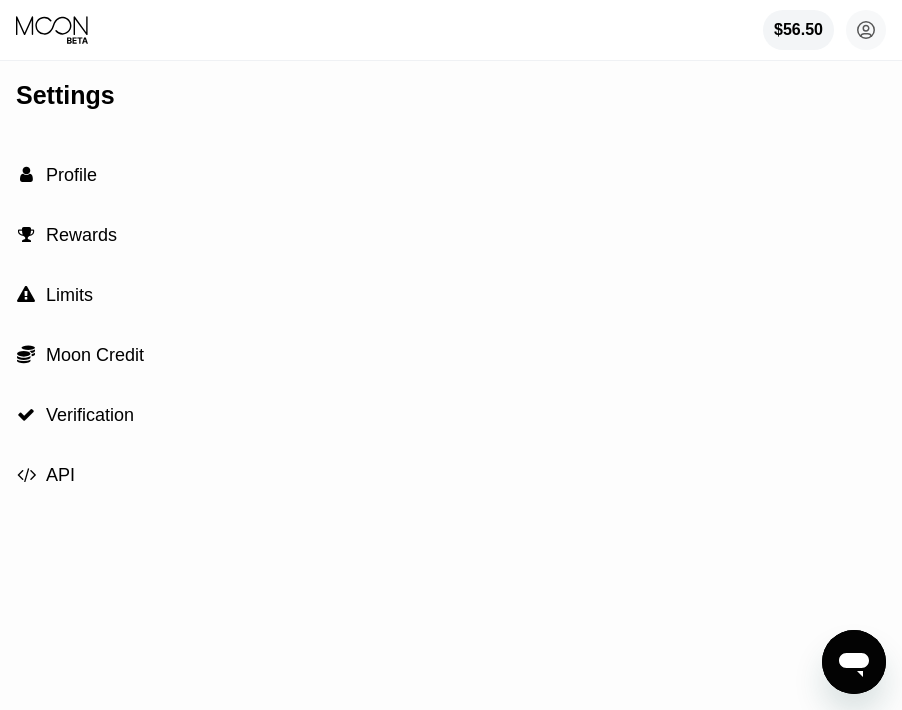 click 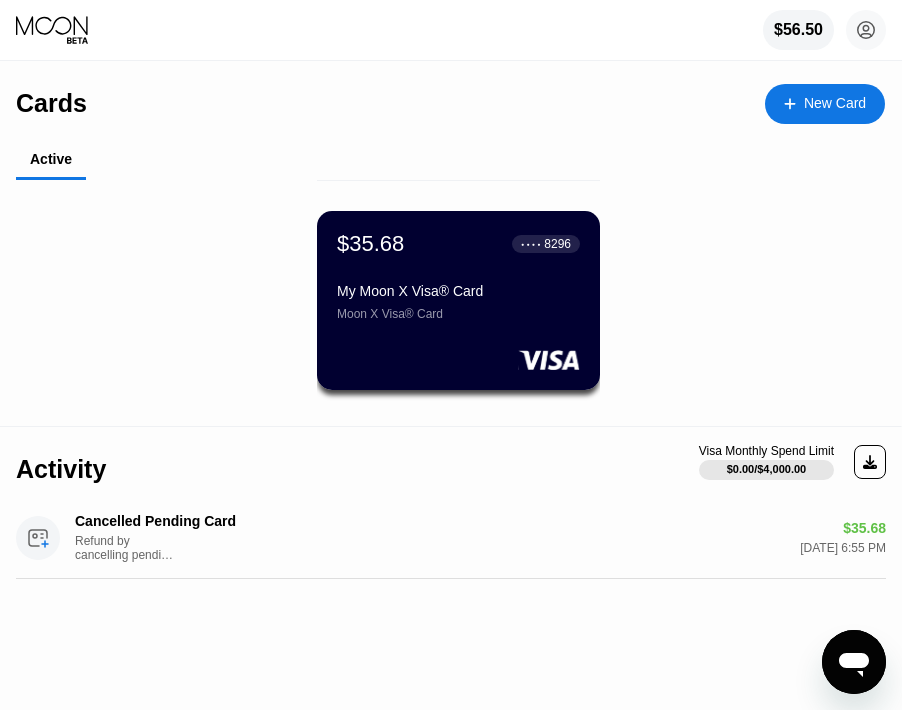 click on "My Moon X Visa® Card" at bounding box center (458, 291) 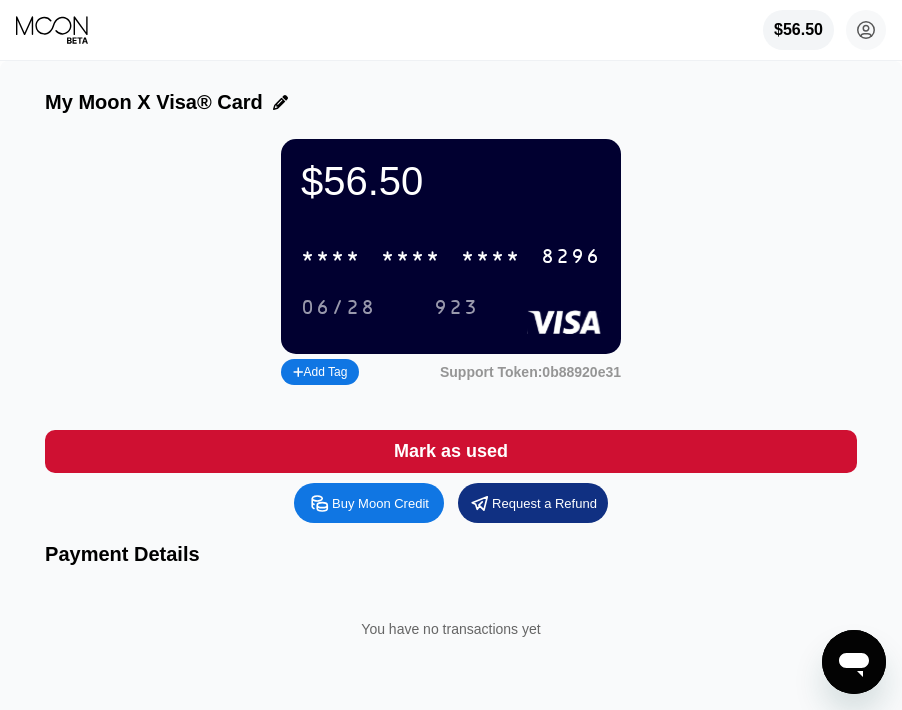 click on "8296" at bounding box center (571, 257) 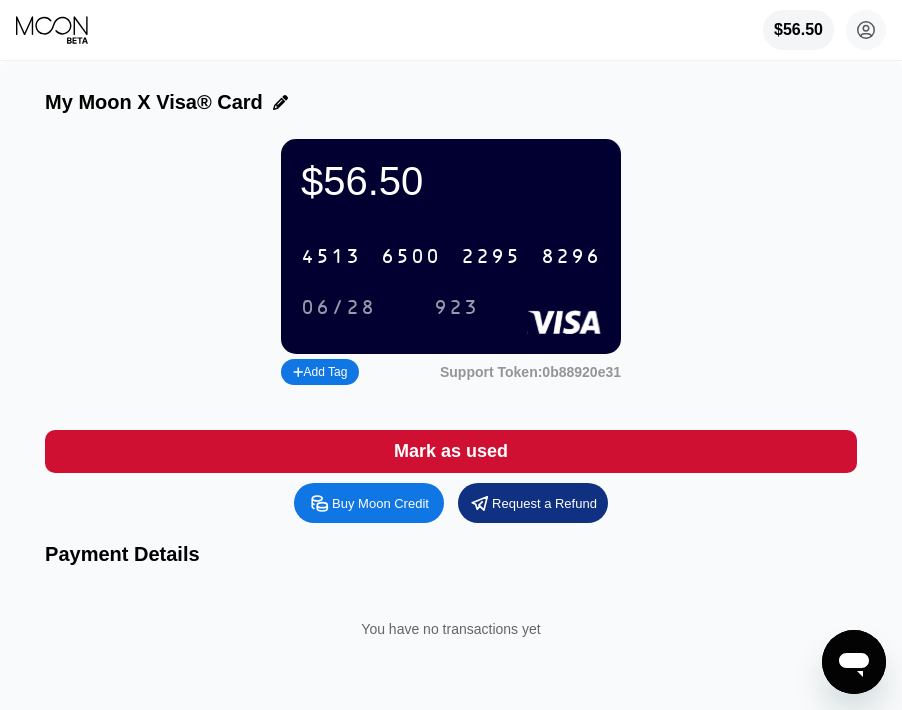 click on "8296" at bounding box center [571, 257] 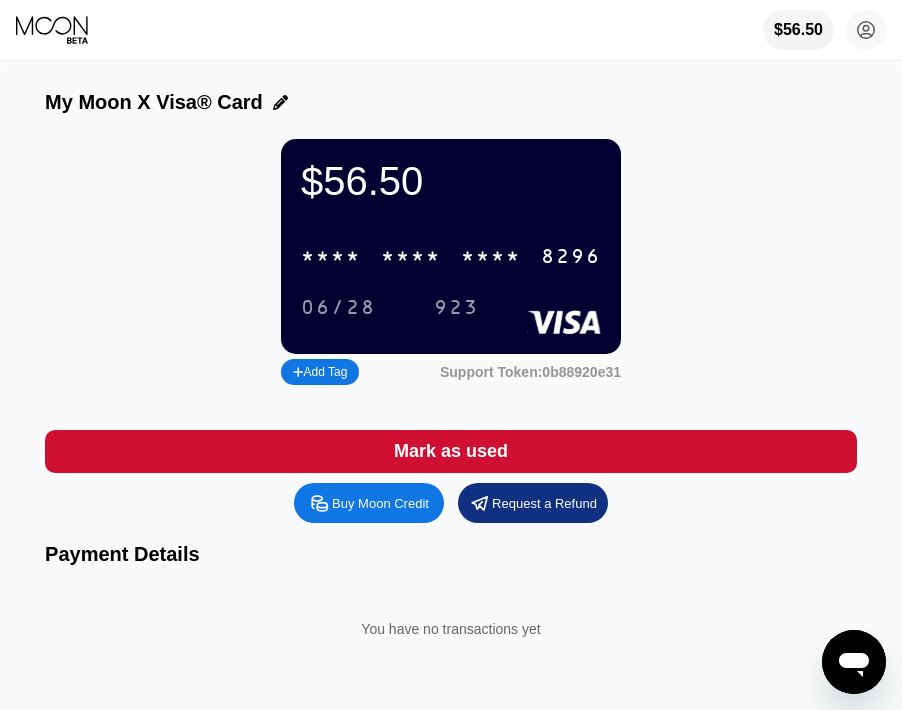 click on "* * * *" at bounding box center (491, 257) 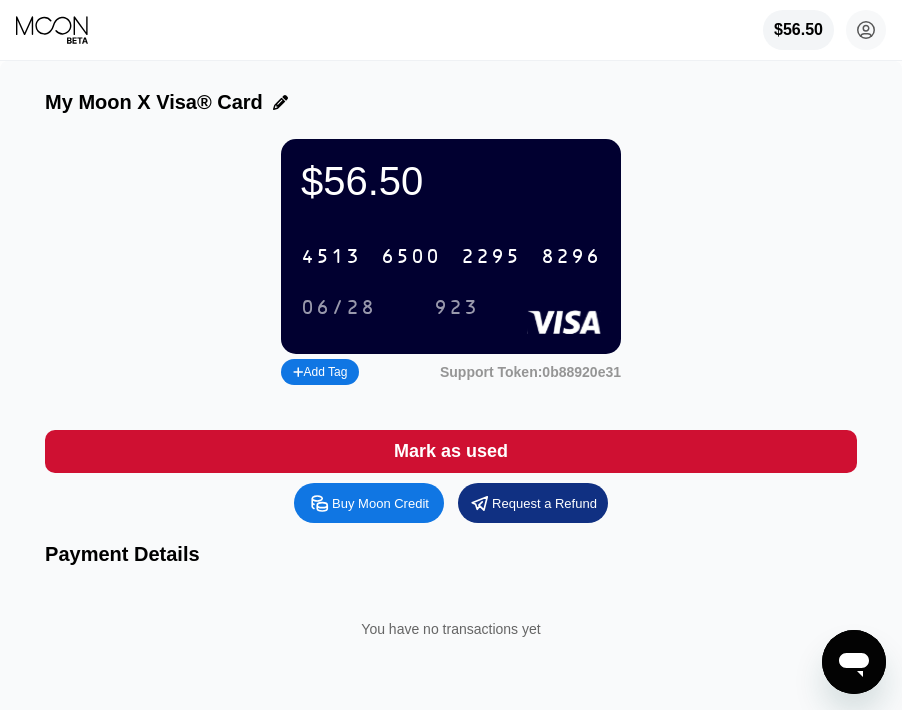 click on "Buy Moon Credit" at bounding box center [380, 503] 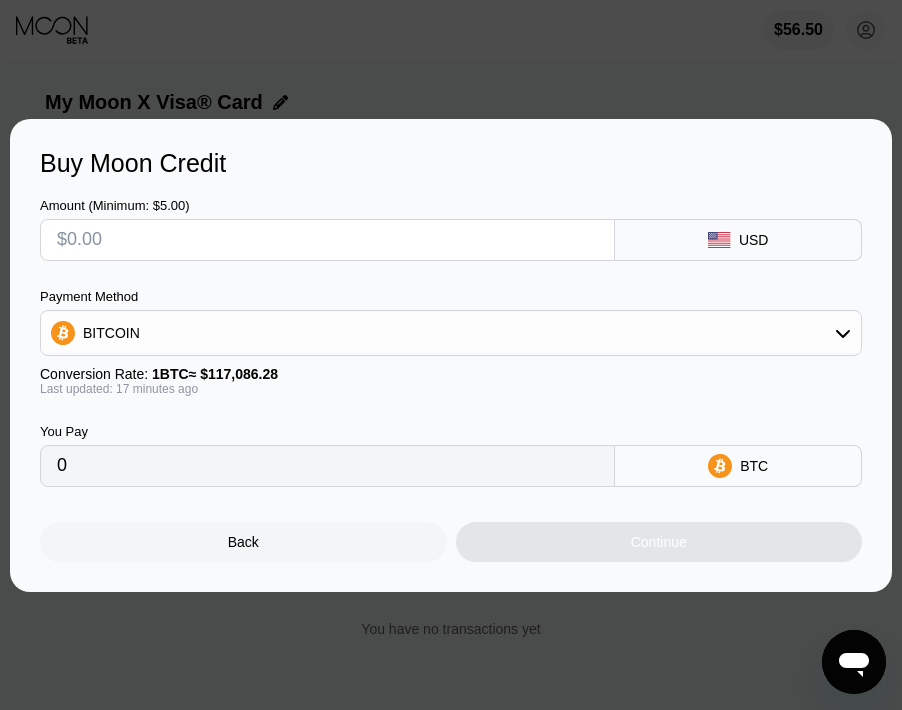 click at bounding box center (327, 240) 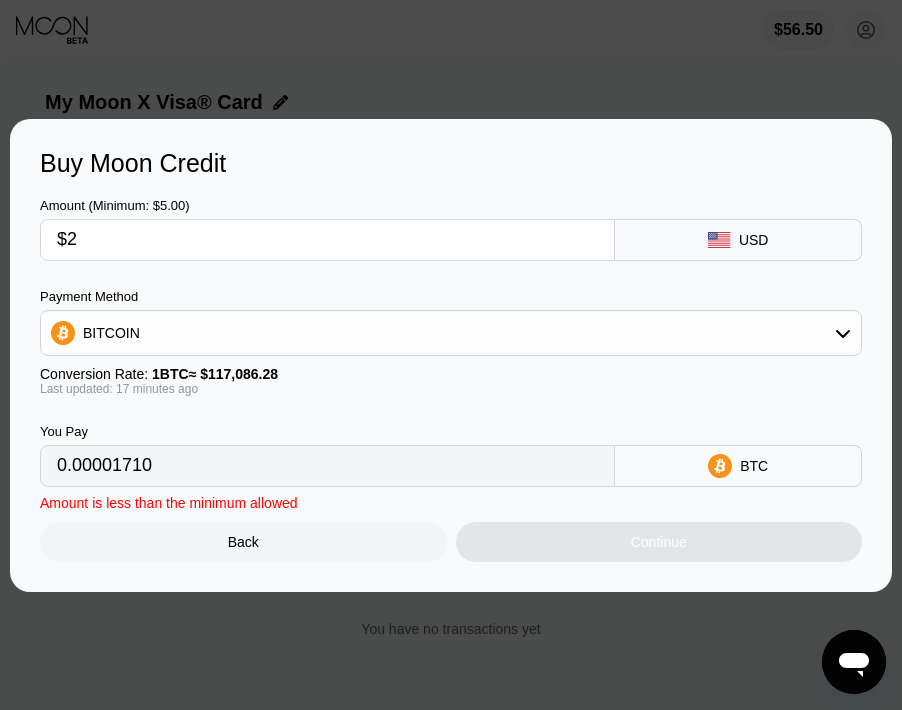 click on "$2" at bounding box center [327, 240] 